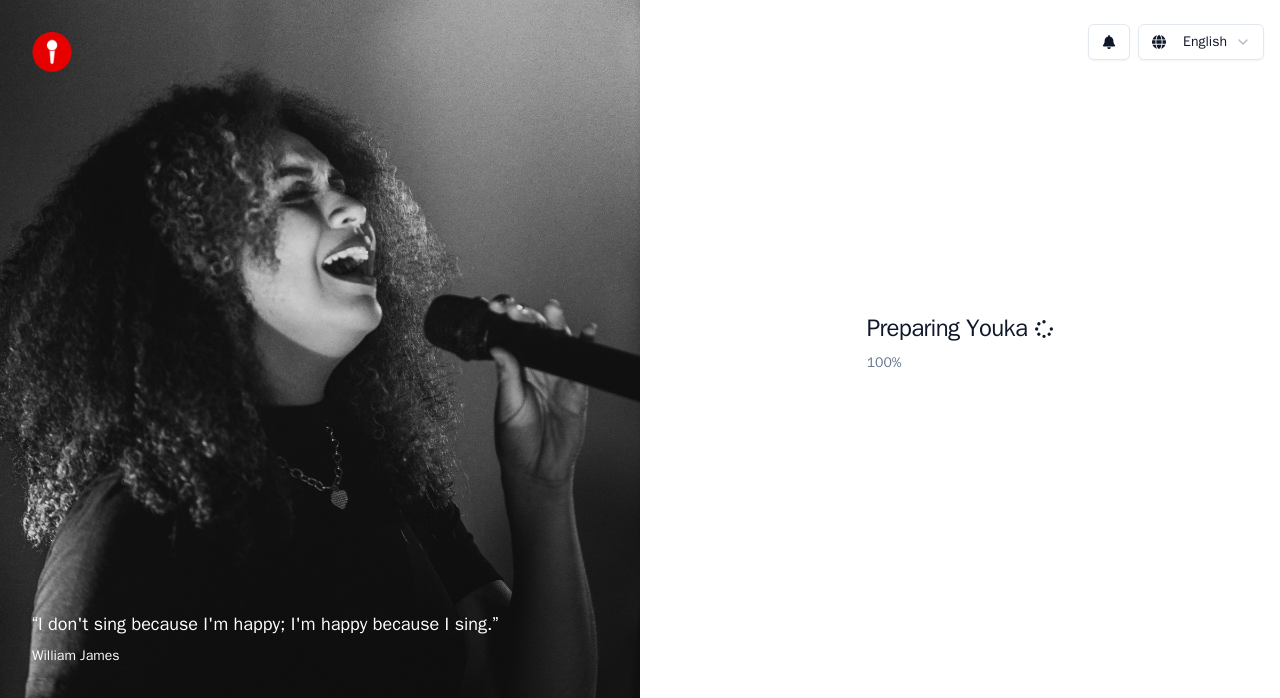 scroll, scrollTop: 0, scrollLeft: 0, axis: both 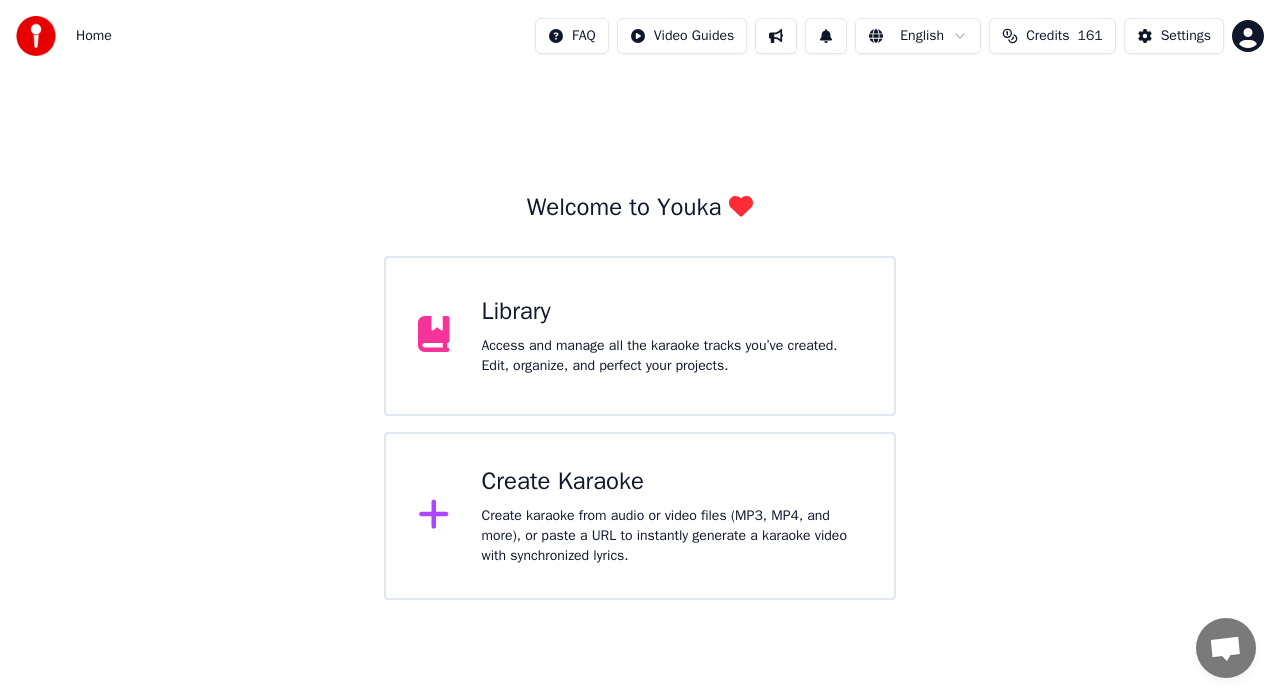 click on "Create Karaoke" at bounding box center (672, 482) 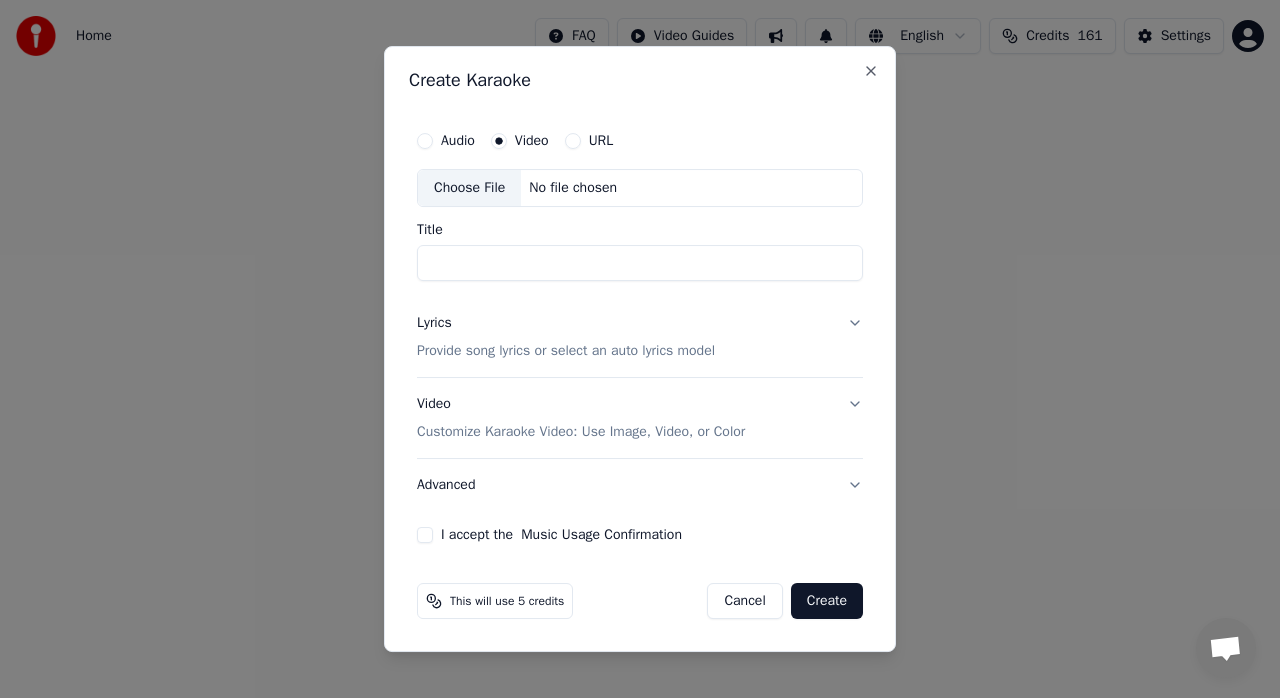 click on "Choose File" at bounding box center [469, 188] 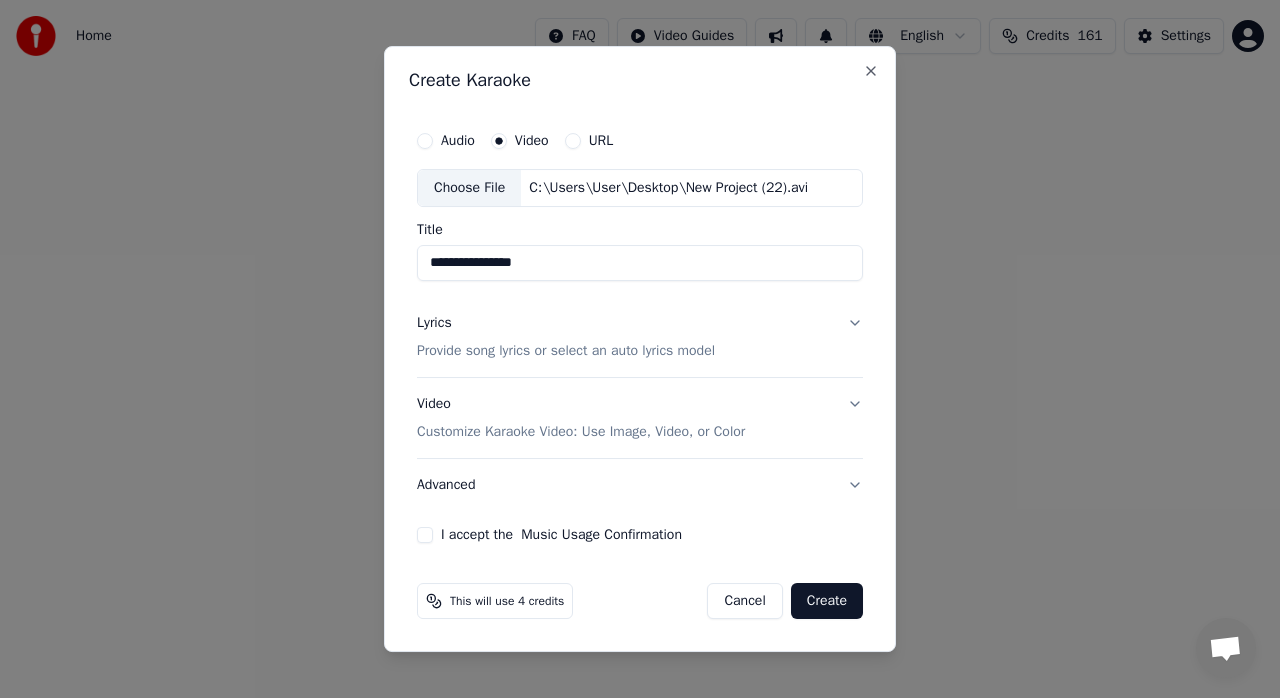 type on "**********" 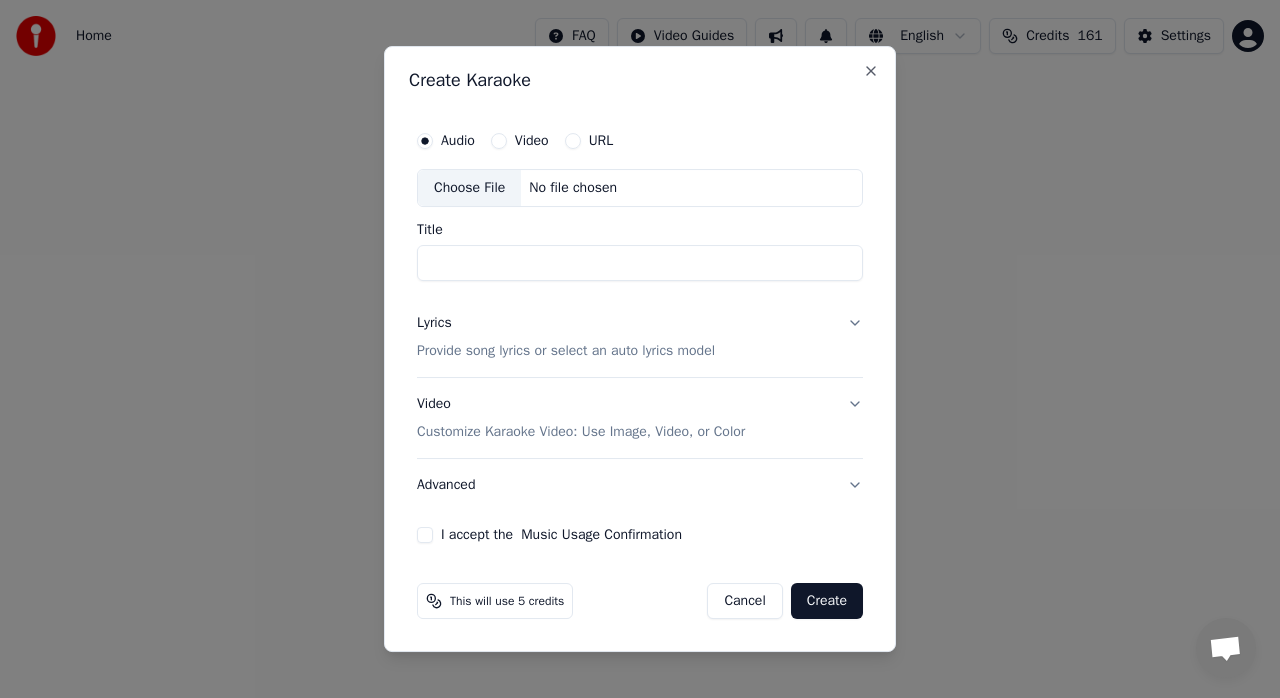 click on "Video" at bounding box center (532, 141) 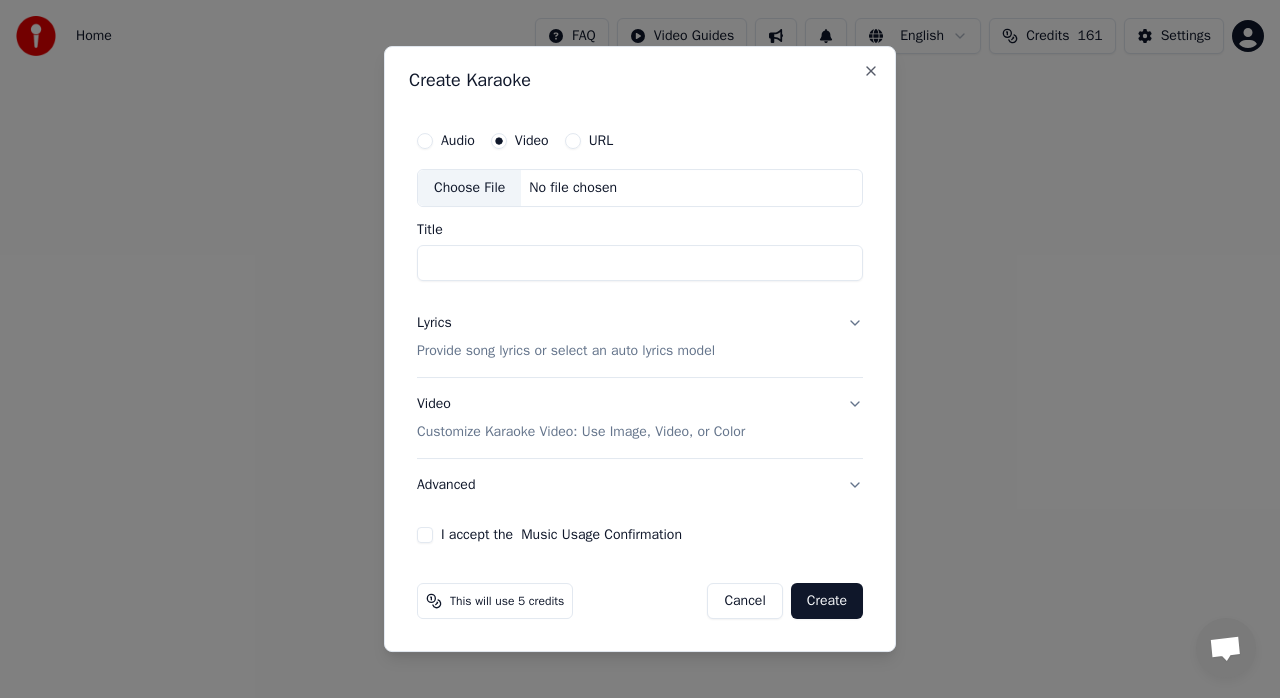 click on "Audio" at bounding box center [425, 141] 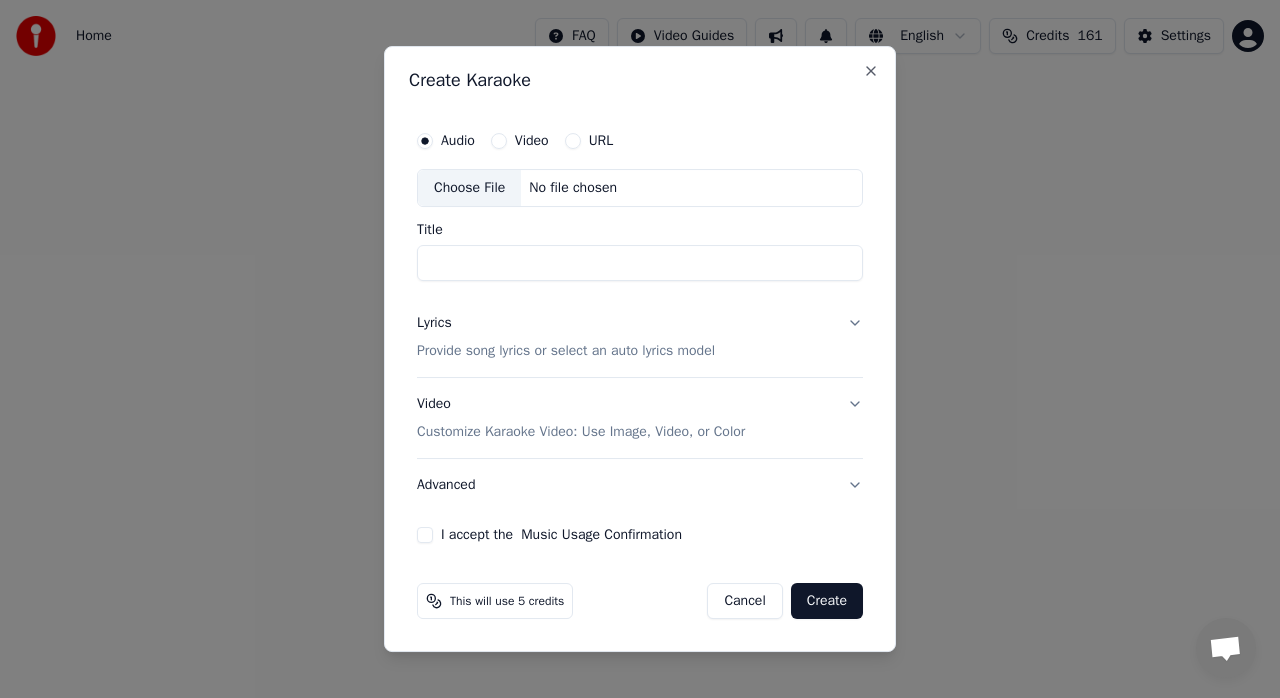 click on "Video" at bounding box center [532, 141] 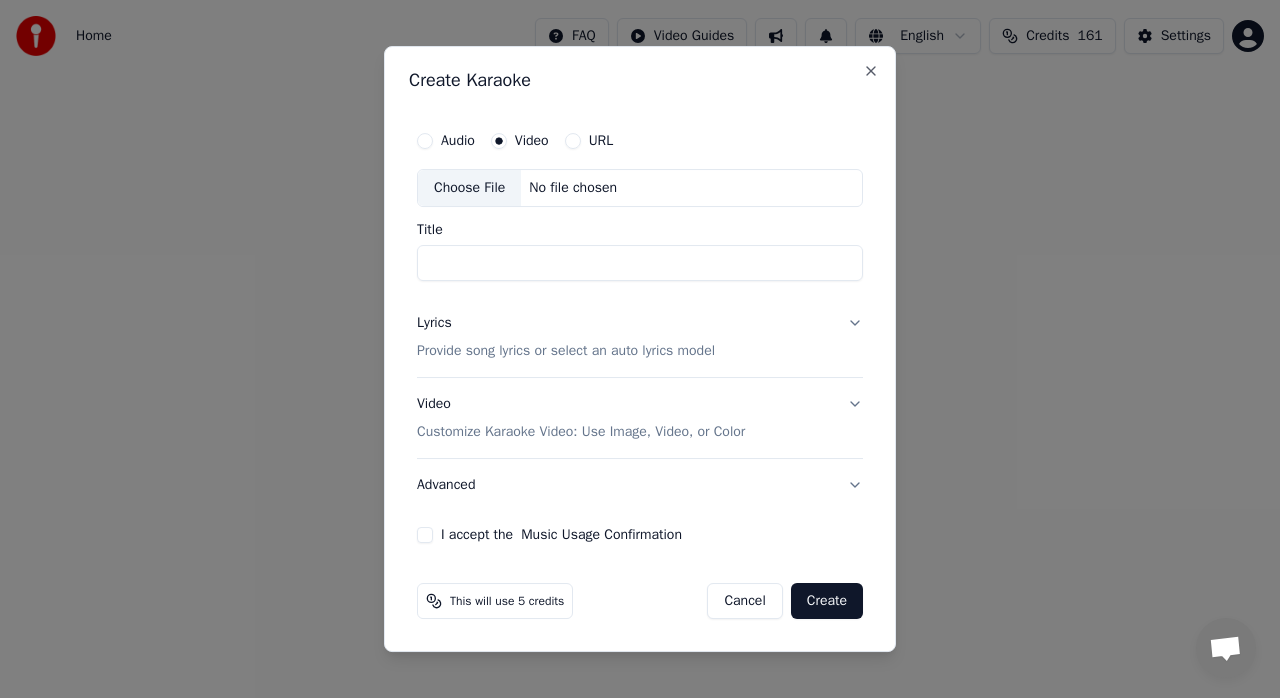 click on "Choose File" at bounding box center (469, 188) 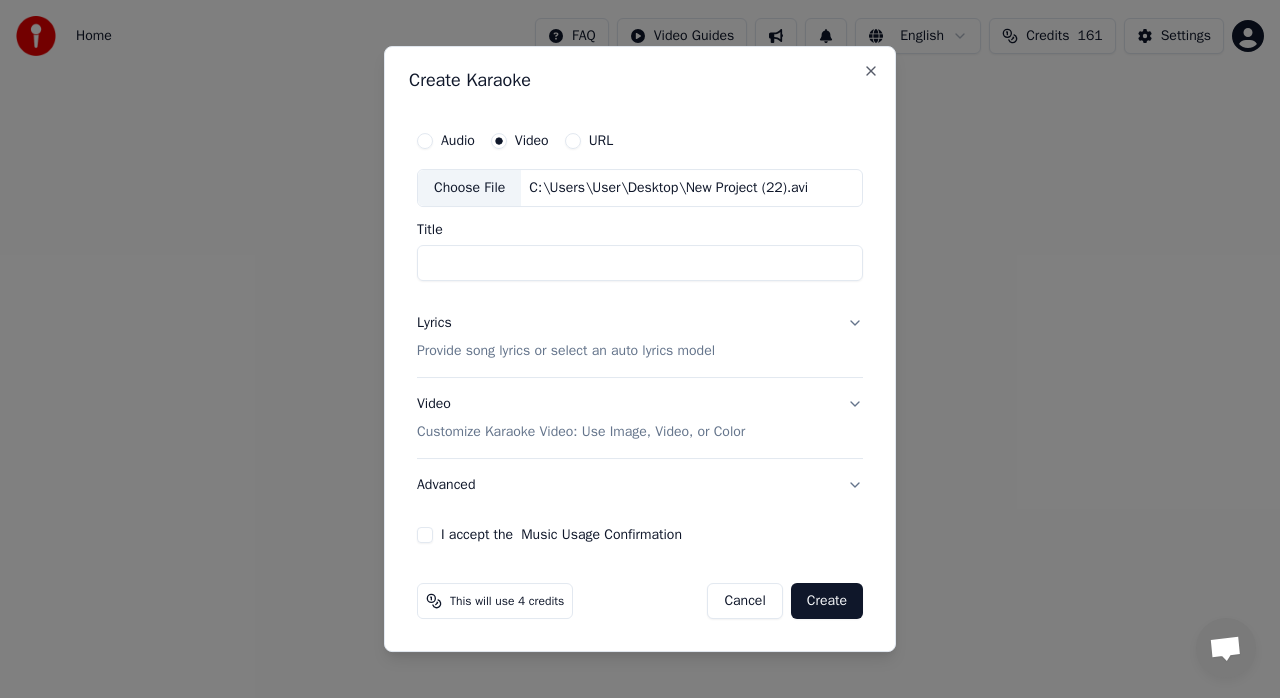 type on "**********" 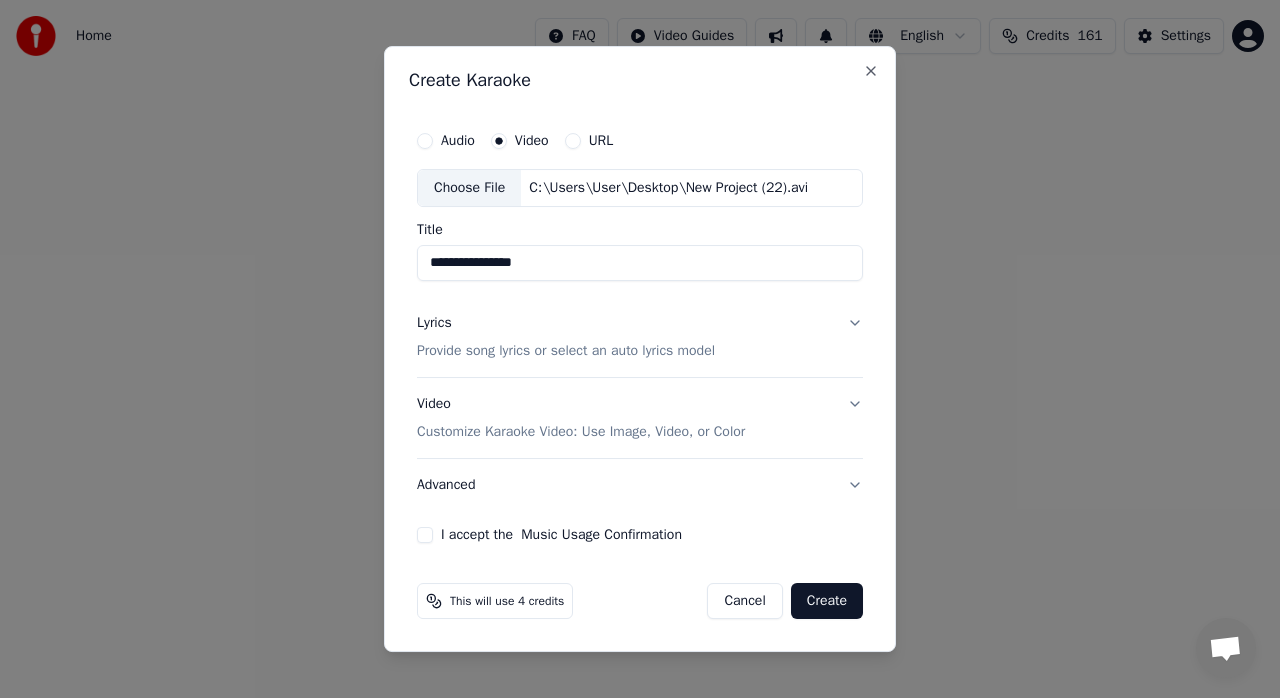 click on "**********" at bounding box center [640, 349] 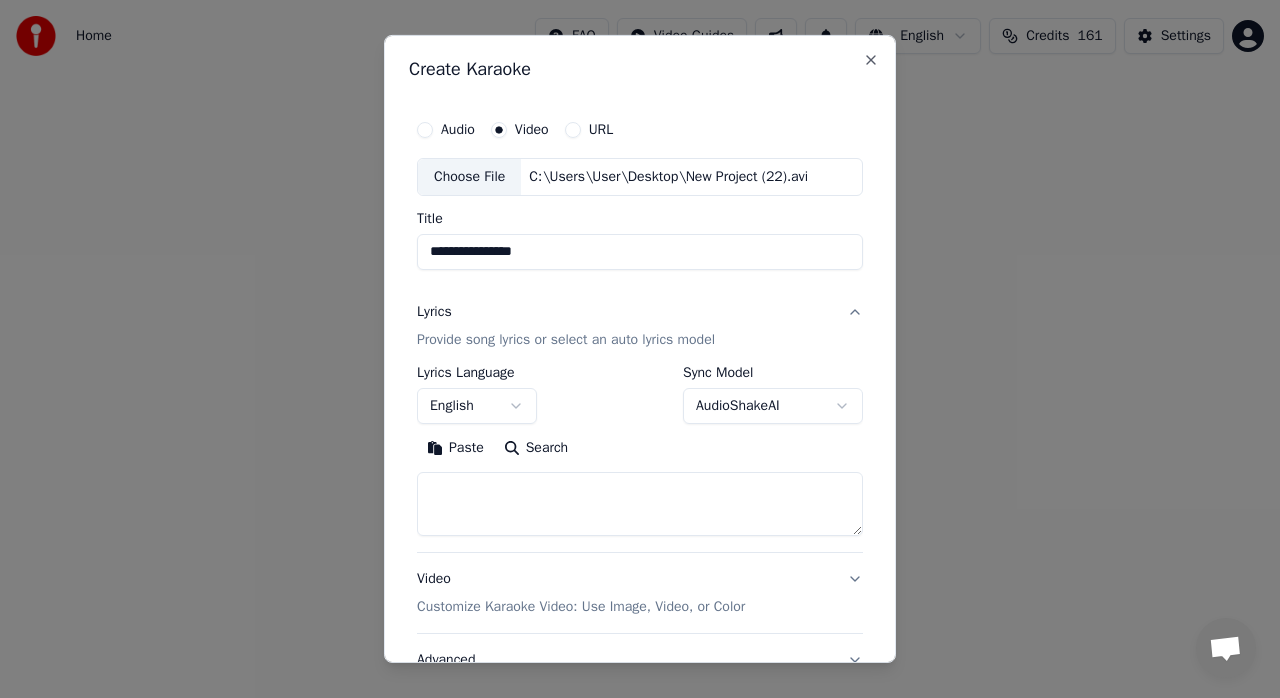 click on "Paste" at bounding box center (455, 448) 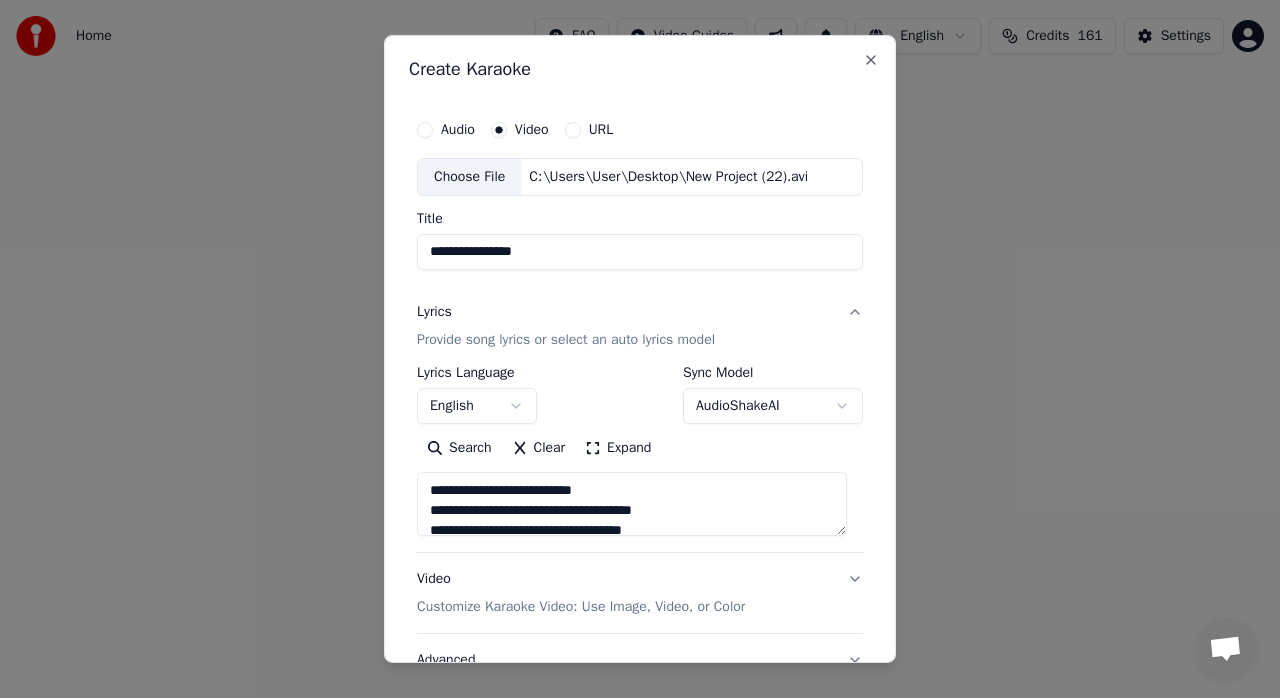type on "**********" 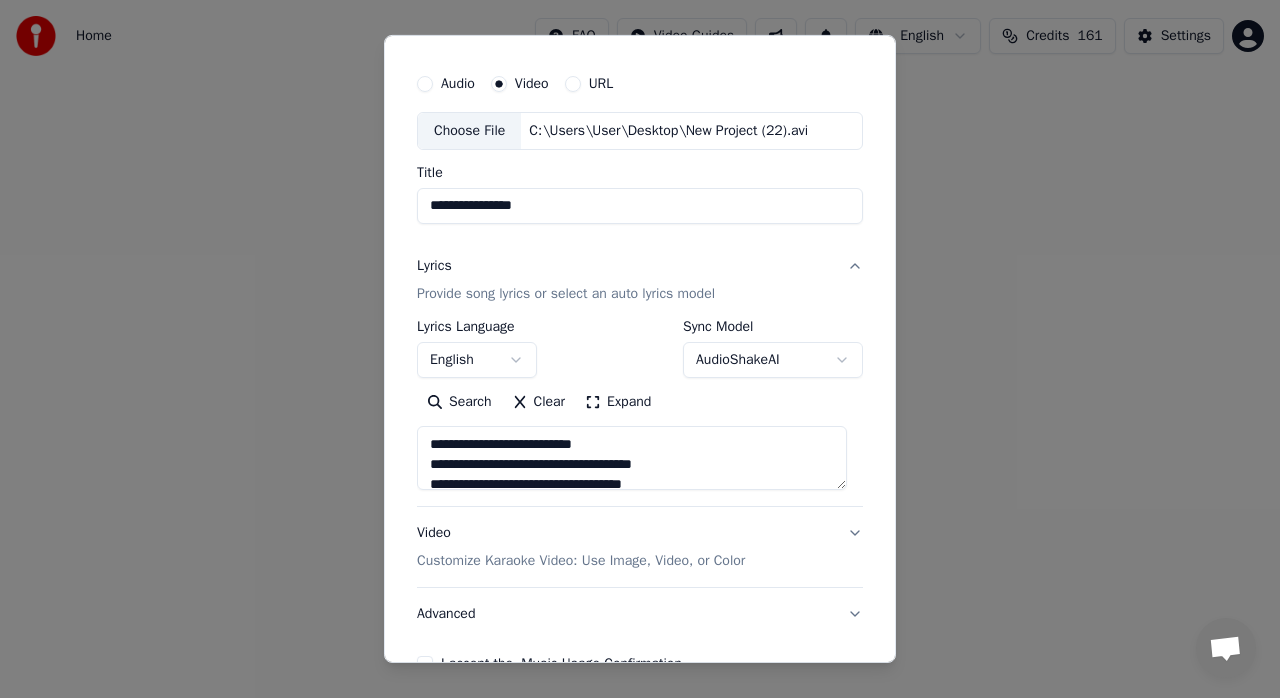 scroll, scrollTop: 46, scrollLeft: 0, axis: vertical 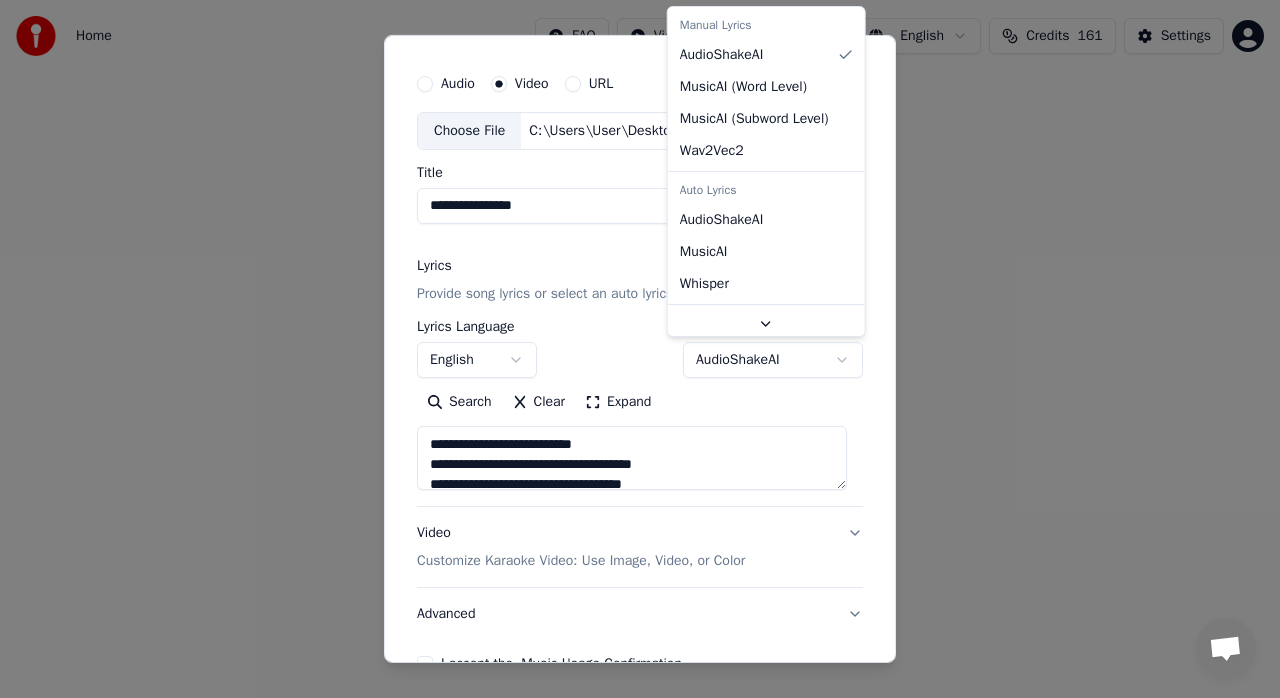 click on "**********" at bounding box center [640, 300] 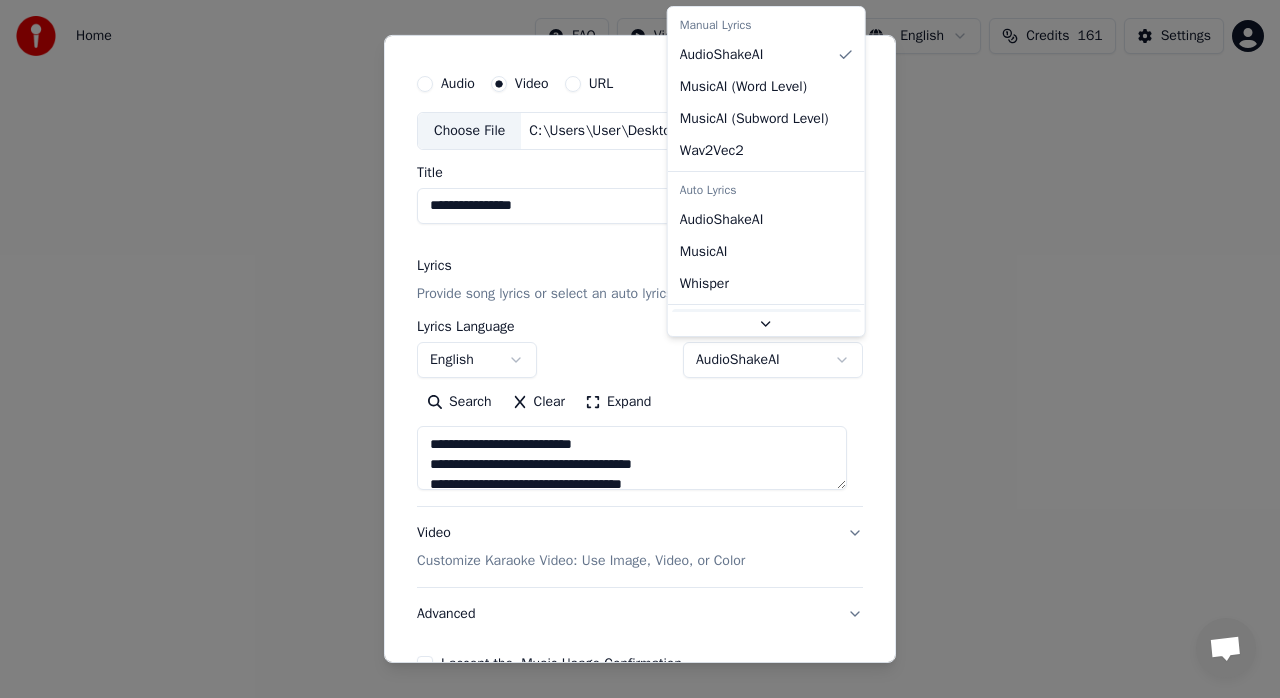 scroll, scrollTop: 32, scrollLeft: 0, axis: vertical 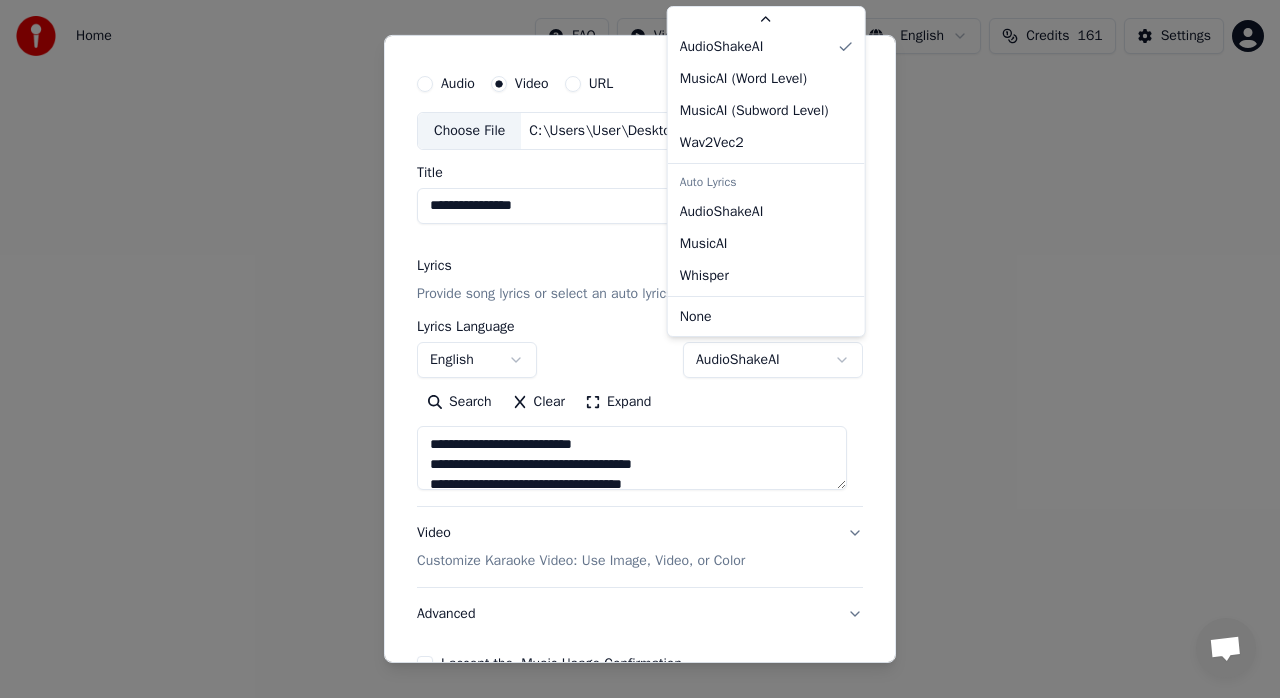click at bounding box center (640, 349) 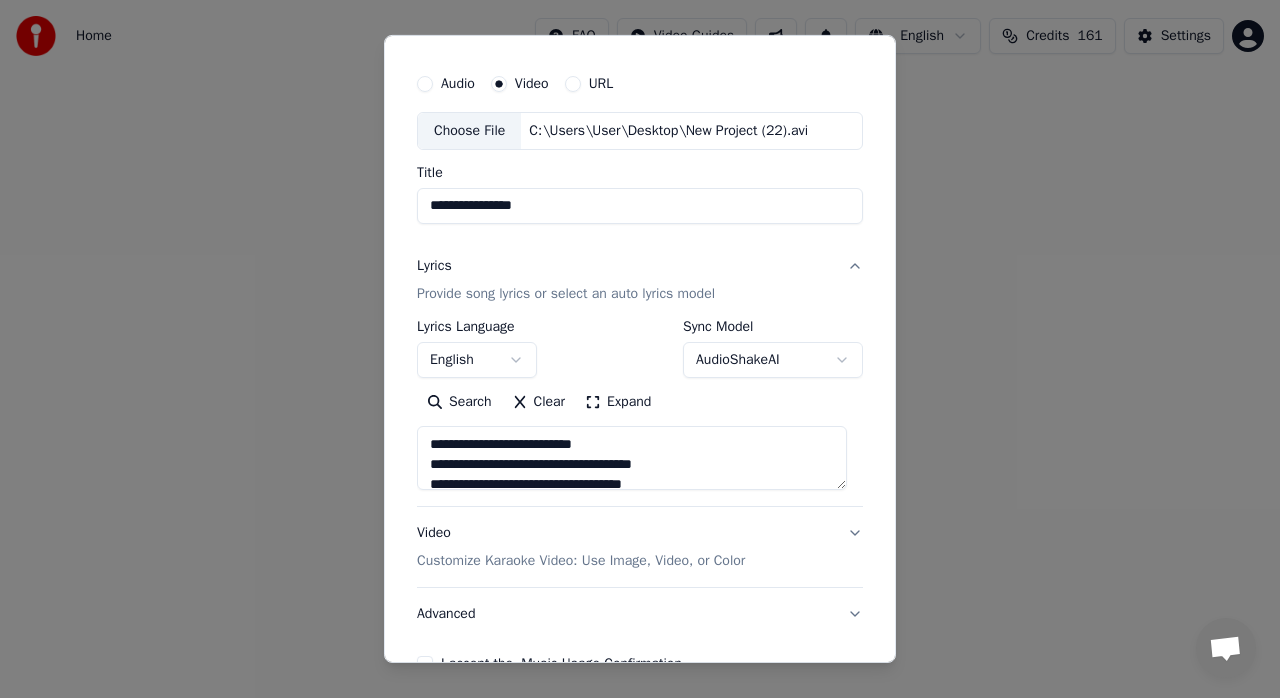 drag, startPoint x: 532, startPoint y: 206, endPoint x: 411, endPoint y: 208, distance: 121.016525 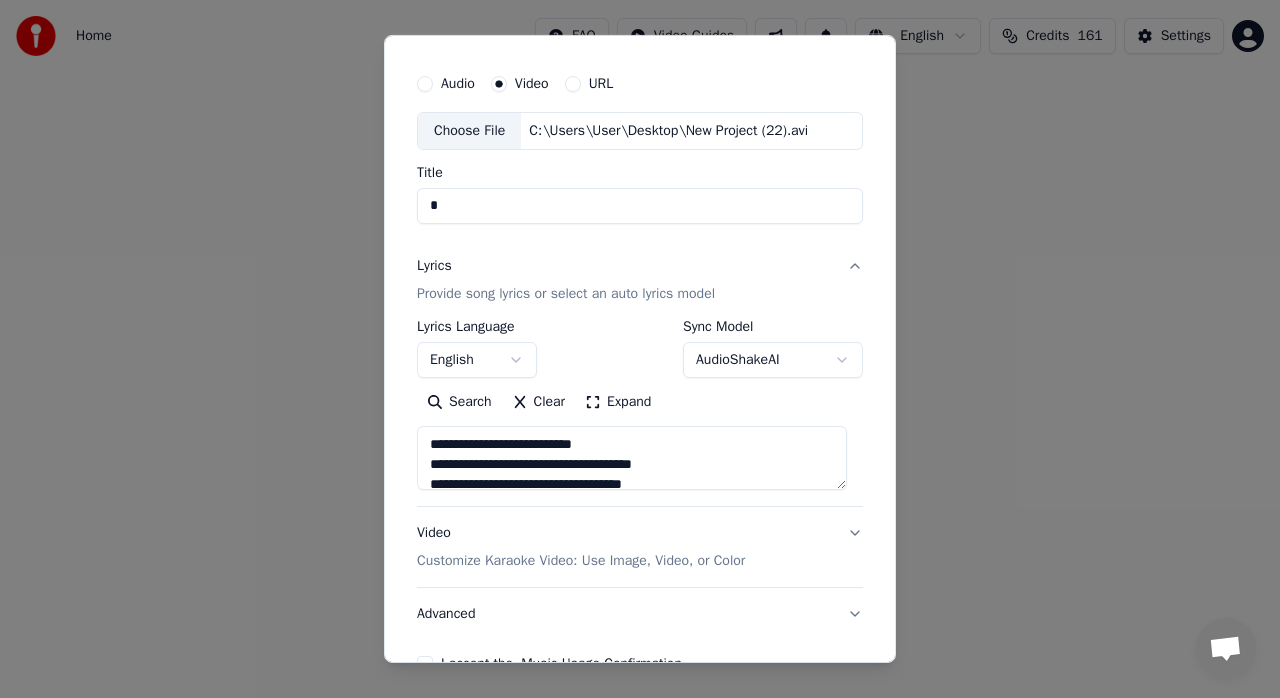 type on "**" 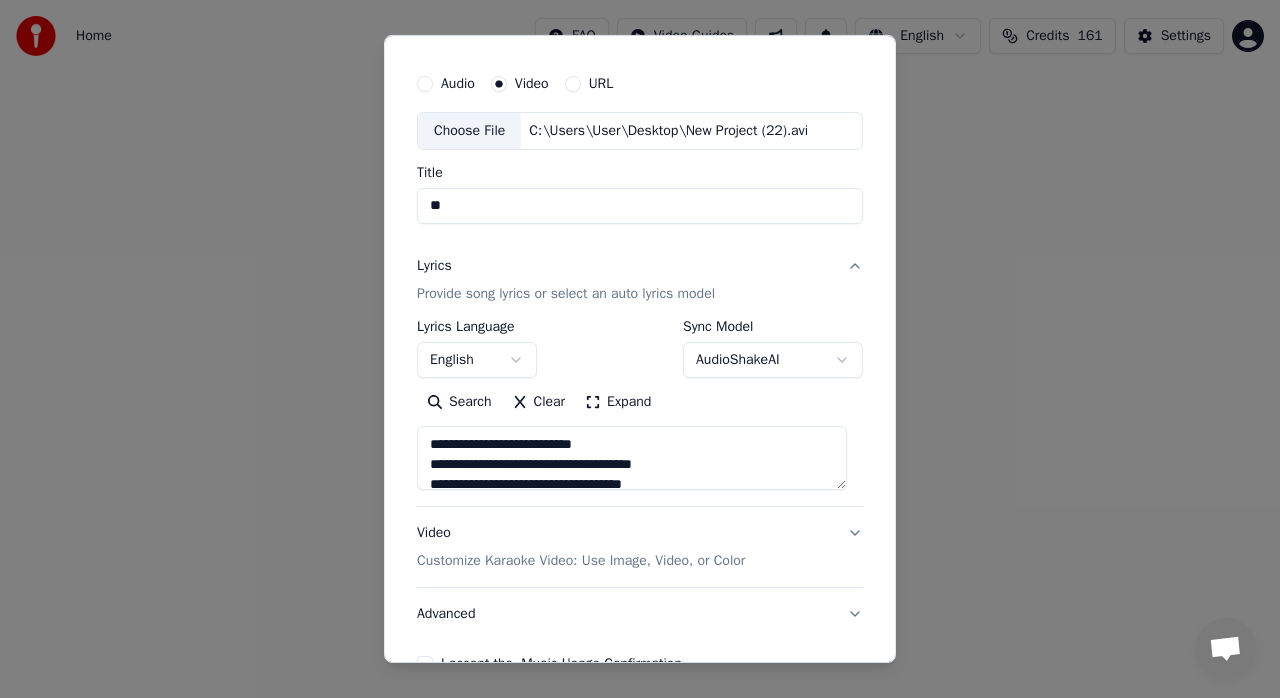 type on "***" 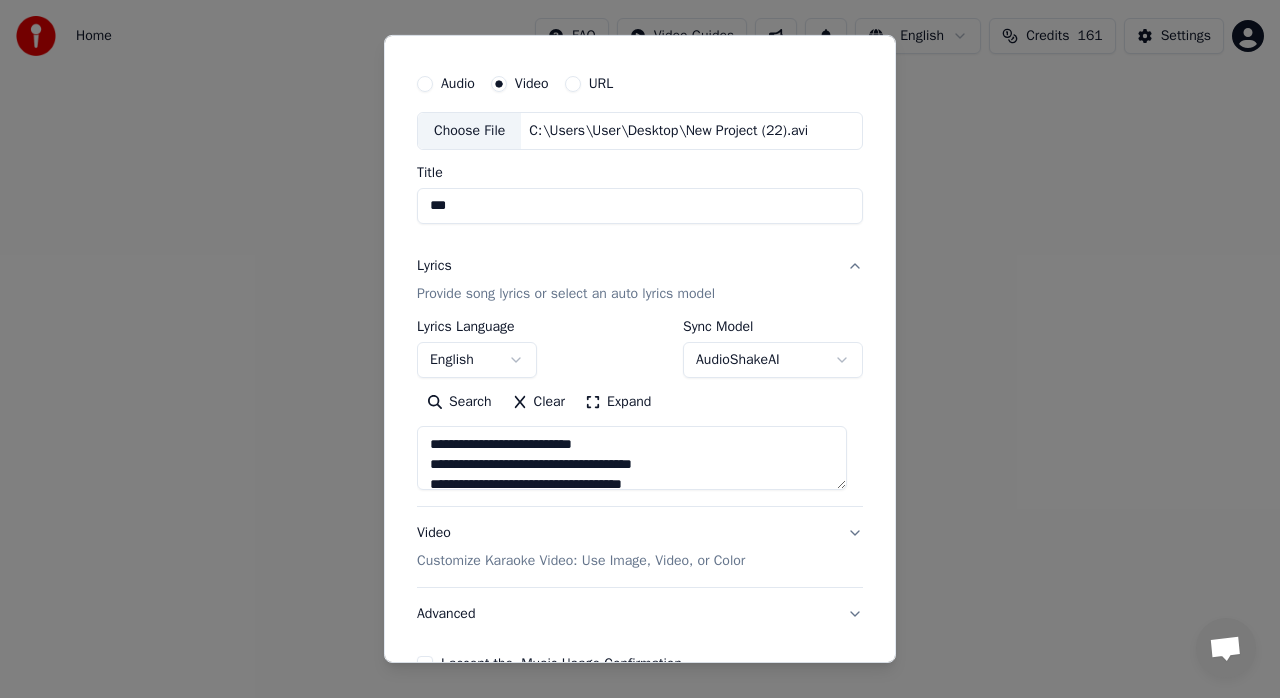 type on "***" 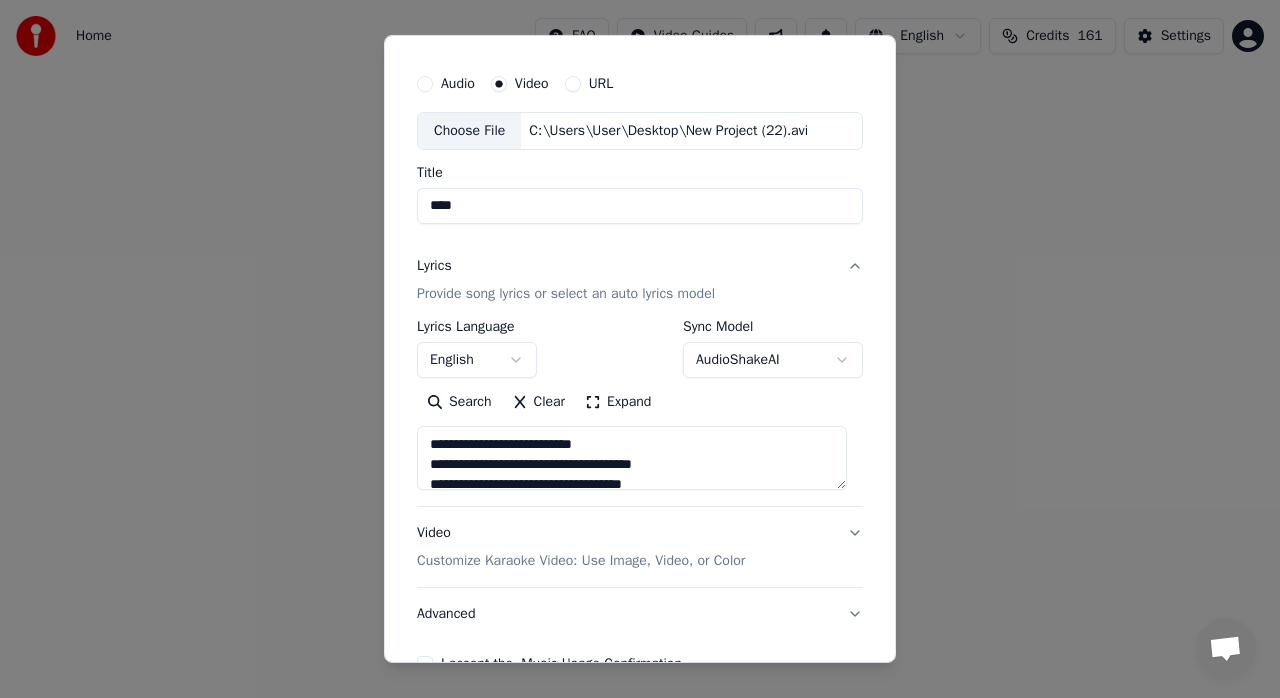 type on "*****" 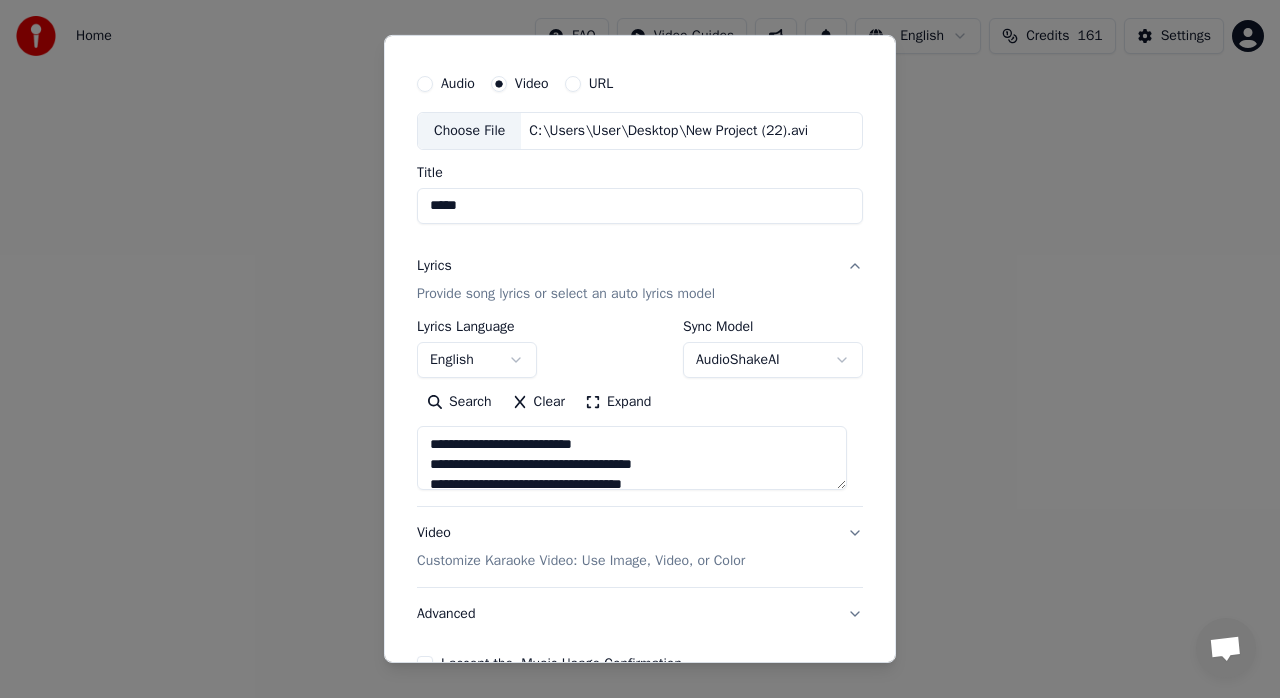 type on "*****" 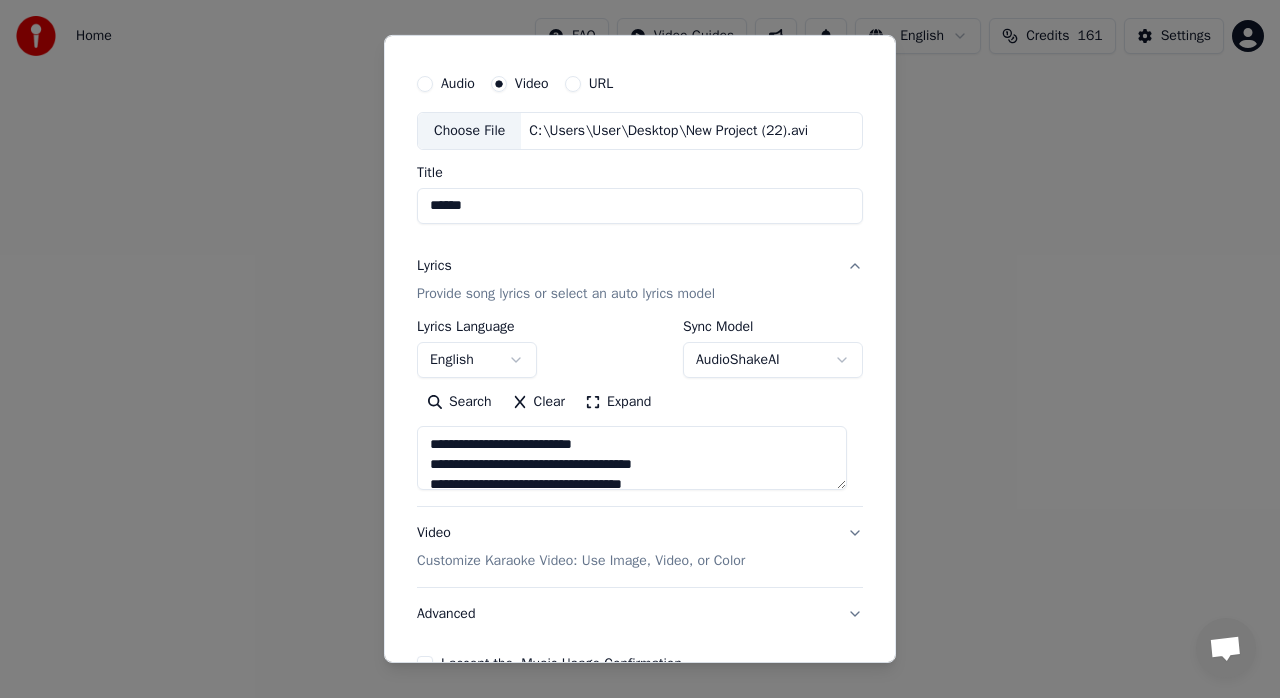 type on "*******" 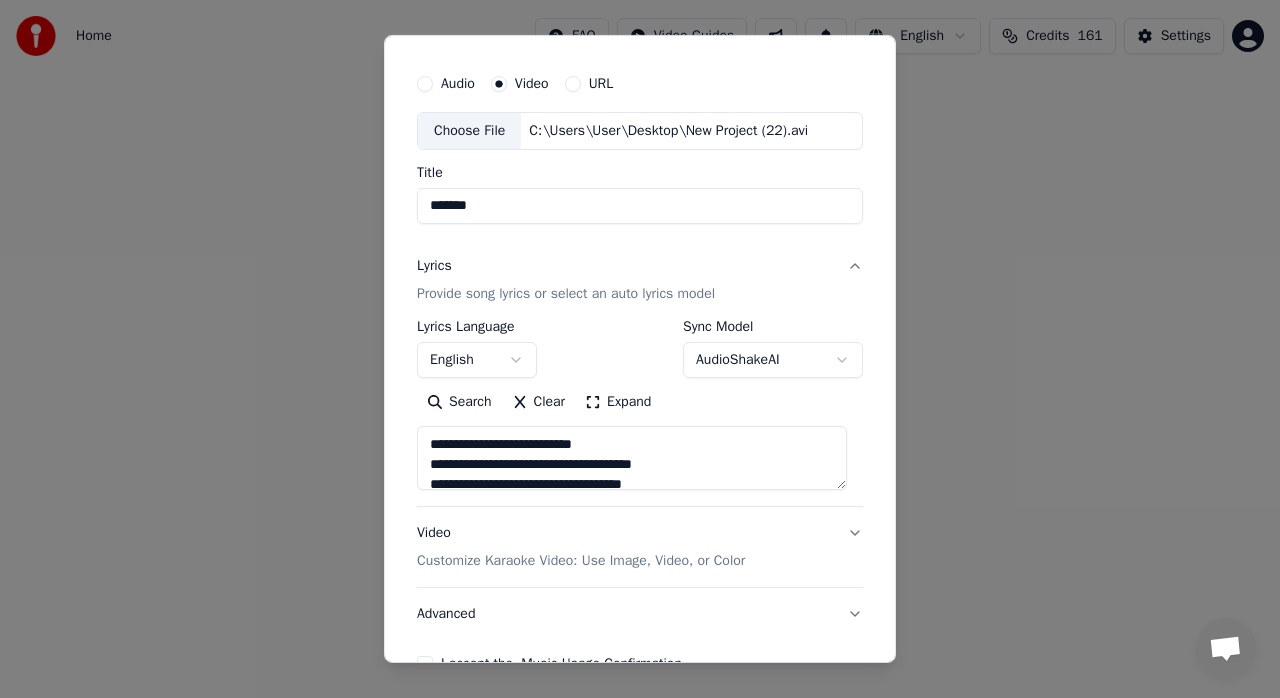 type on "********" 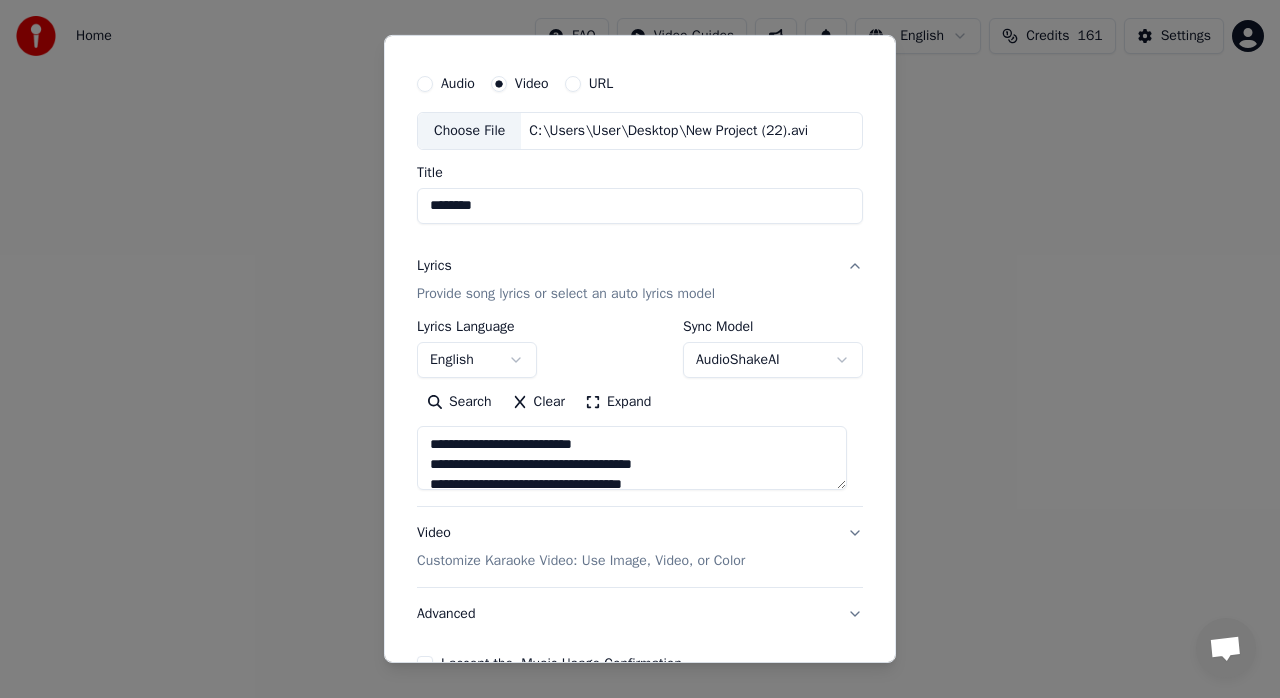 type on "*********" 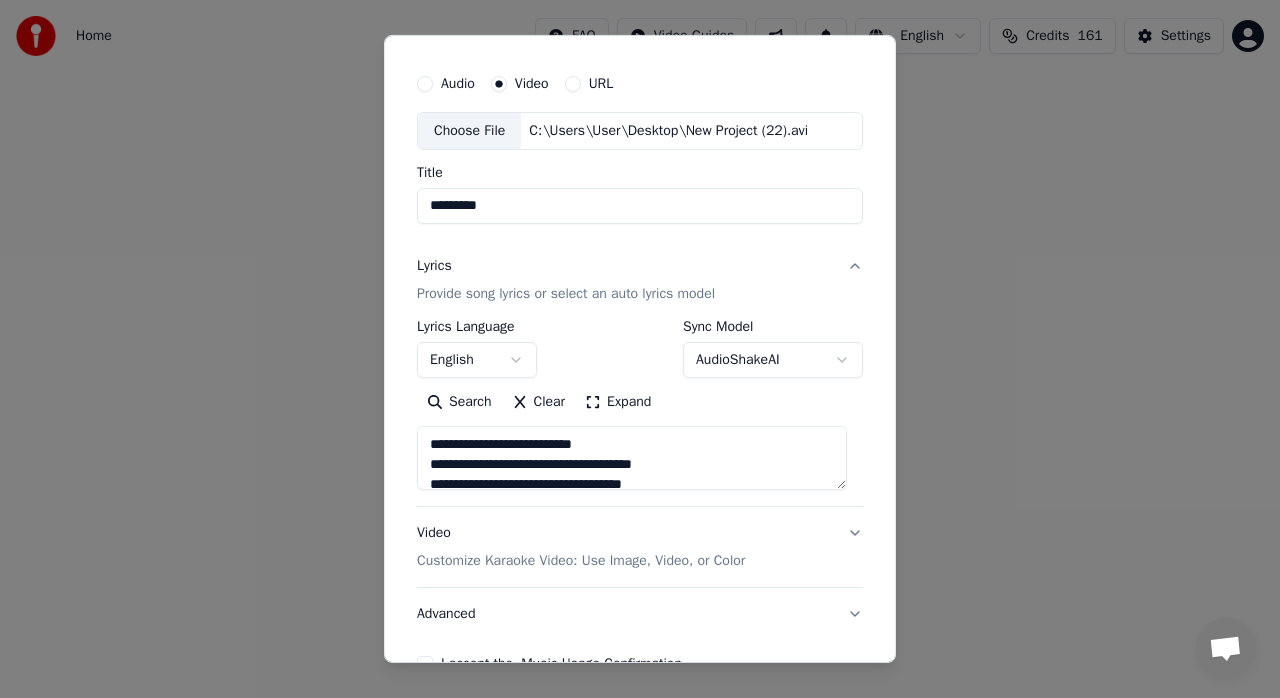type on "**********" 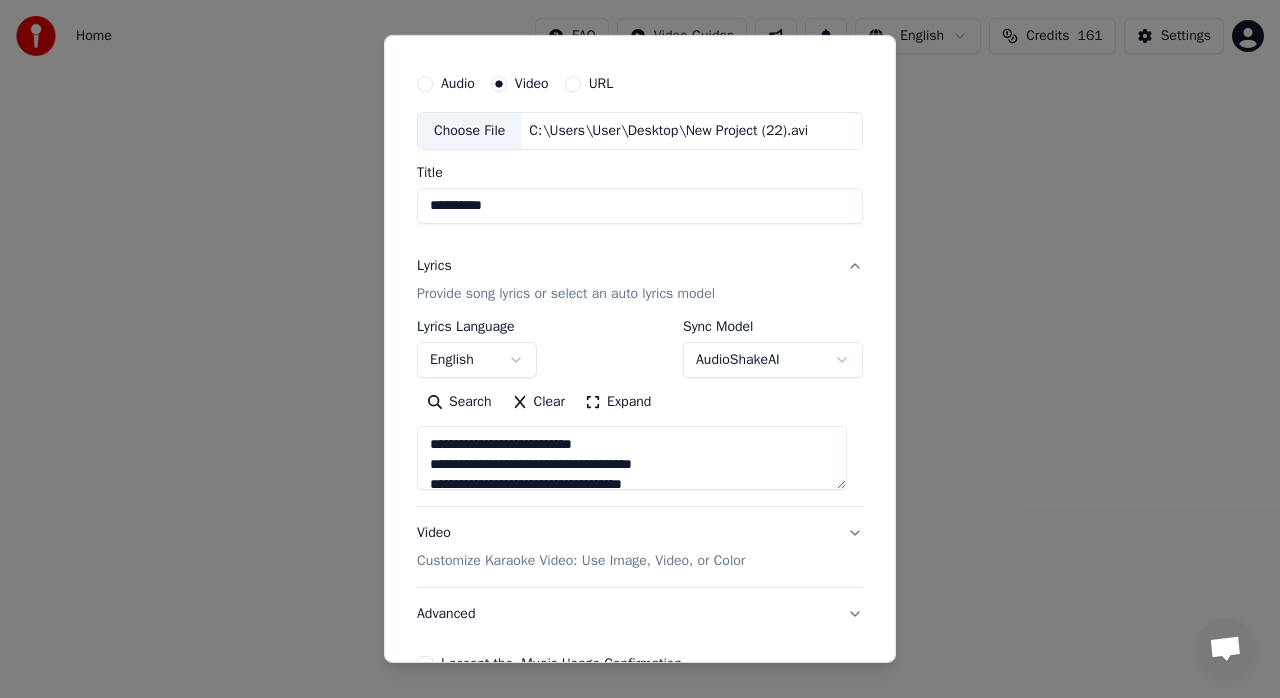type on "**********" 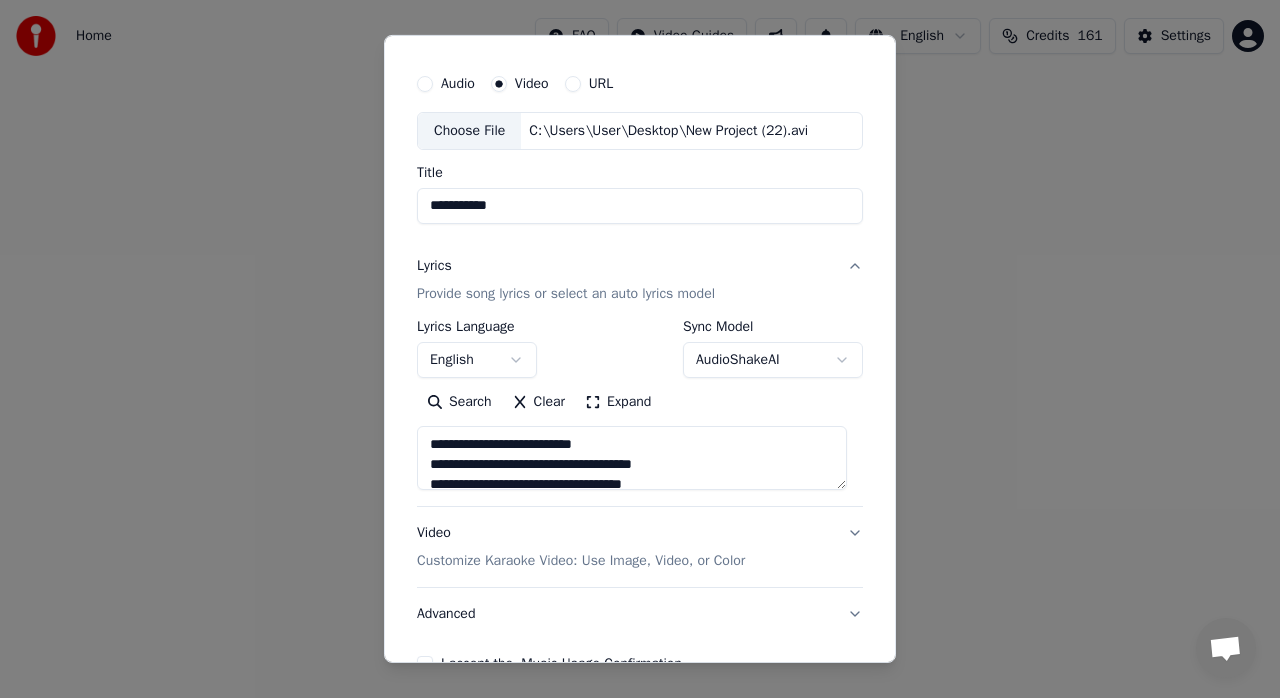type on "**********" 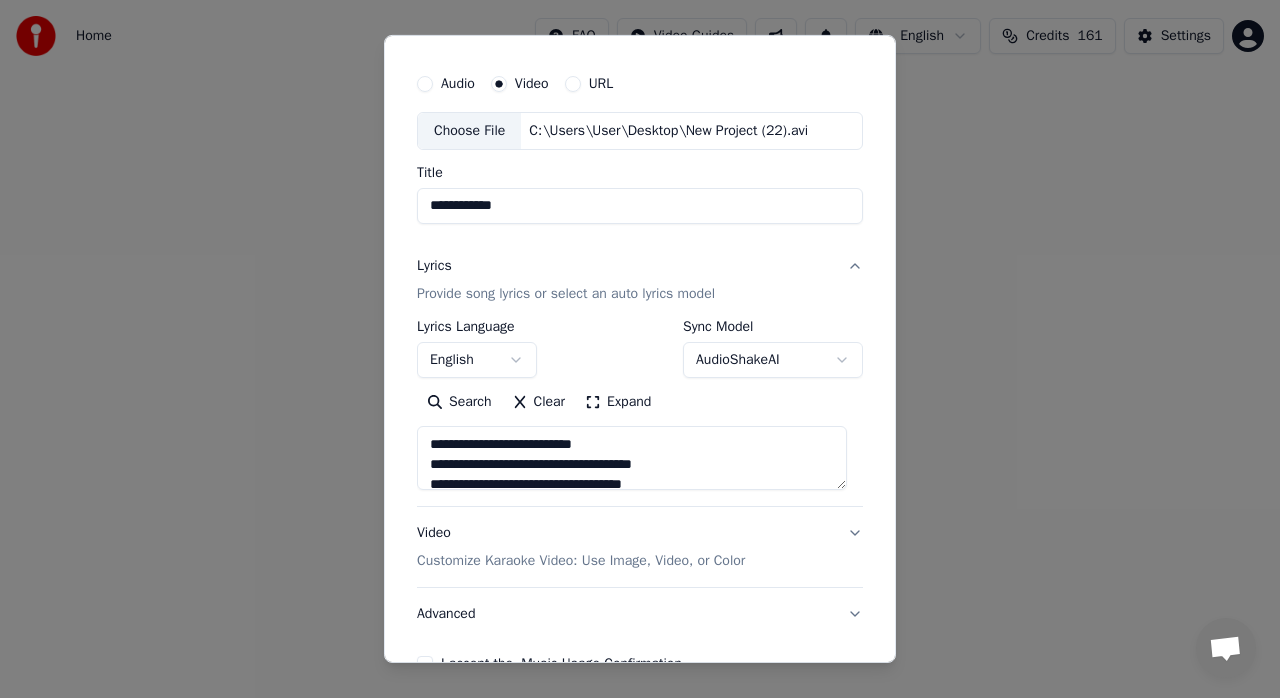 type on "**********" 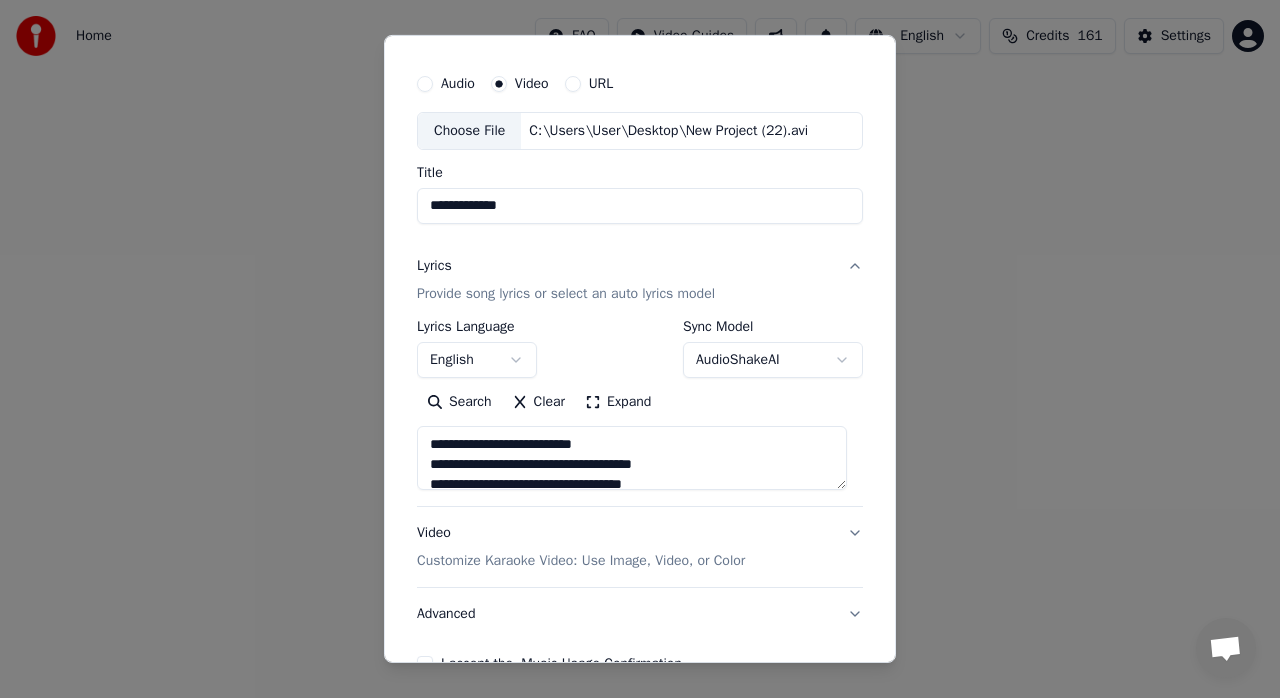 type on "**********" 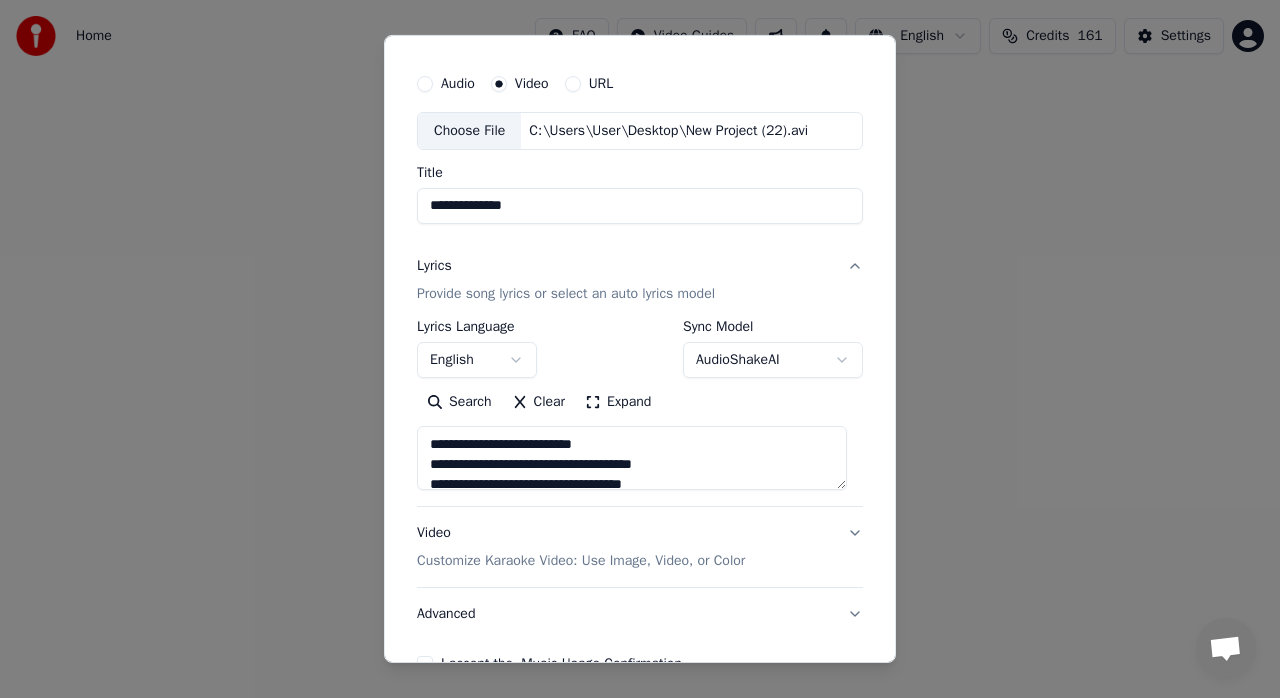 type on "**********" 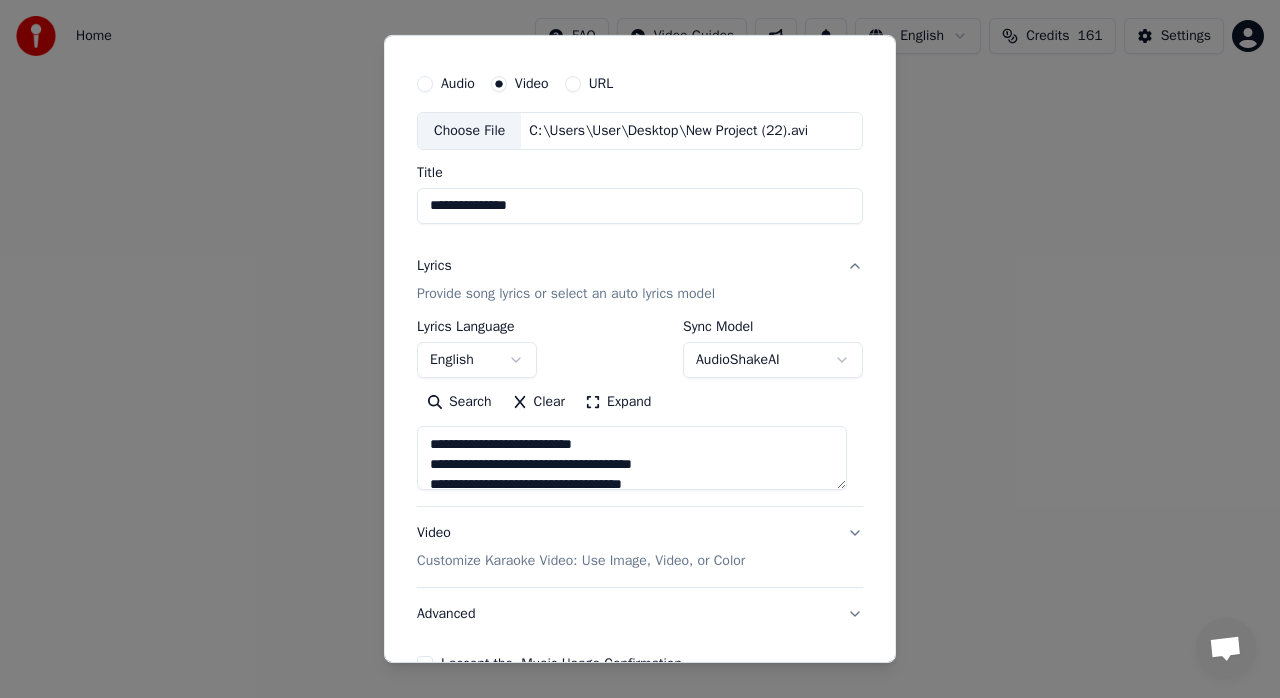 type on "**********" 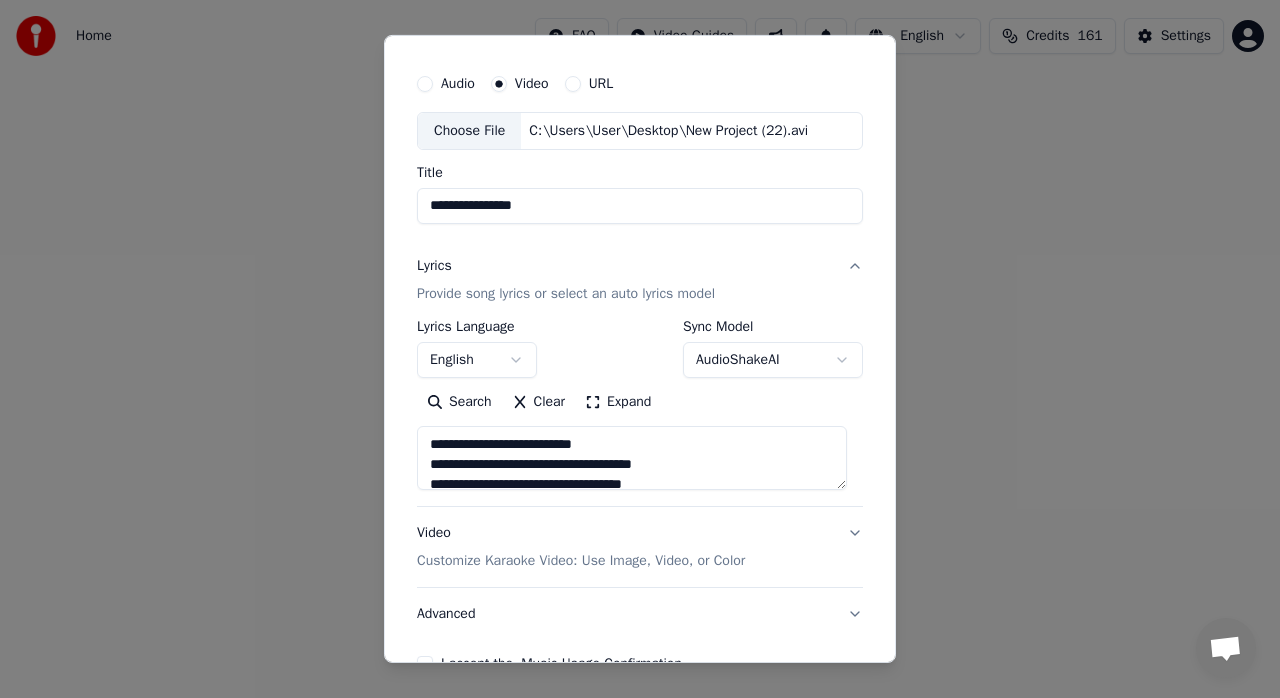 type on "**********" 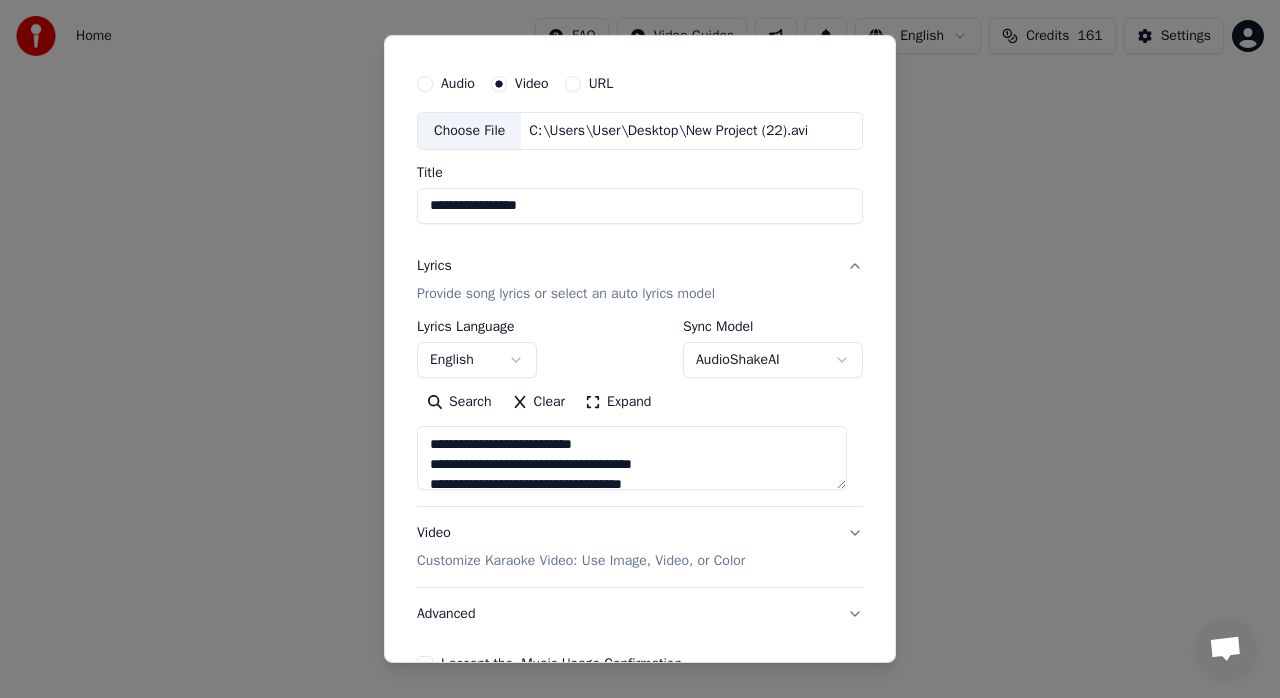 type on "**********" 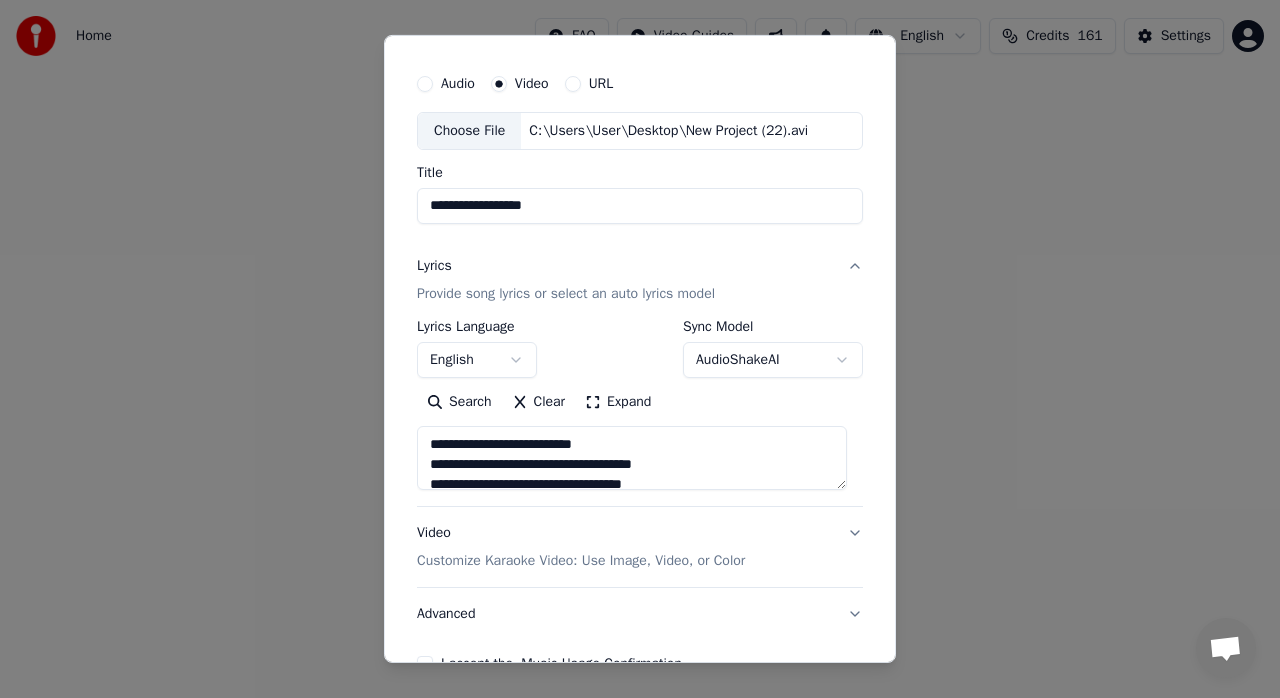 type on "**********" 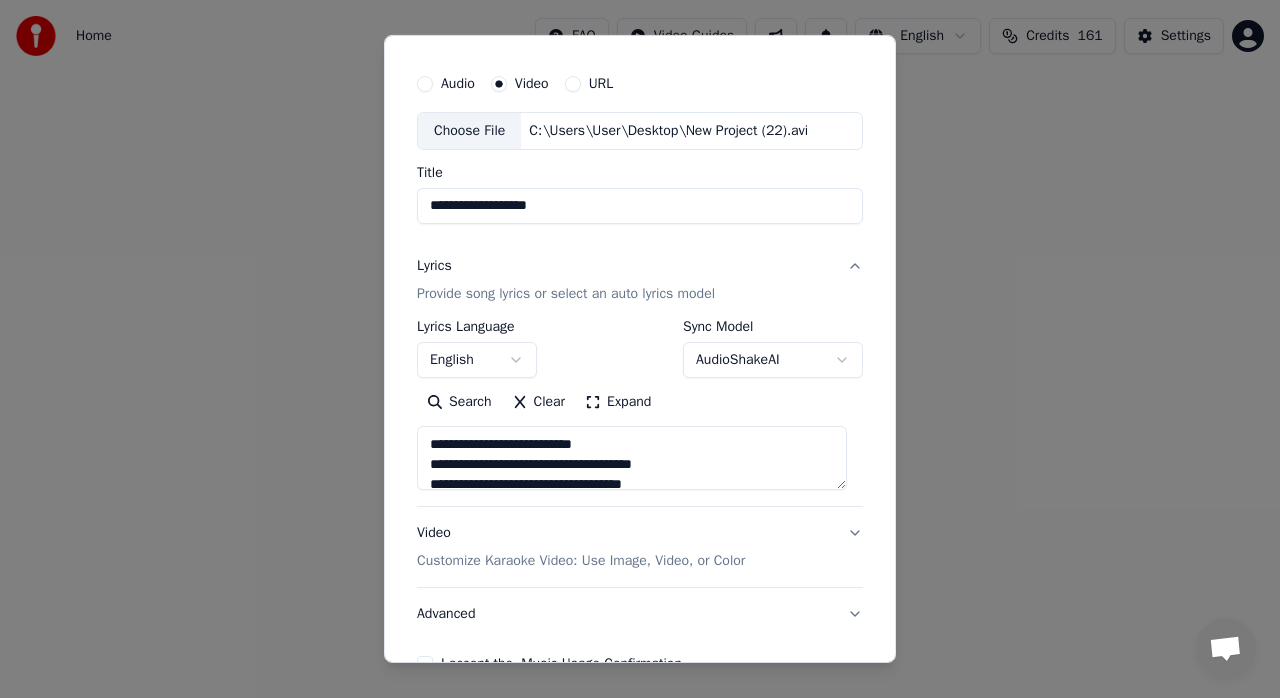type on "**********" 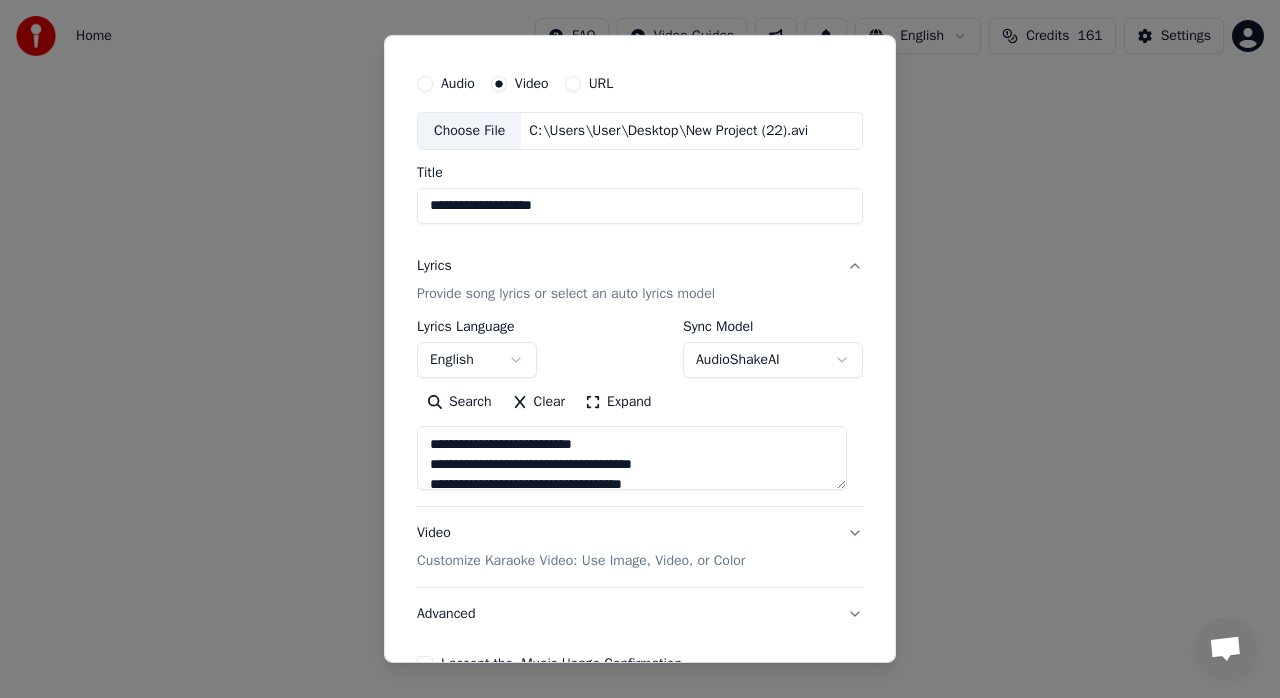 type on "**********" 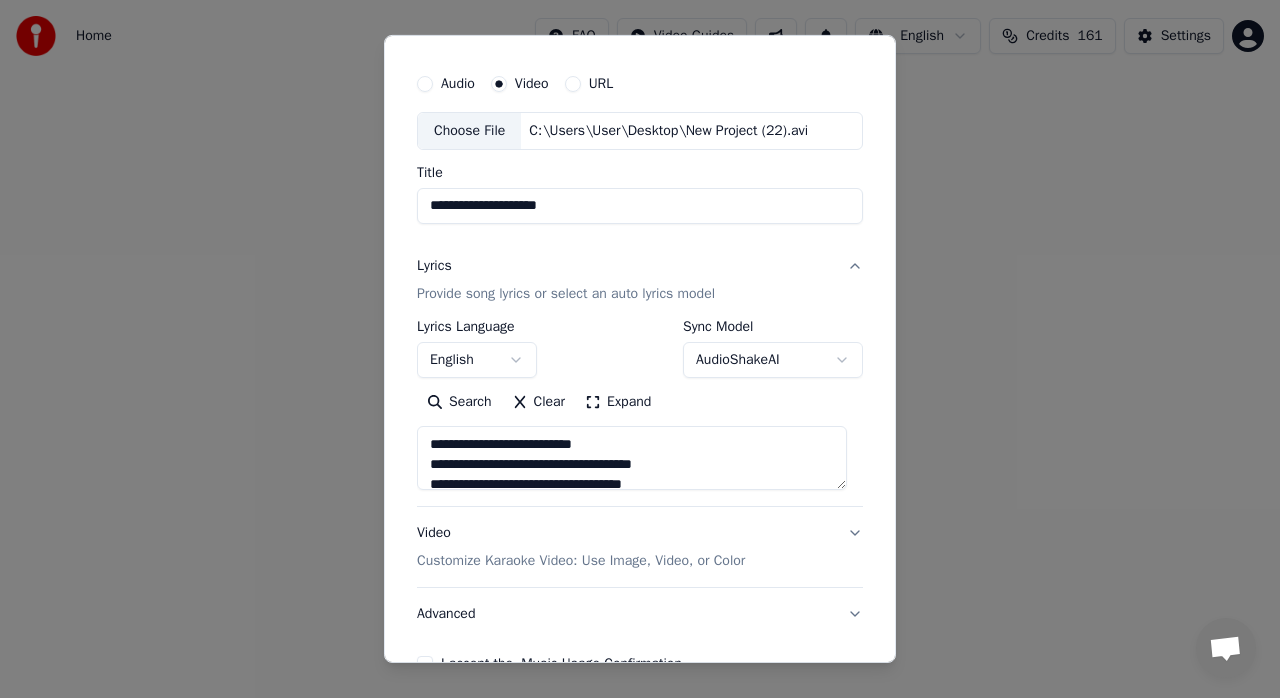 type on "**********" 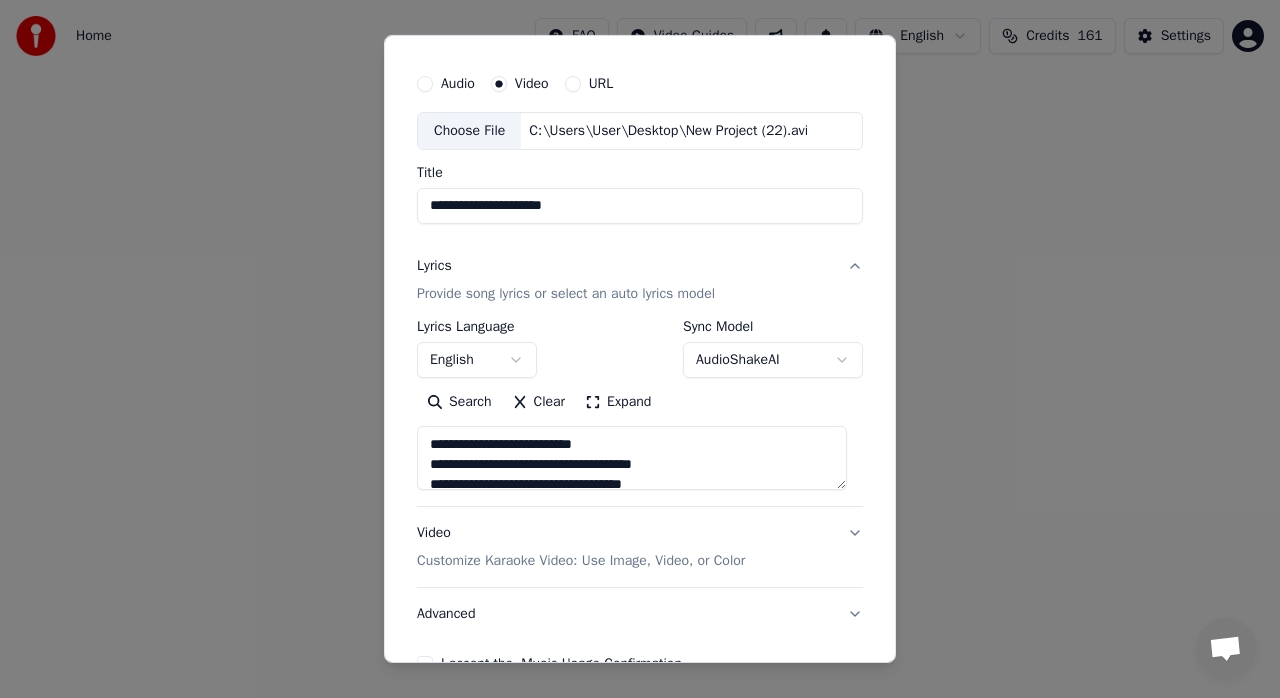 type on "**********" 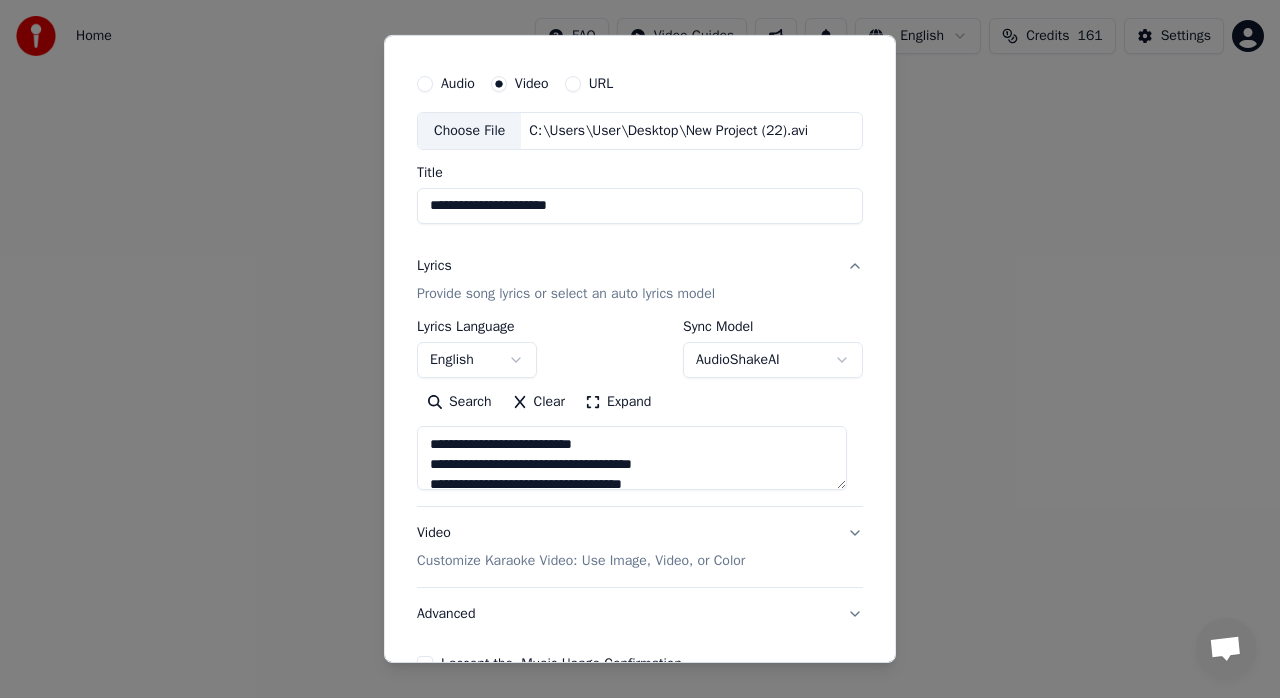 type on "**********" 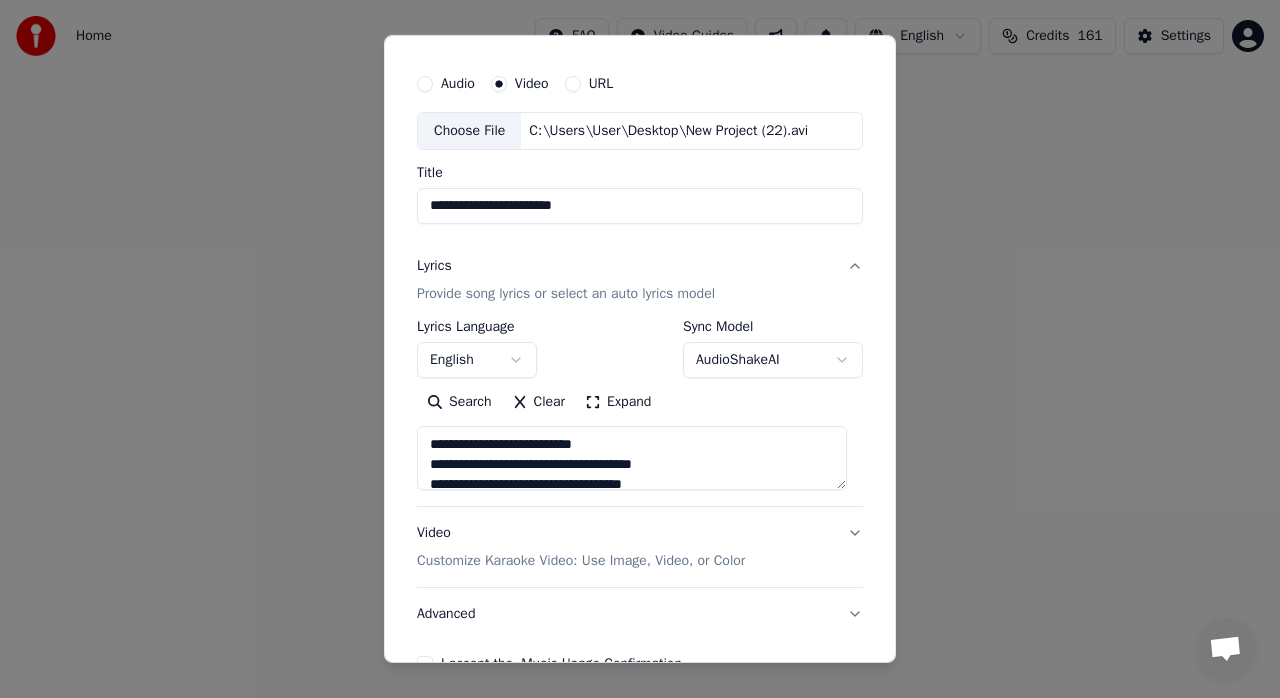 type on "**********" 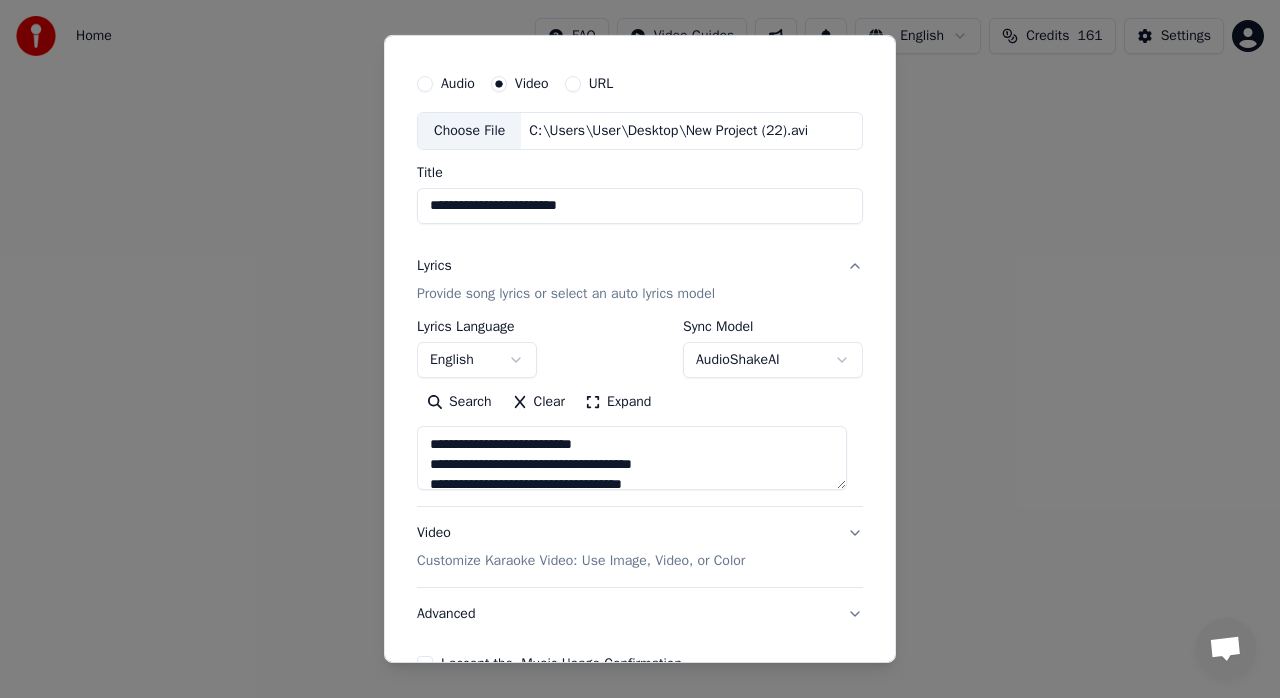 type on "**********" 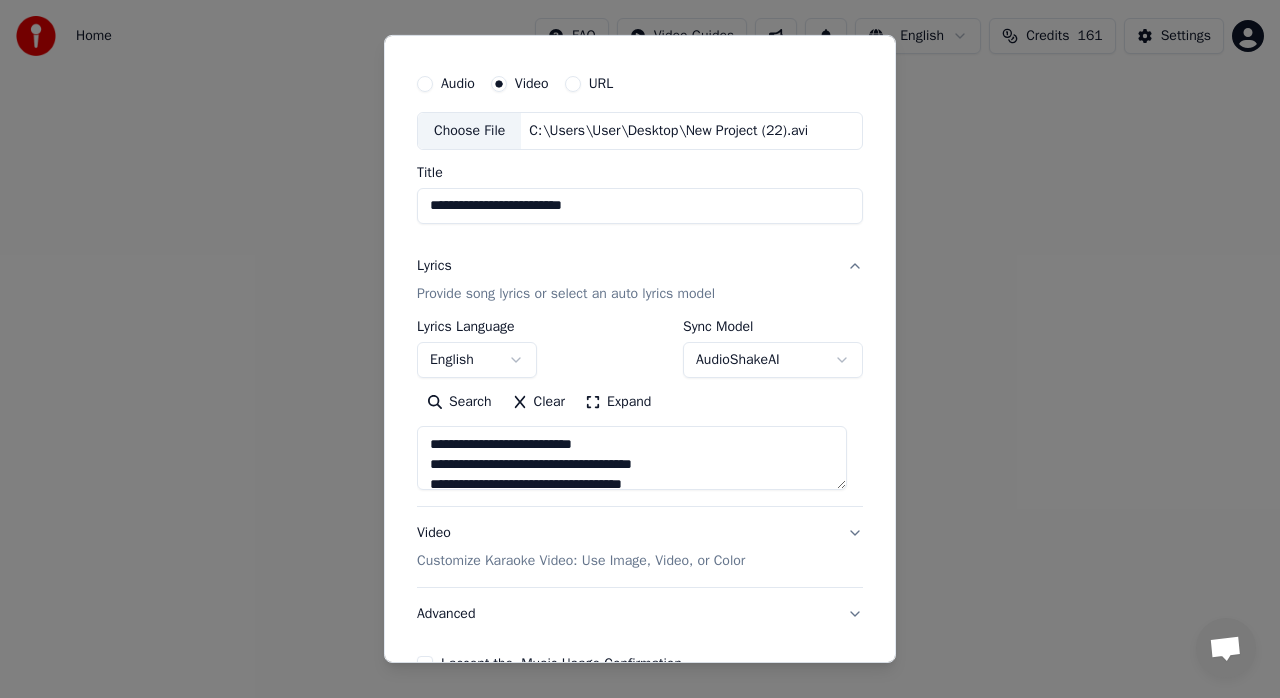 type on "**********" 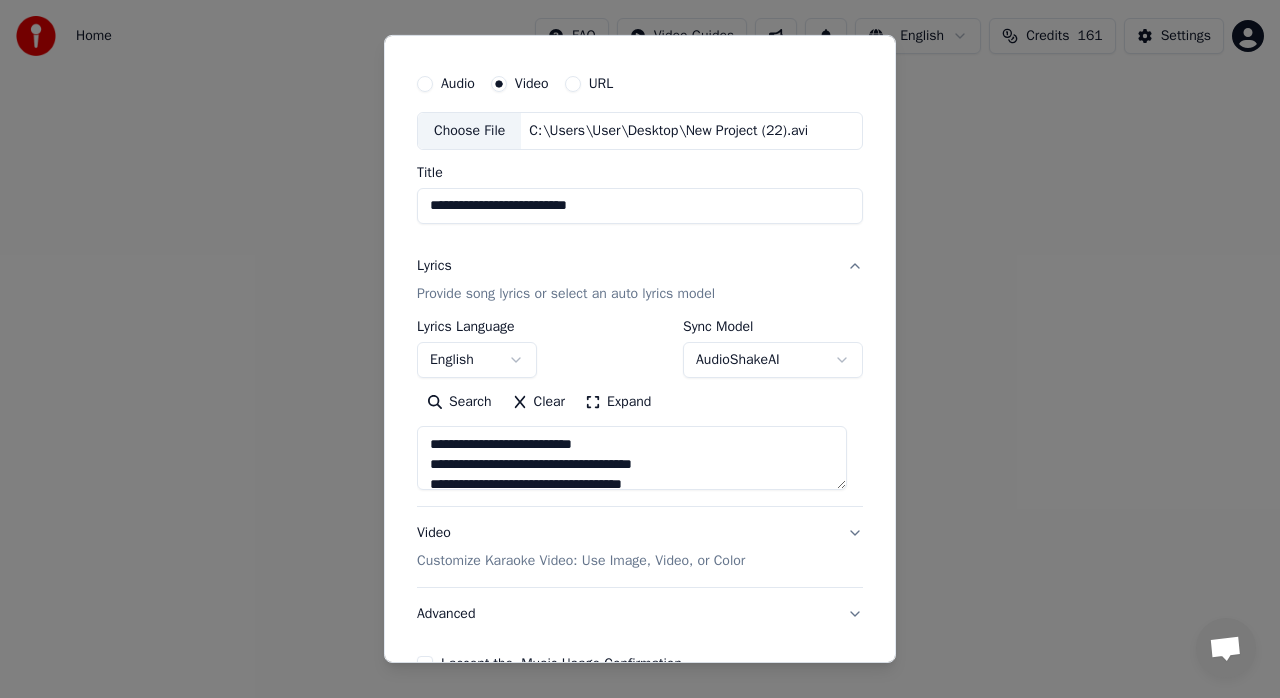 type on "**********" 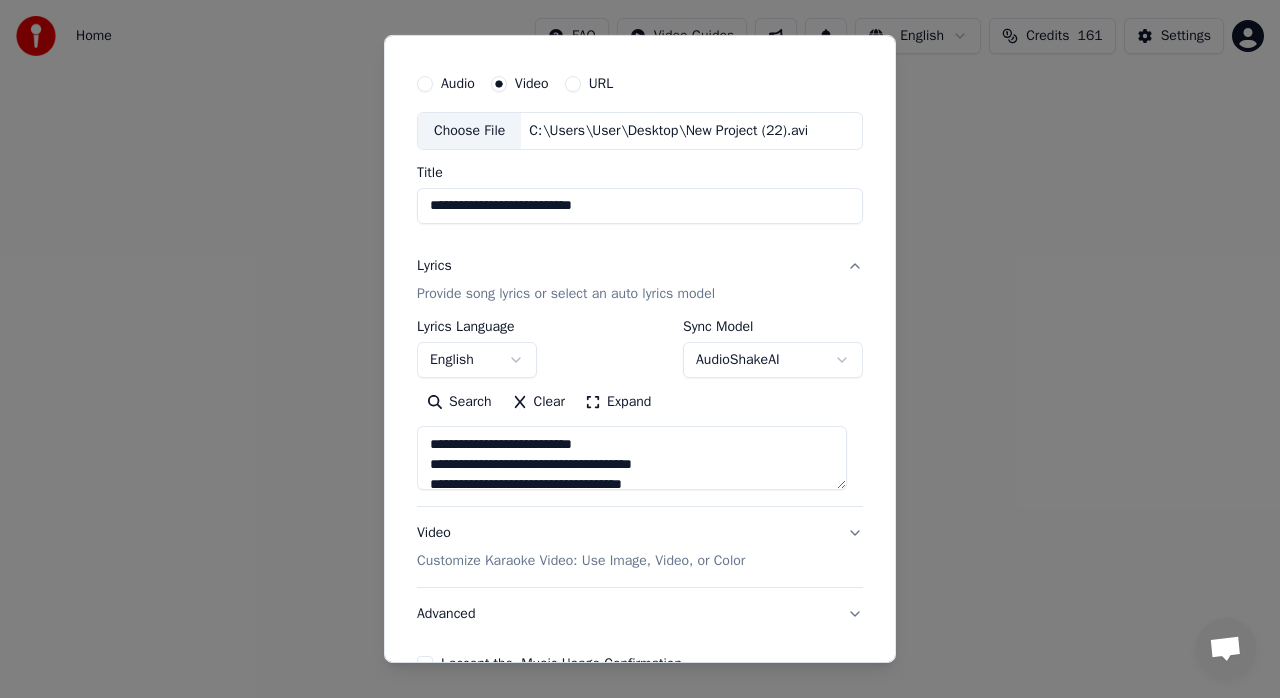 type on "**********" 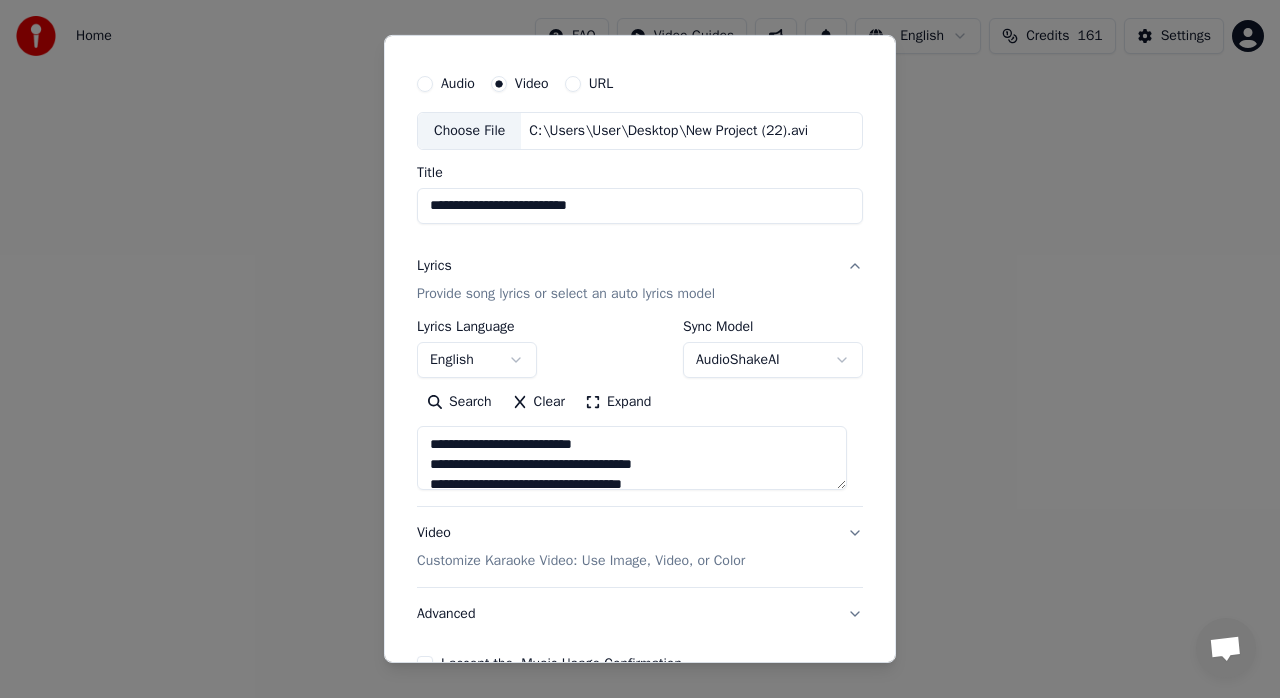 type on "**********" 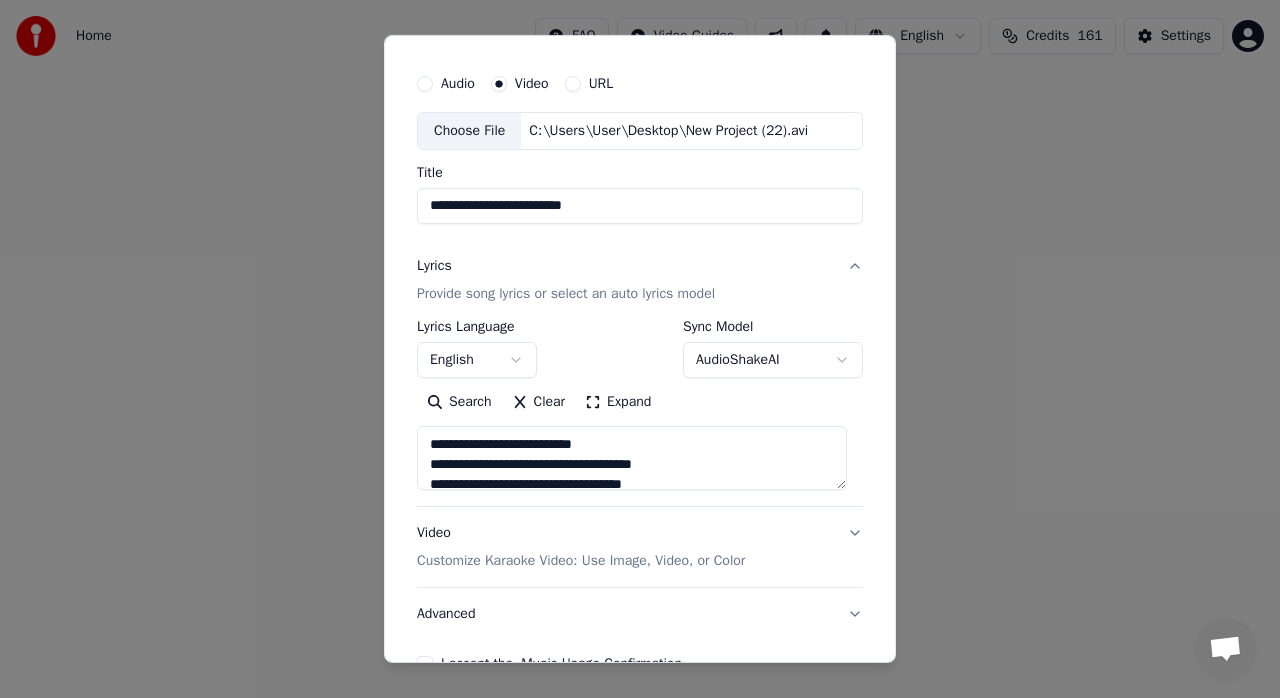 type on "**********" 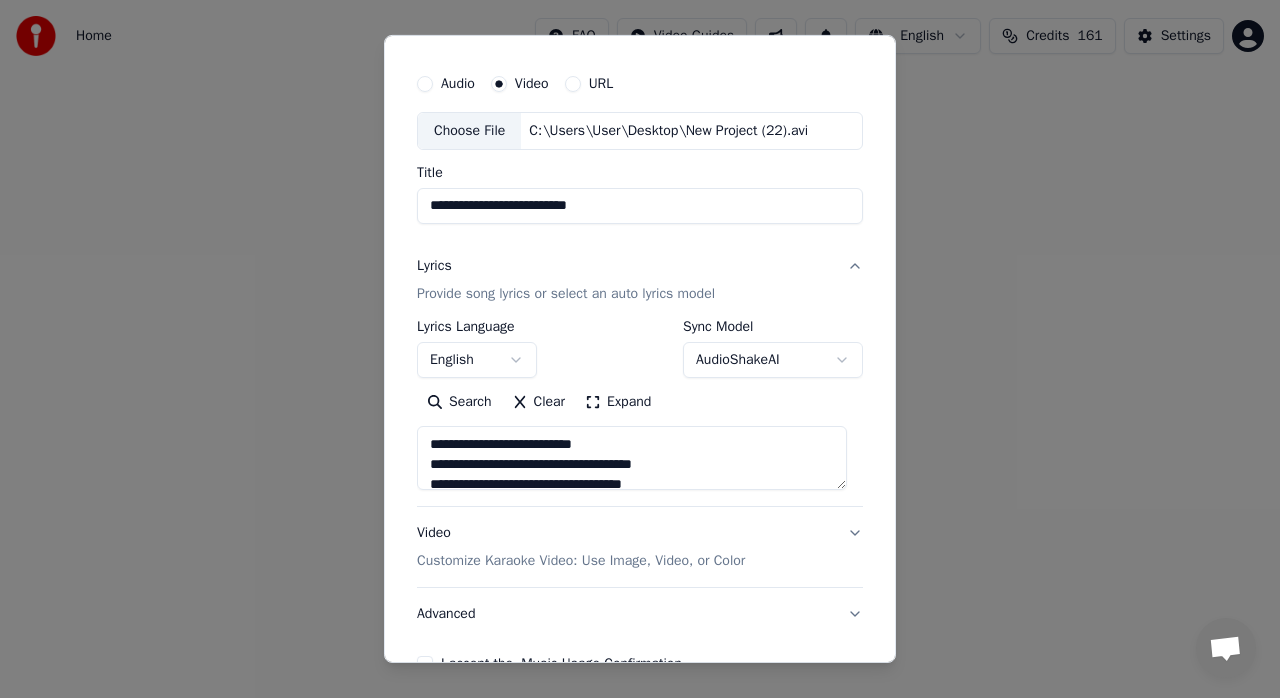 click on "**********" at bounding box center [640, 206] 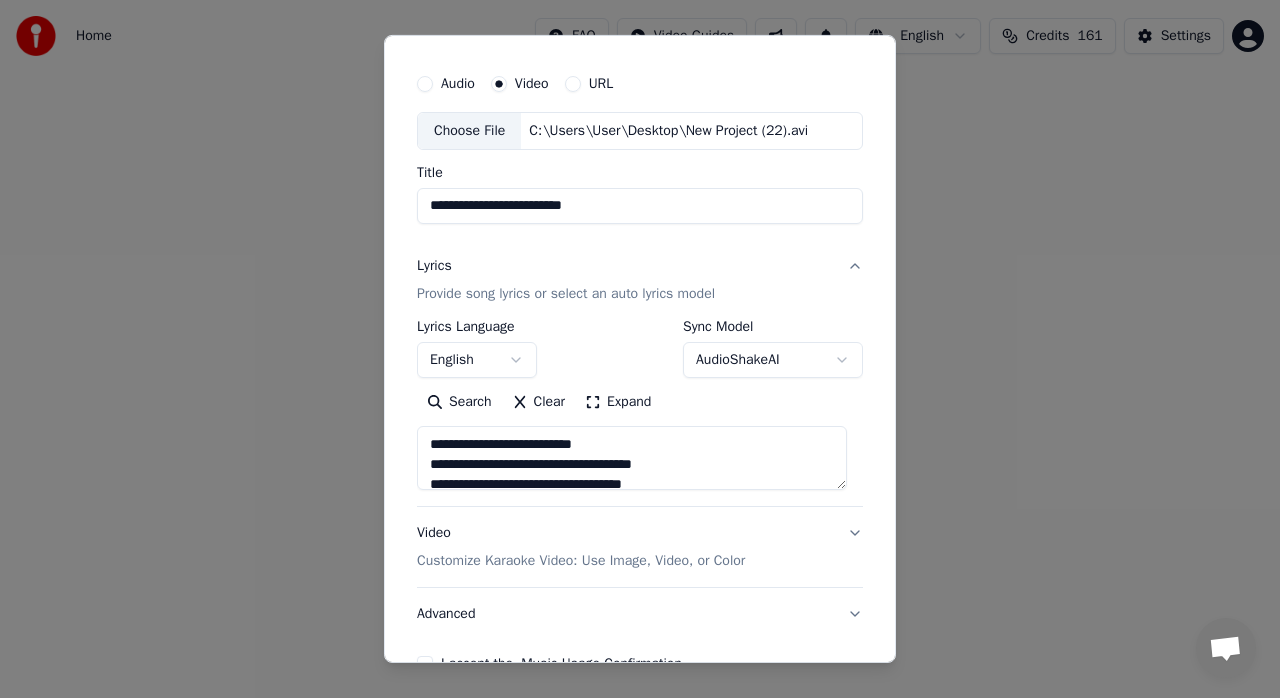 click on "**********" at bounding box center (640, 206) 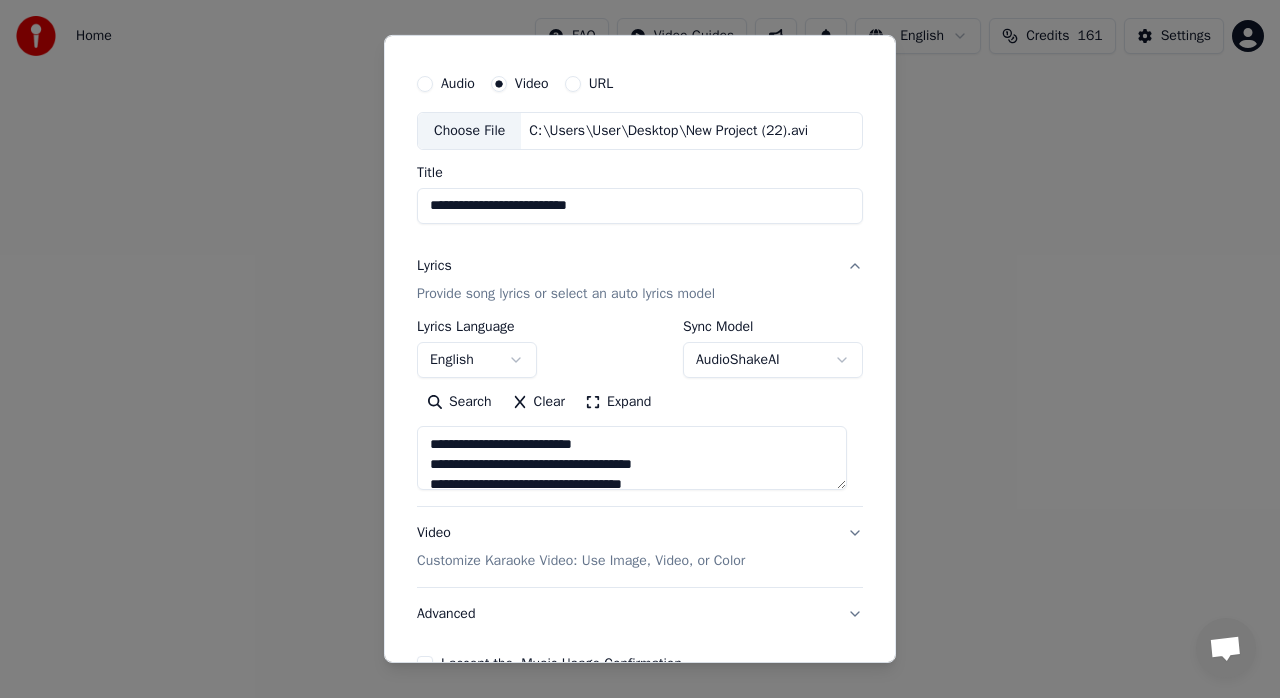 type on "**********" 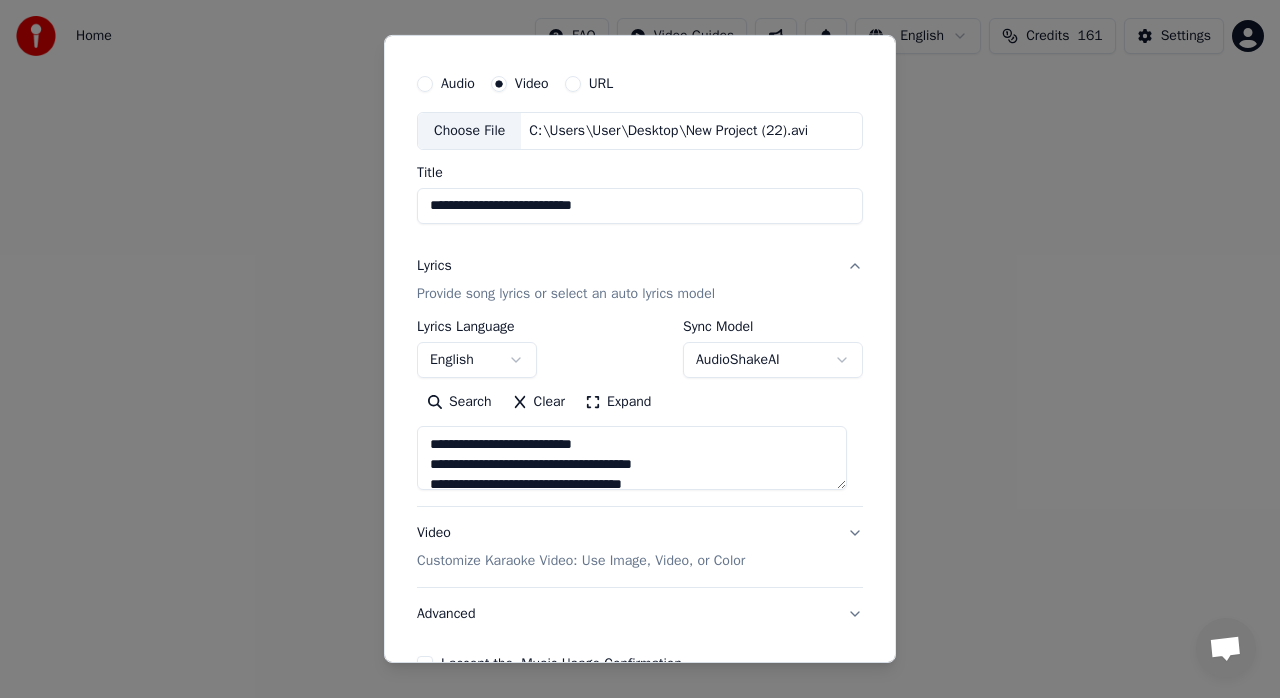 type on "**********" 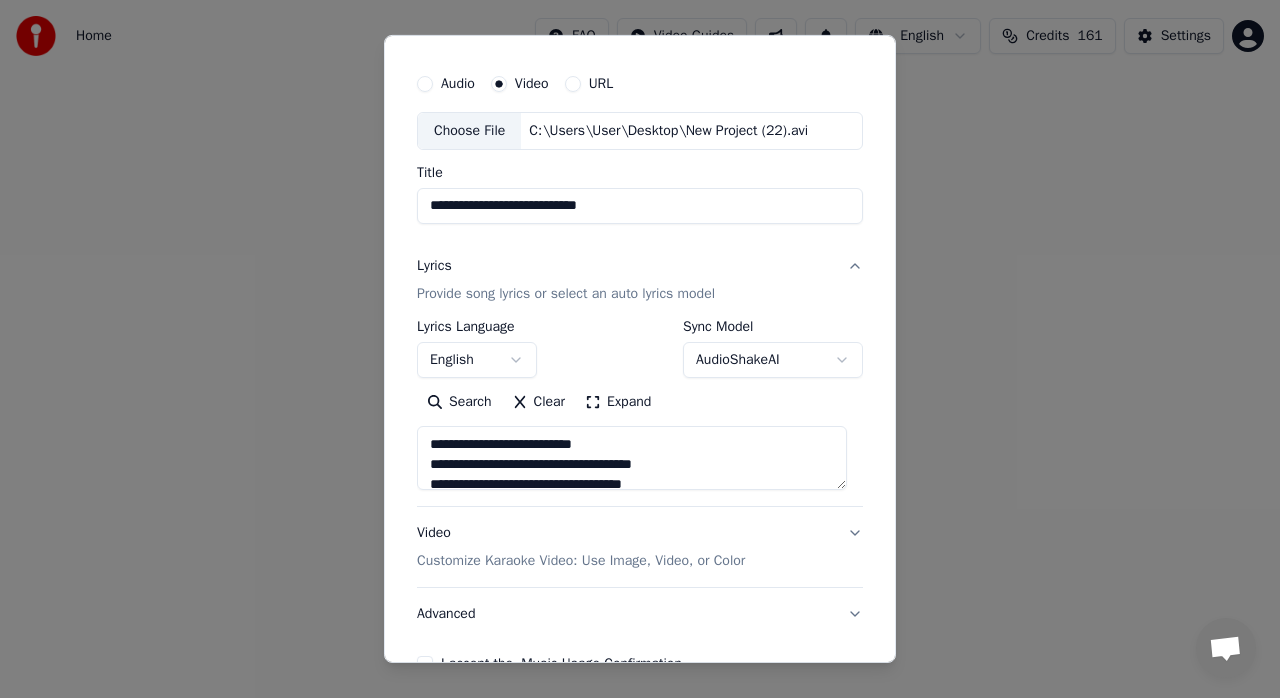 type on "**********" 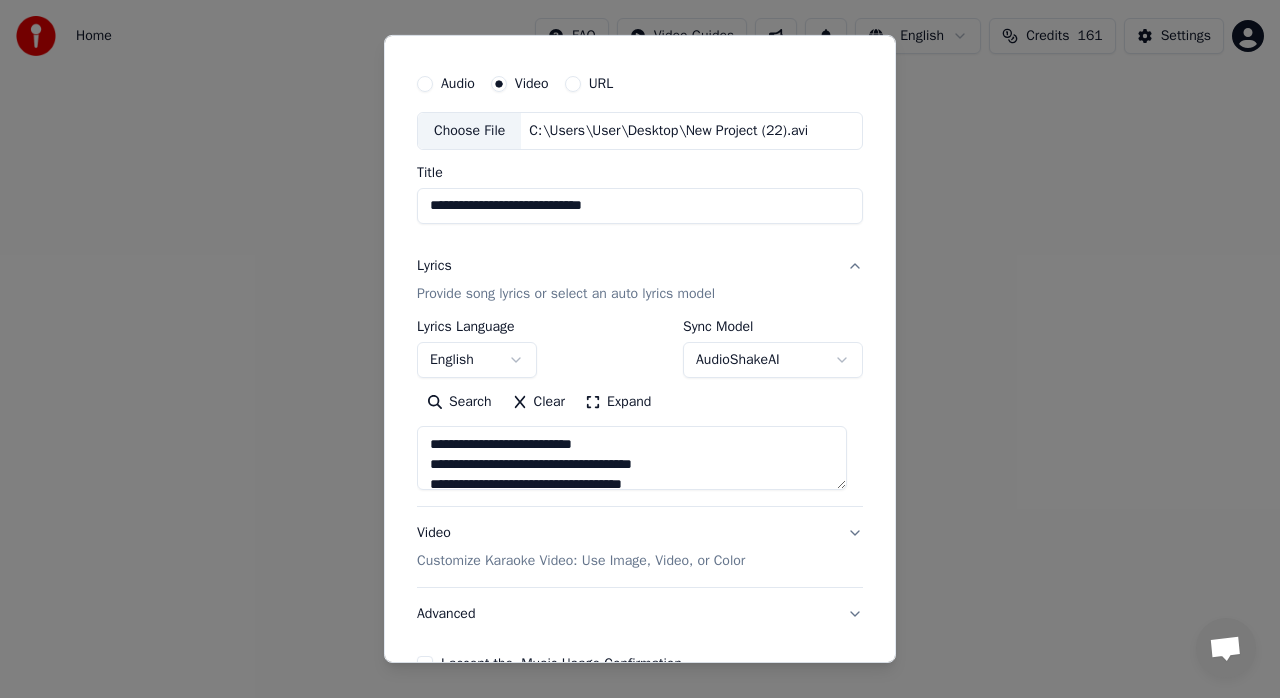 type on "**********" 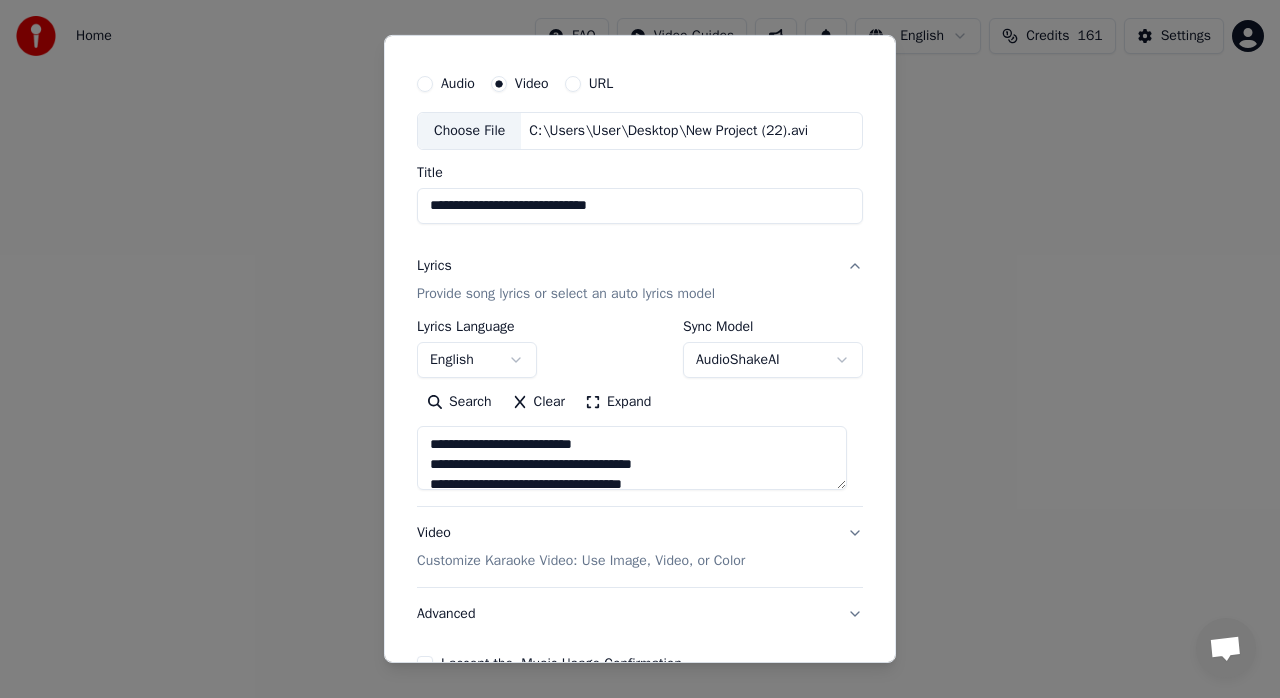 type on "**********" 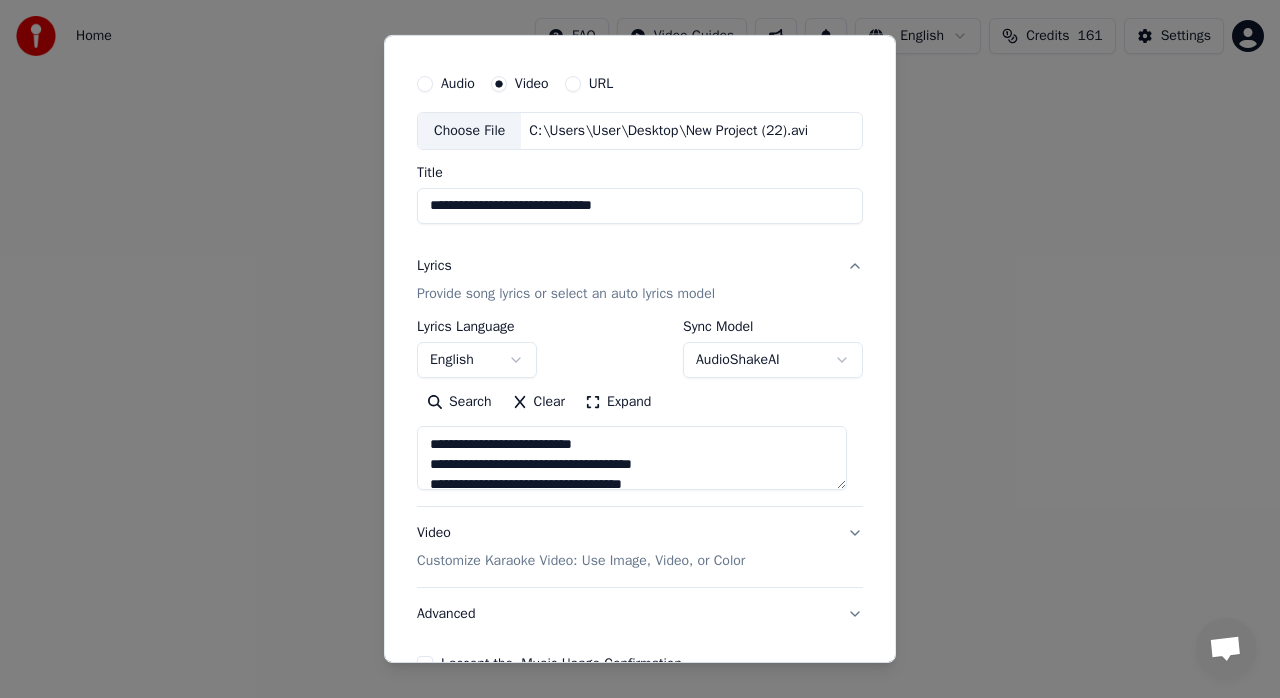 type on "**********" 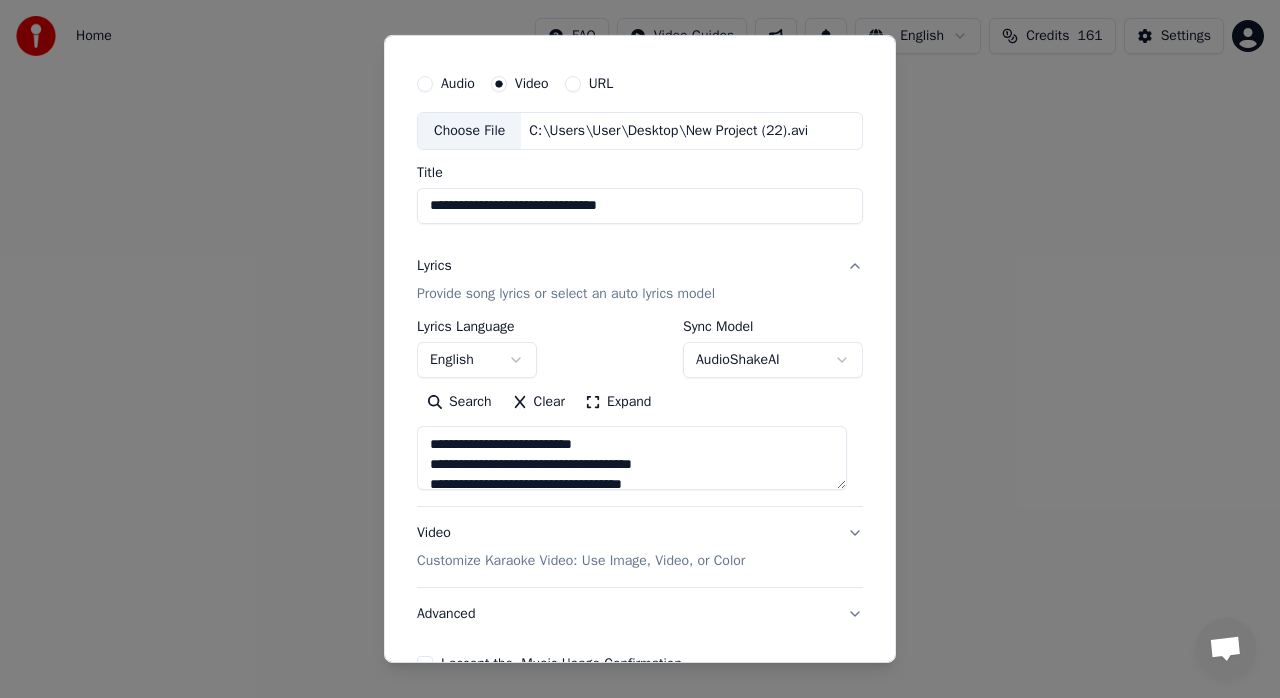 type on "**********" 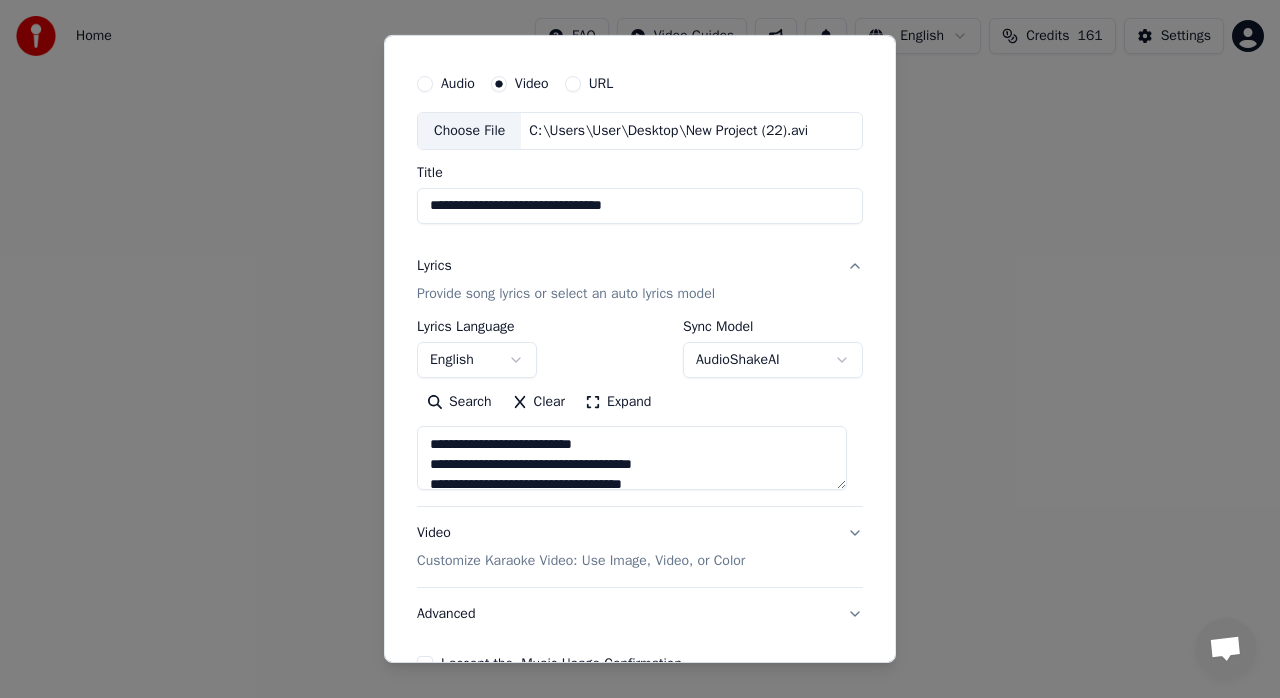 type on "**********" 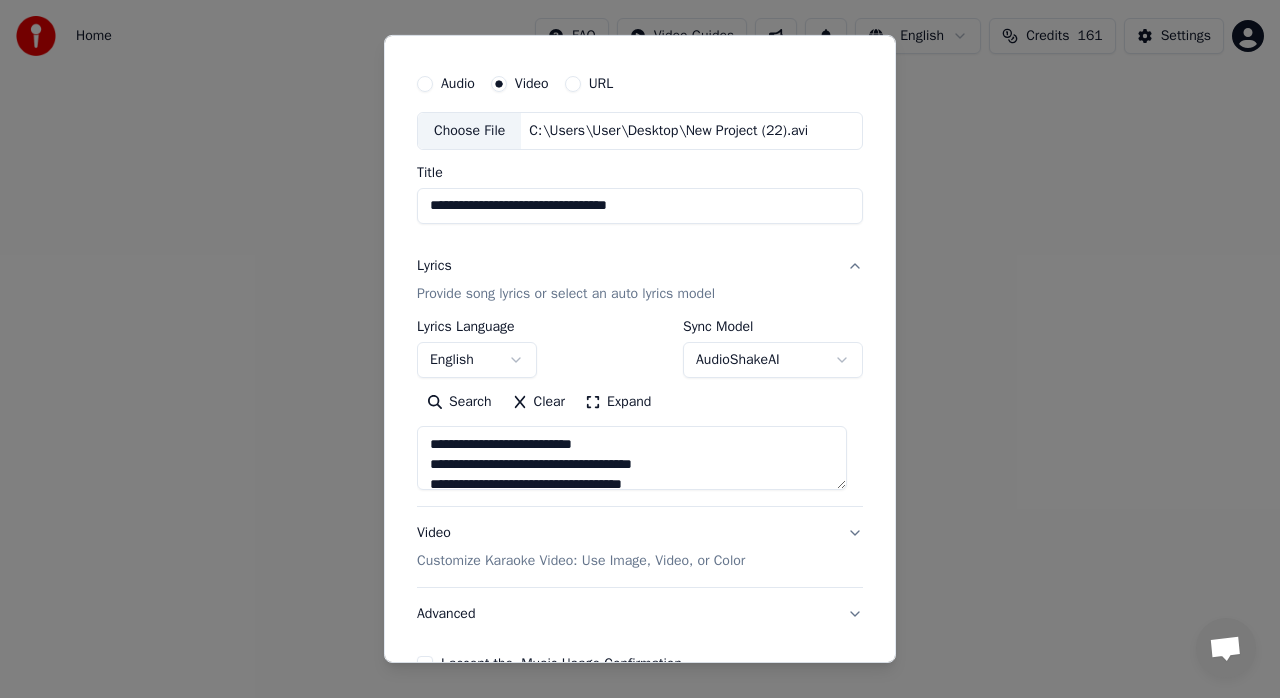 type on "**********" 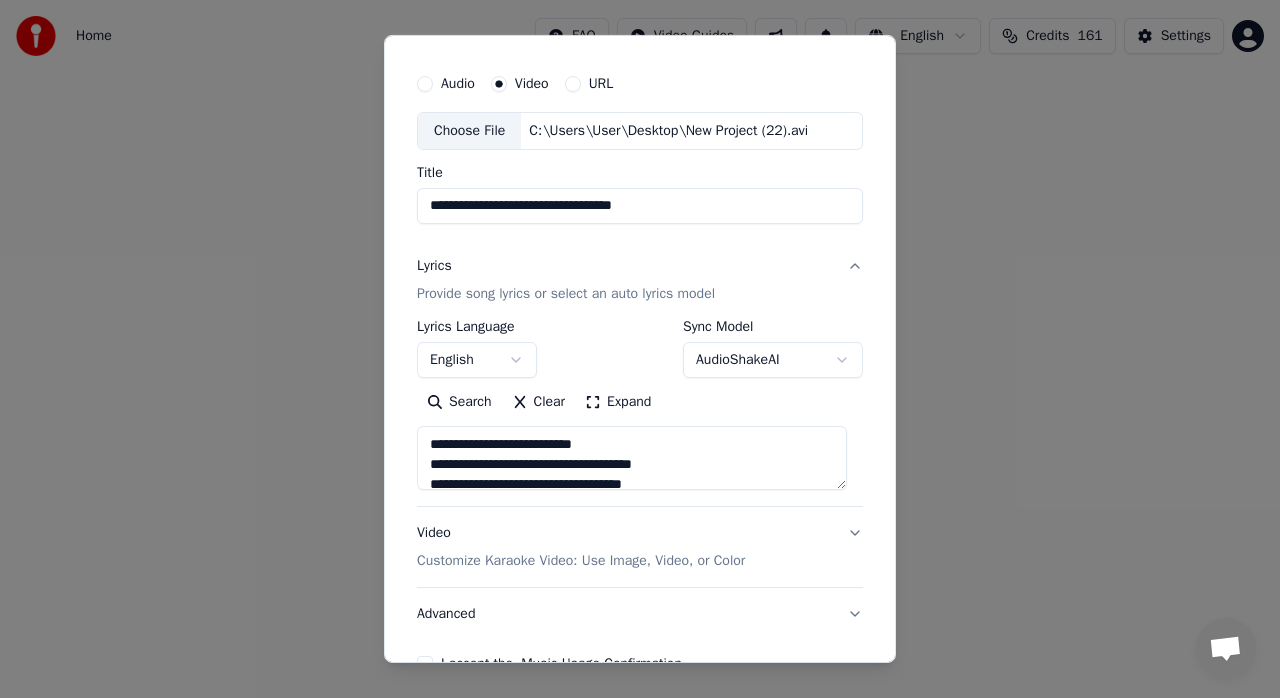 type on "**********" 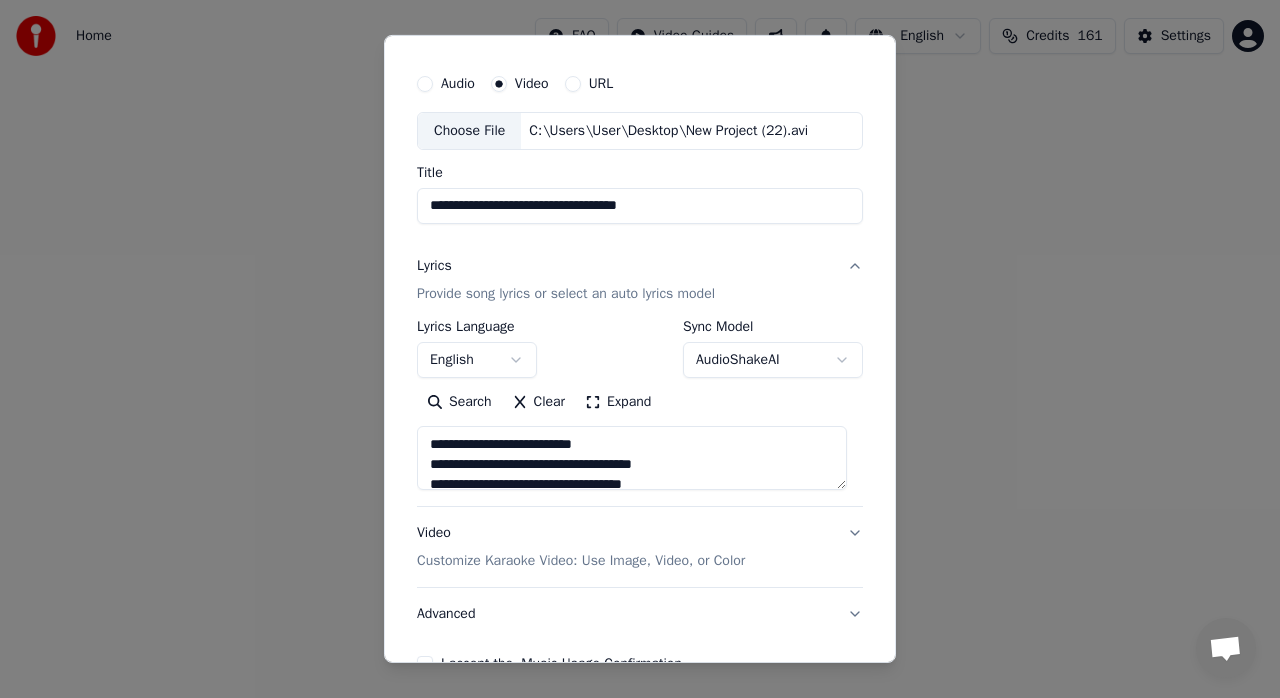 type on "**********" 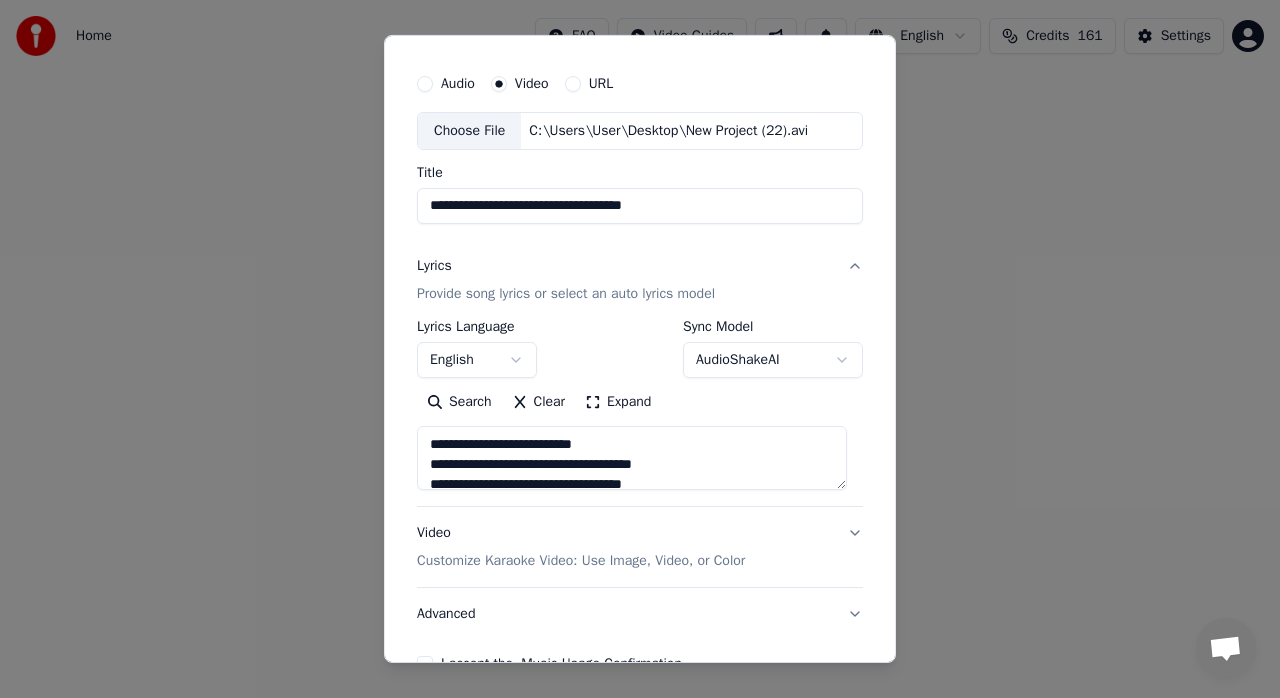 type on "**********" 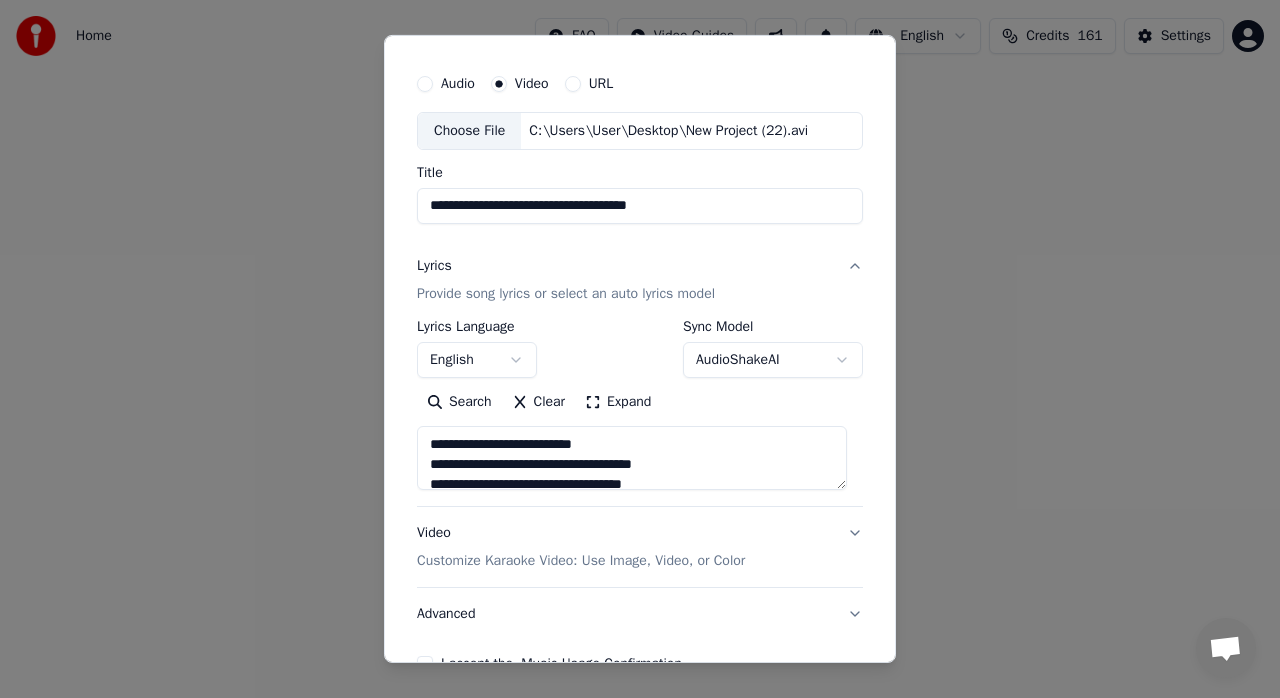 type on "**********" 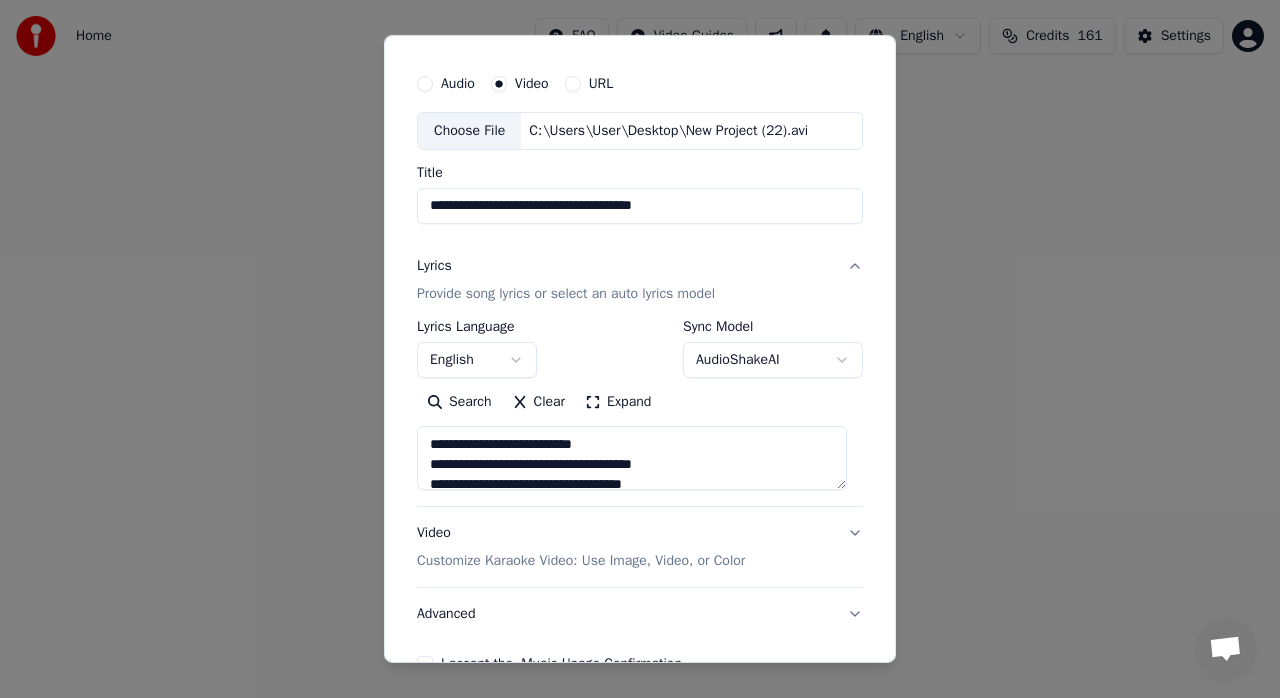type on "**********" 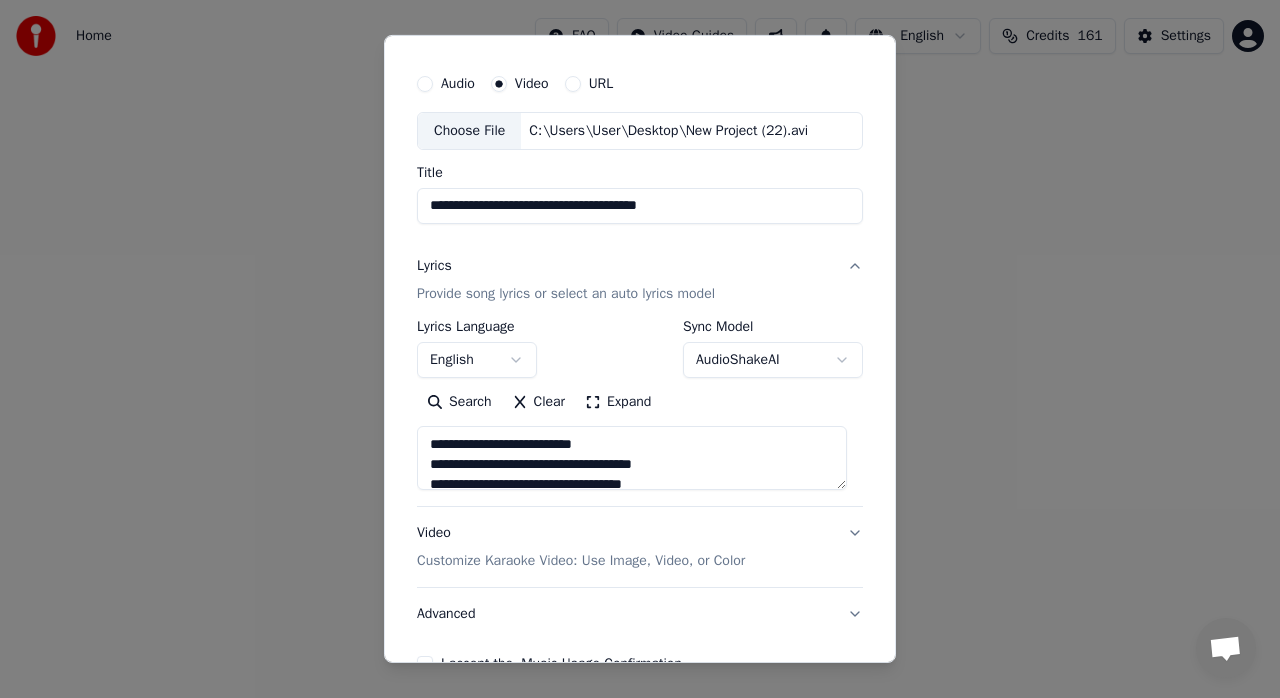 type on "**********" 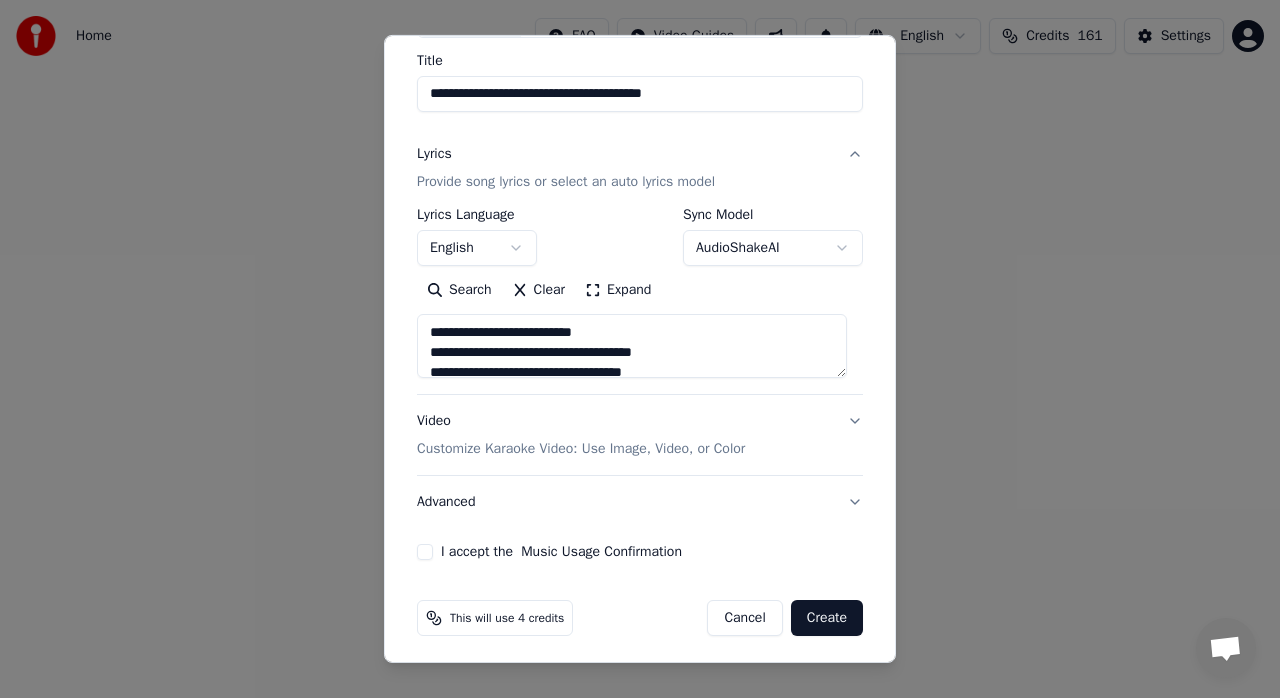 scroll, scrollTop: 161, scrollLeft: 0, axis: vertical 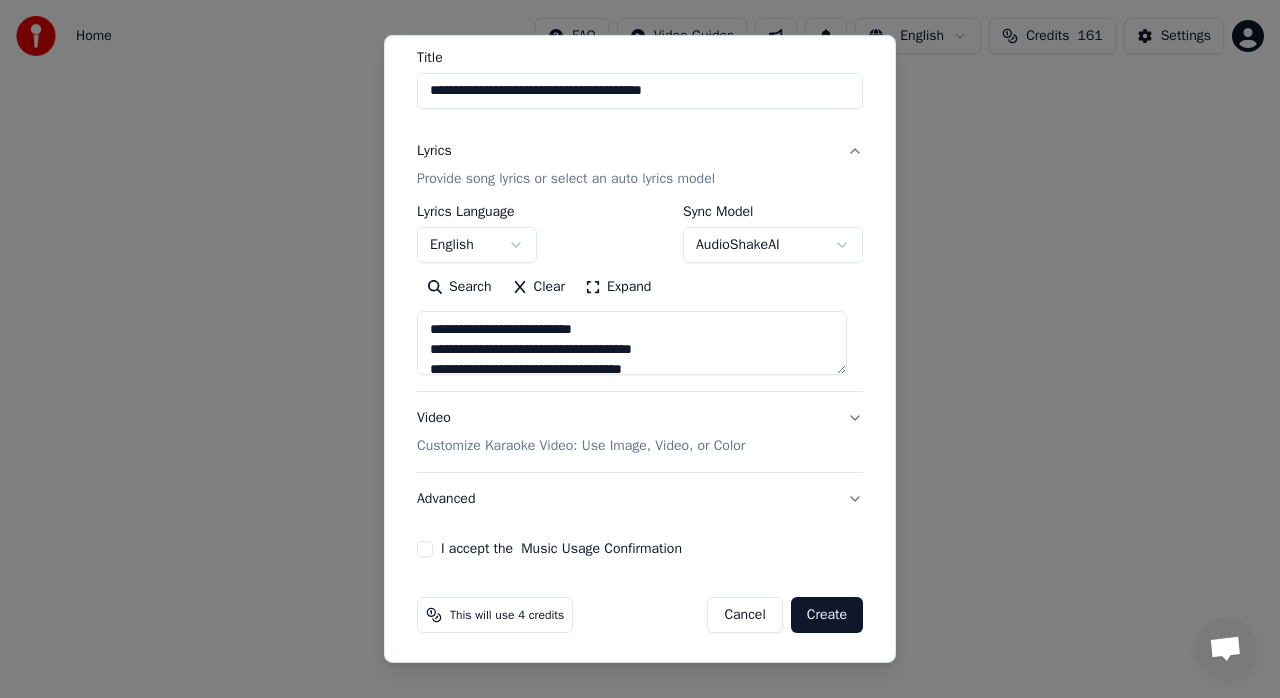 type on "**********" 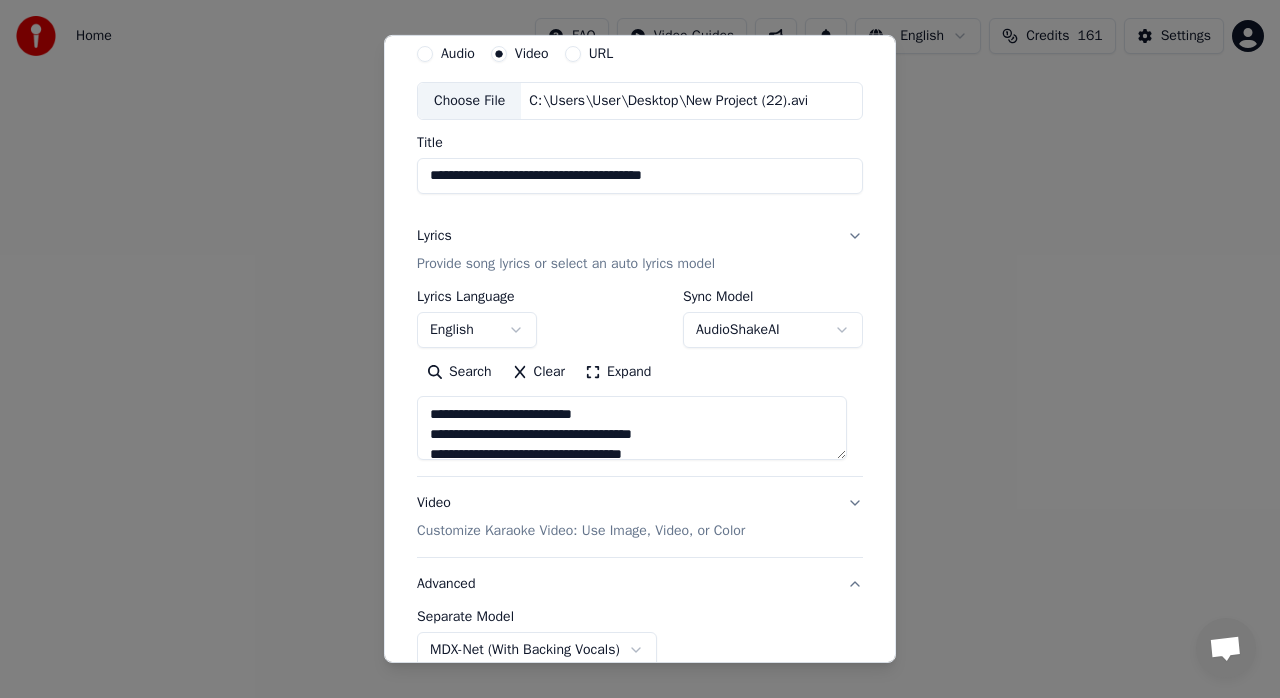 scroll, scrollTop: 50, scrollLeft: 0, axis: vertical 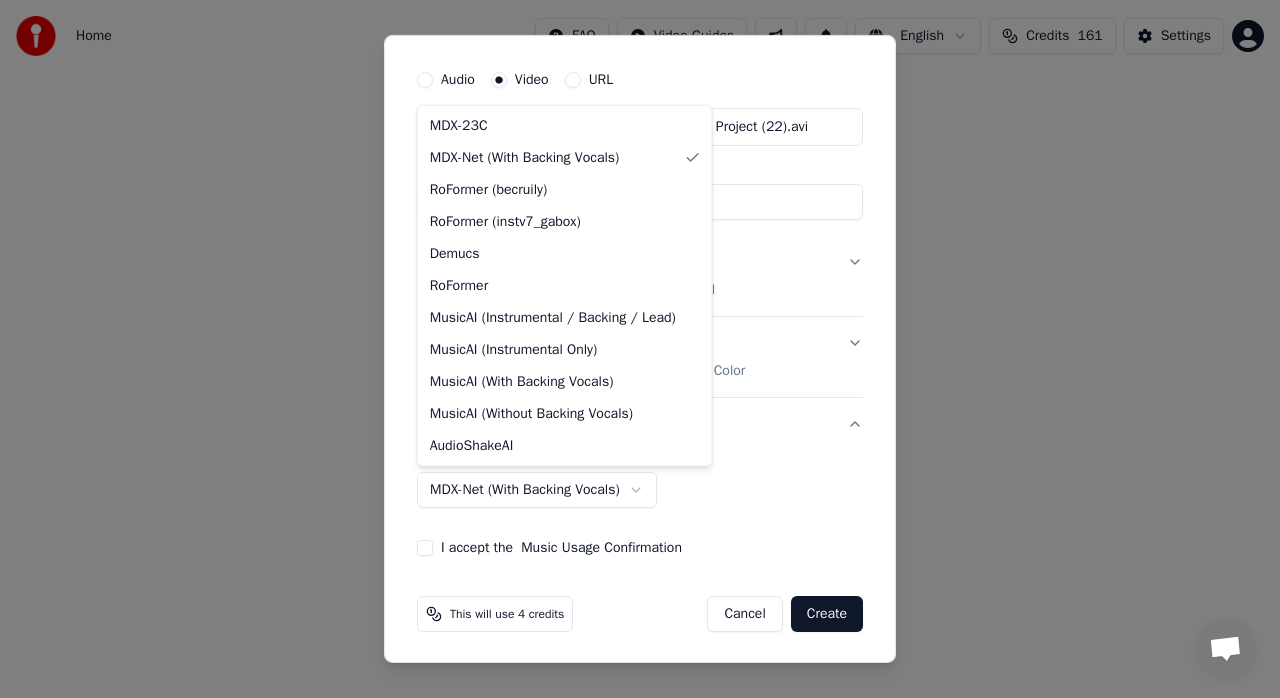 click on "**********" at bounding box center [640, 300] 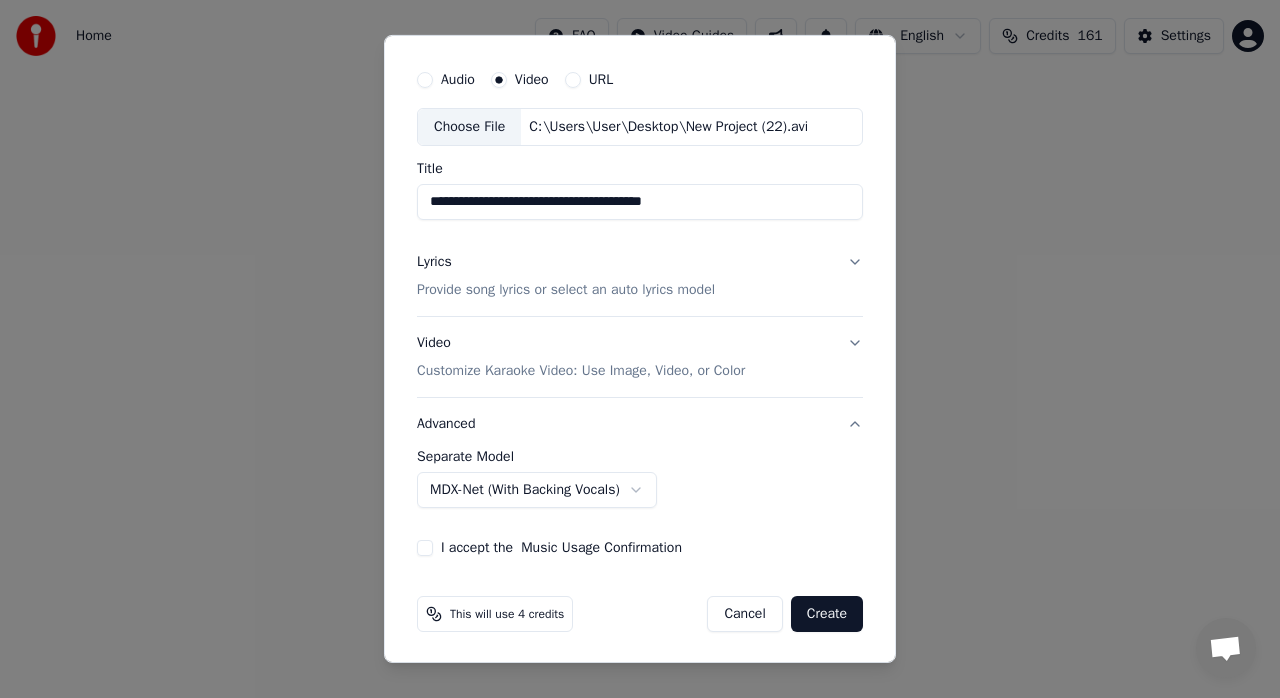 click on "I accept the   Music Usage Confirmation" at bounding box center (425, 548) 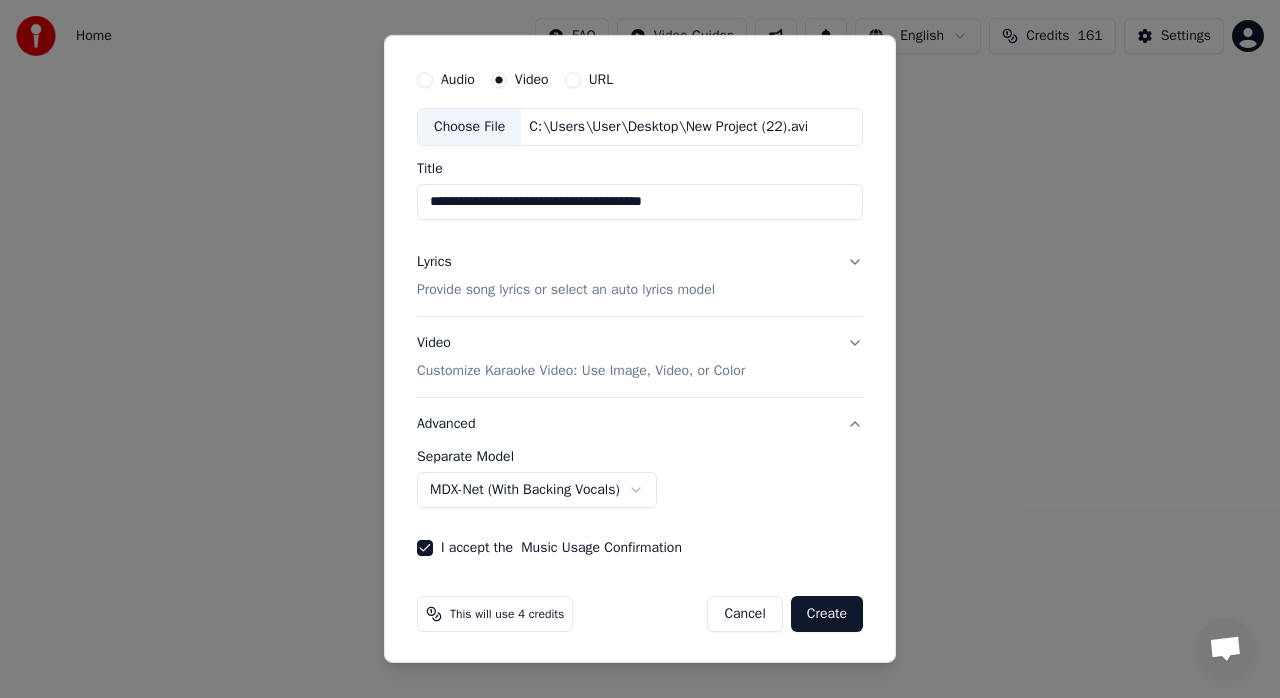 click on "**********" at bounding box center (640, 202) 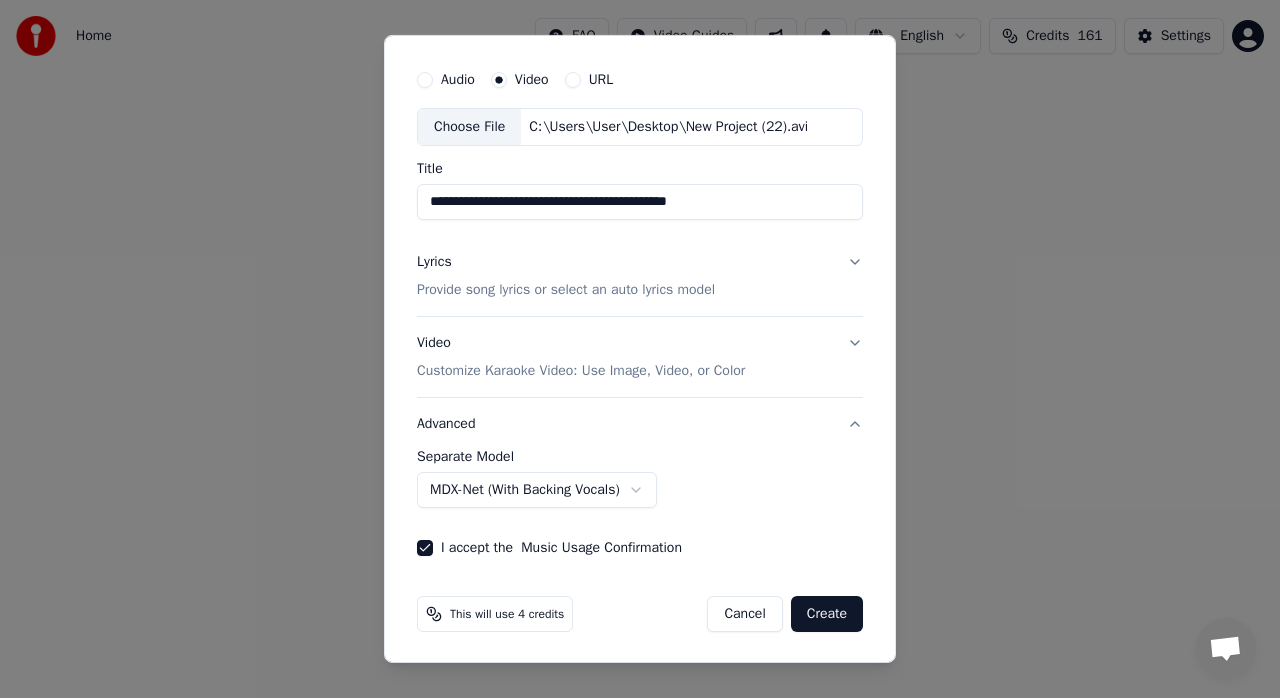 type on "**********" 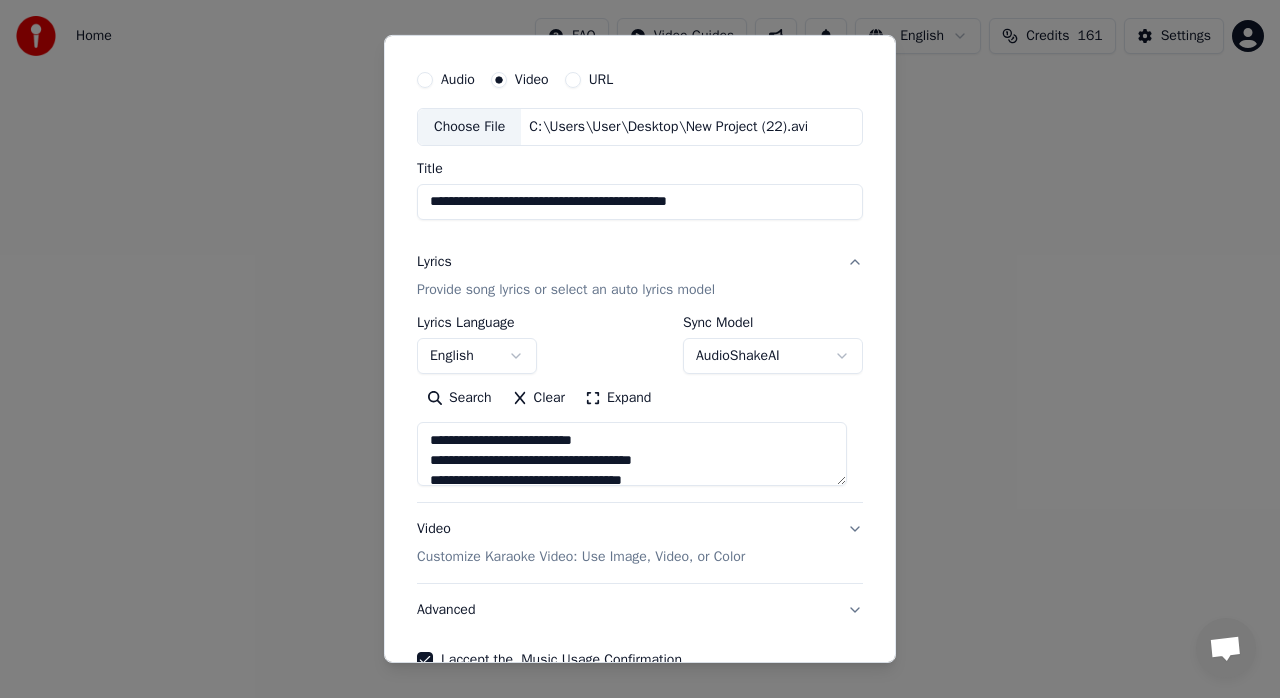 click on "Provide song lyrics or select an auto lyrics model" at bounding box center [566, 290] 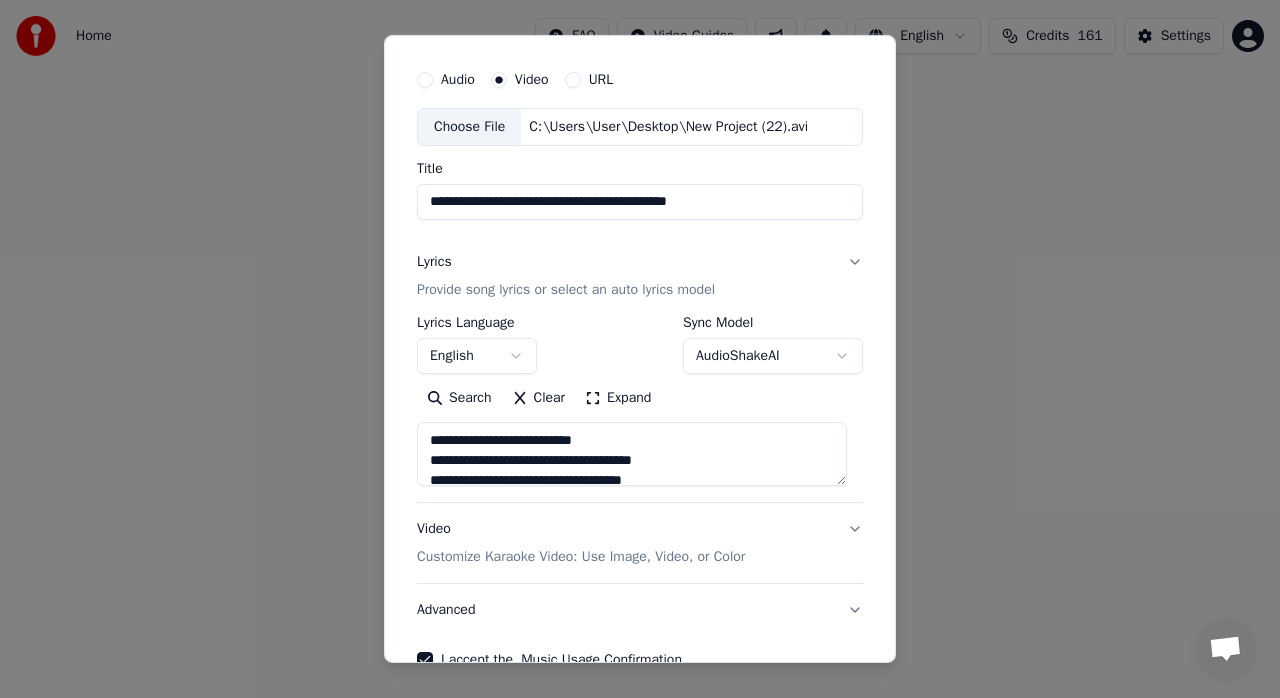 scroll, scrollTop: 0, scrollLeft: 0, axis: both 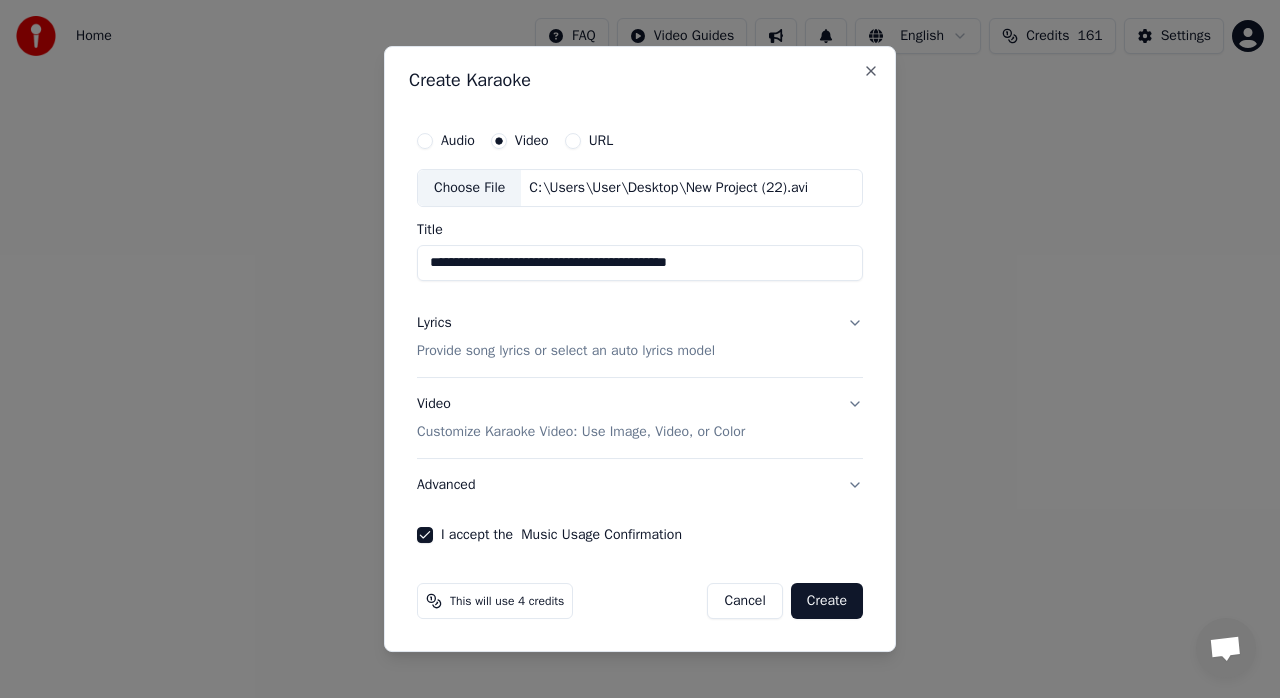 click on "Provide song lyrics or select an auto lyrics model" at bounding box center [566, 351] 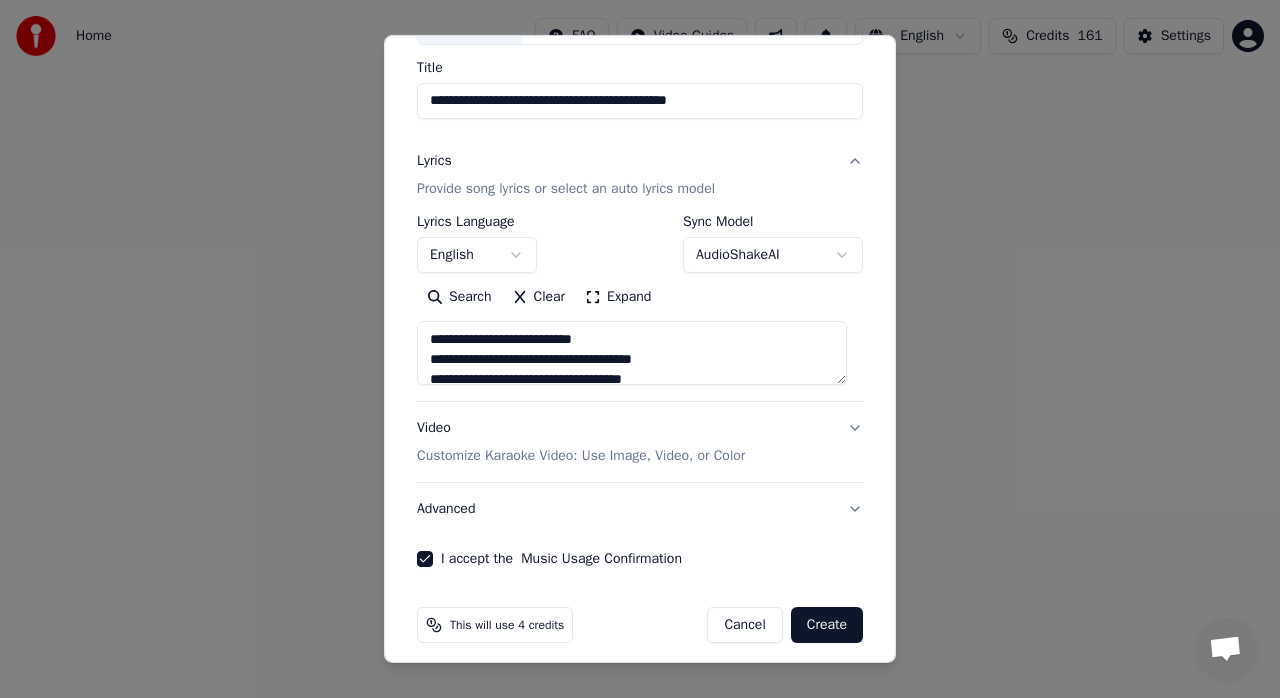 scroll, scrollTop: 161, scrollLeft: 0, axis: vertical 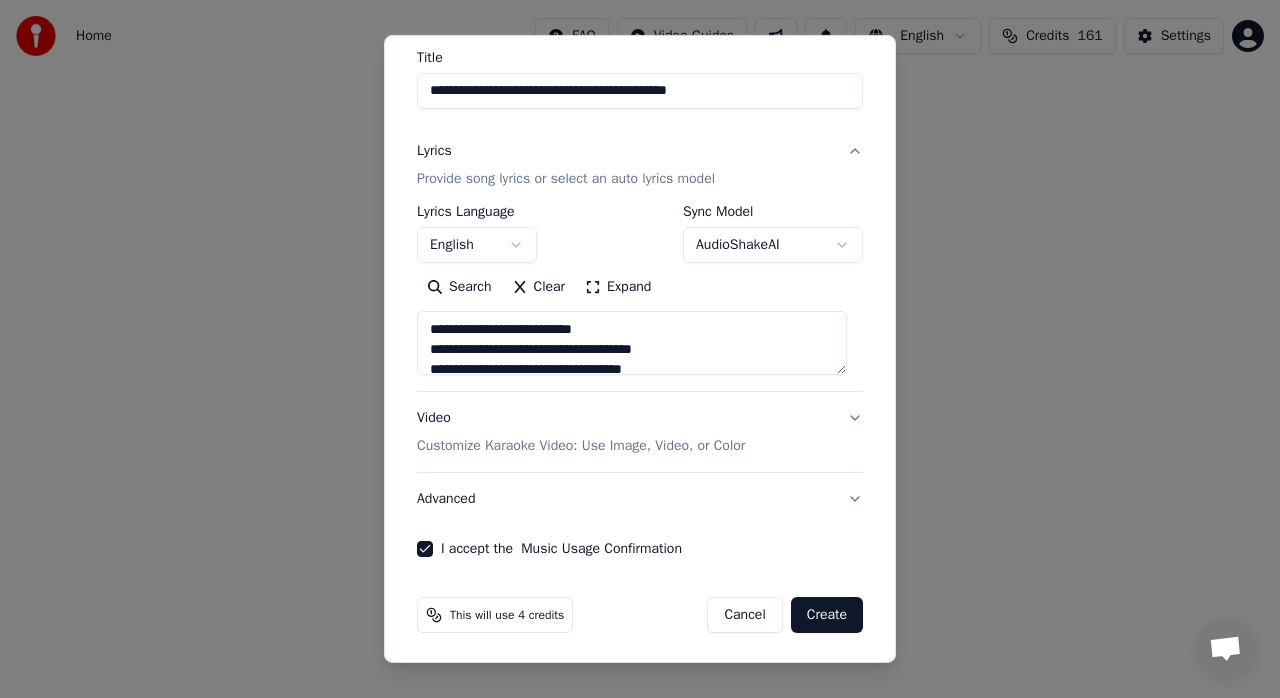 click on "Advanced" at bounding box center [640, 499] 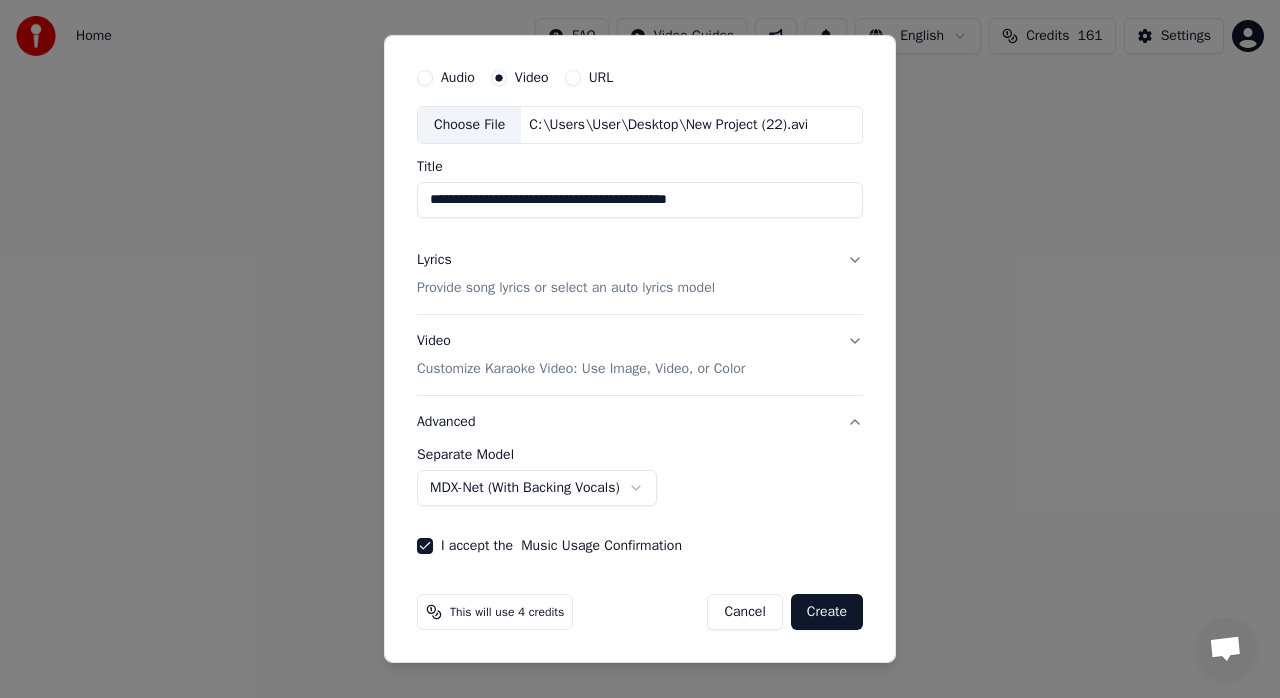 scroll, scrollTop: 50, scrollLeft: 0, axis: vertical 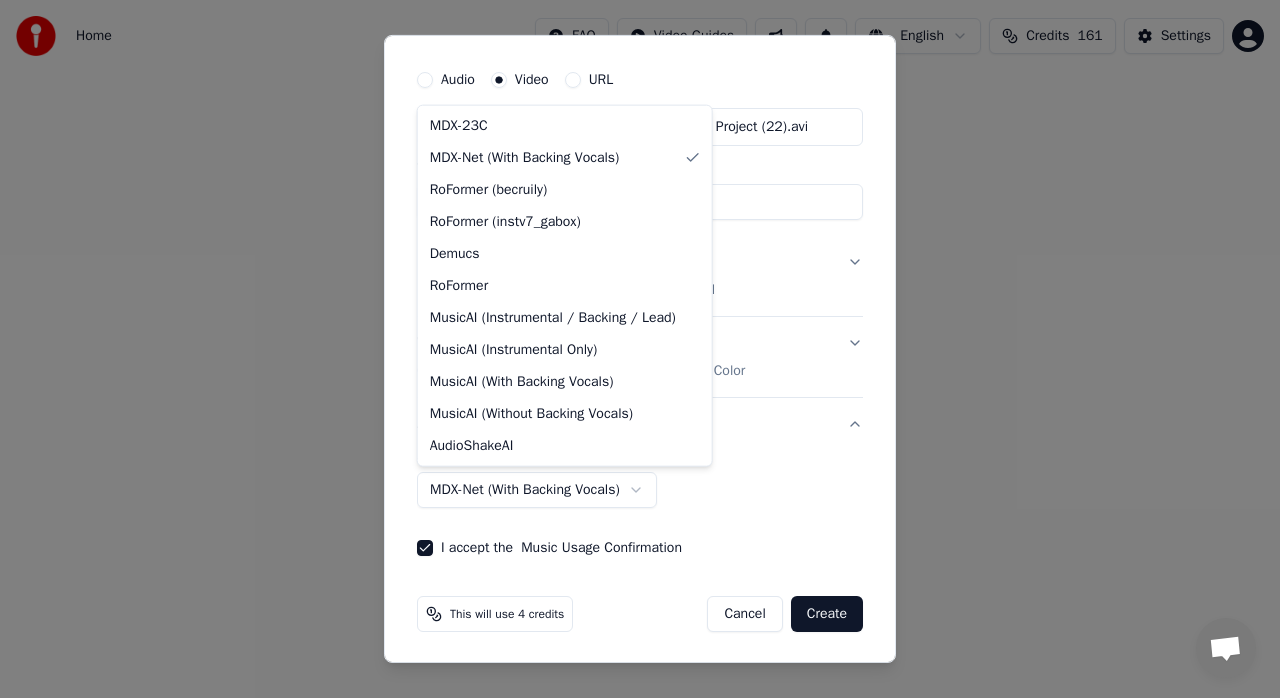 click on "**********" at bounding box center (640, 300) 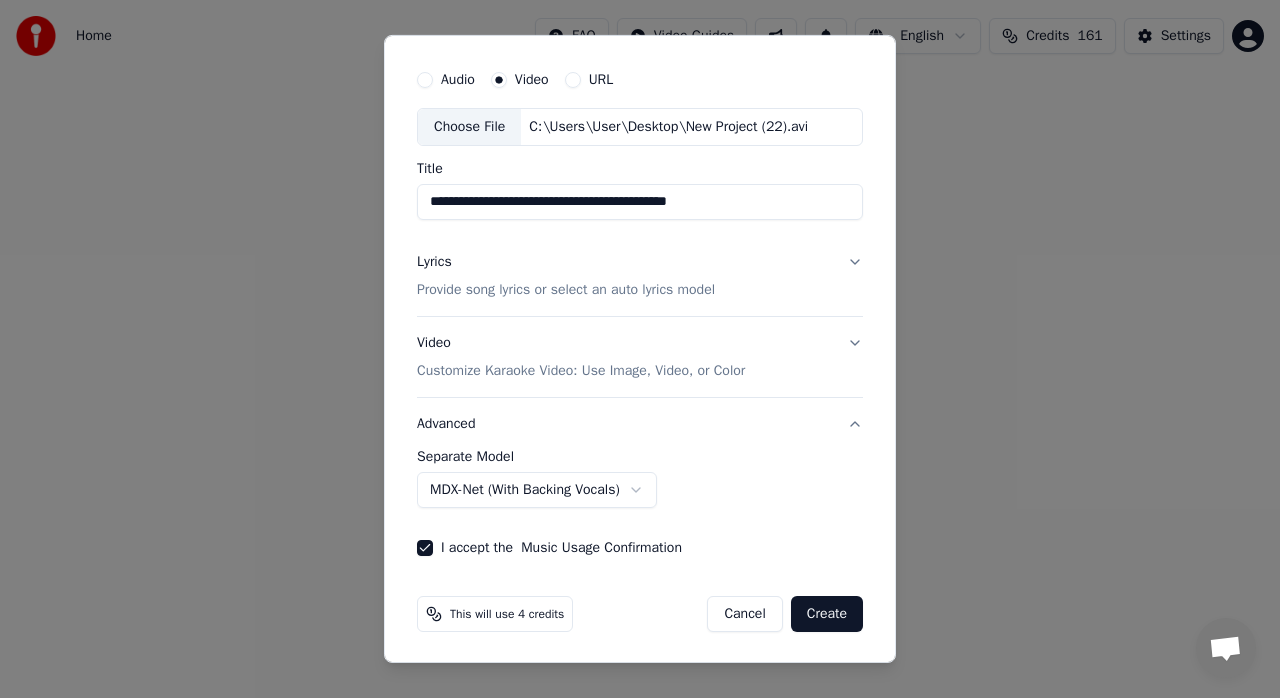click on "Create" at bounding box center (827, 614) 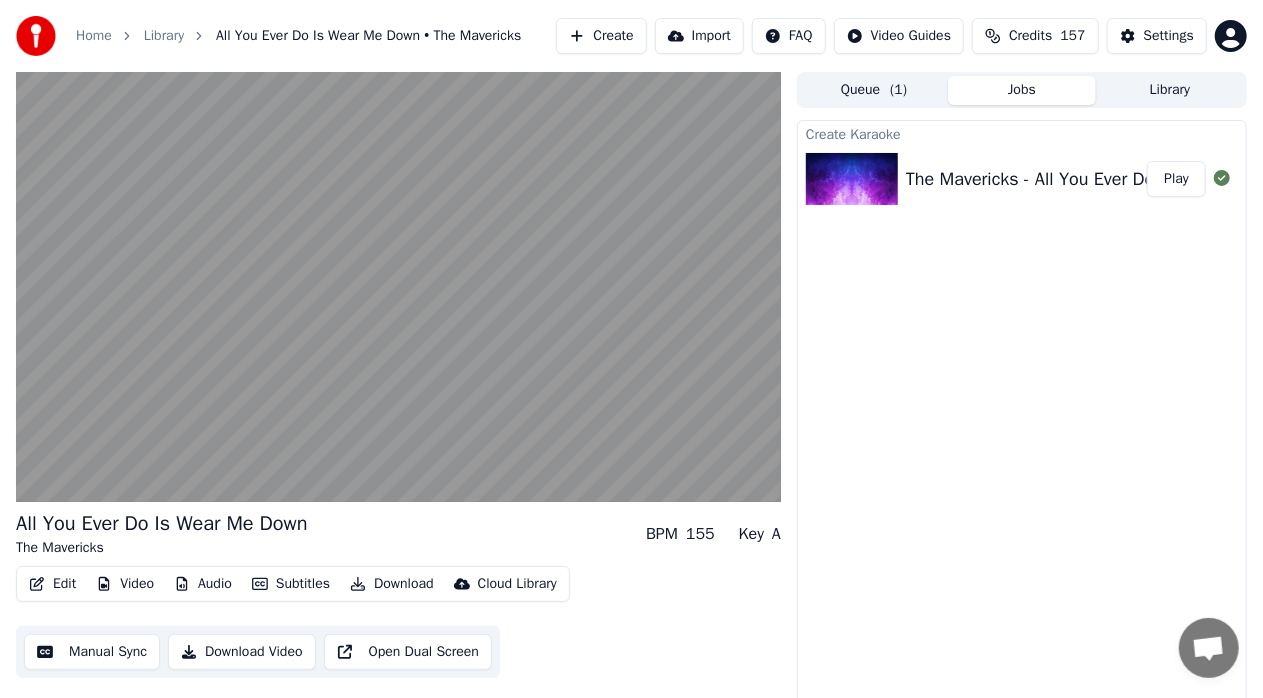 click on "Video" at bounding box center [125, 584] 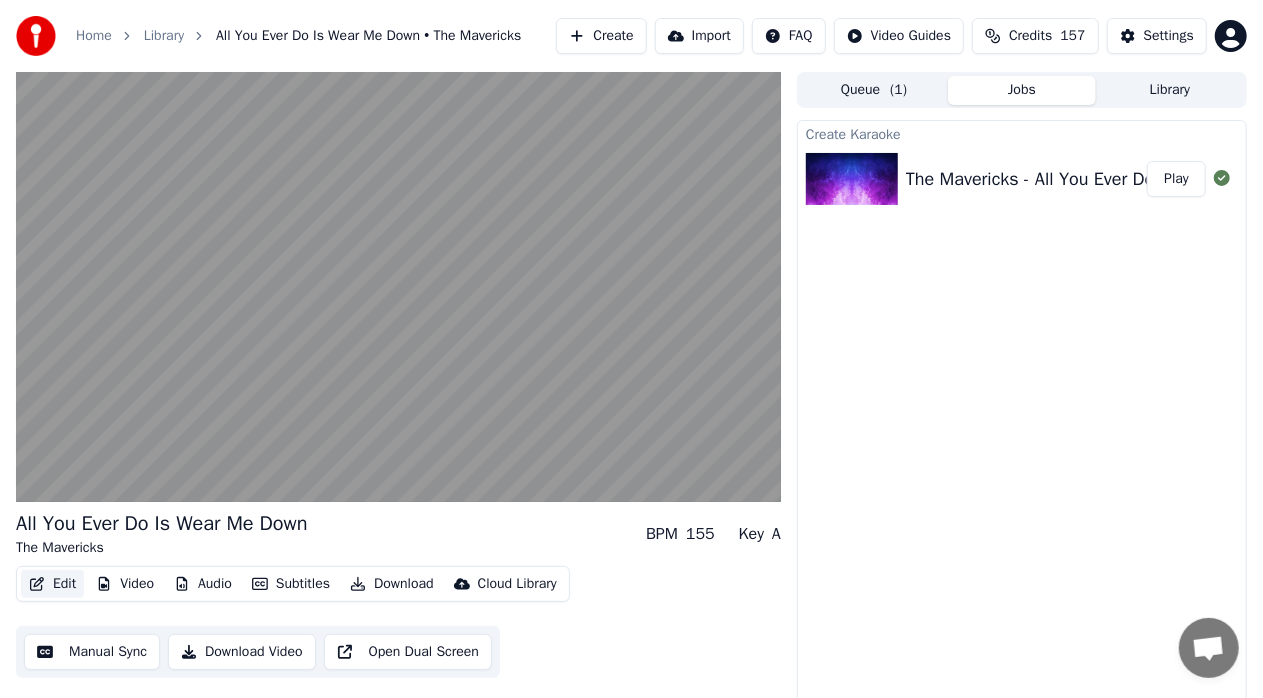 click on "Edit" at bounding box center [52, 584] 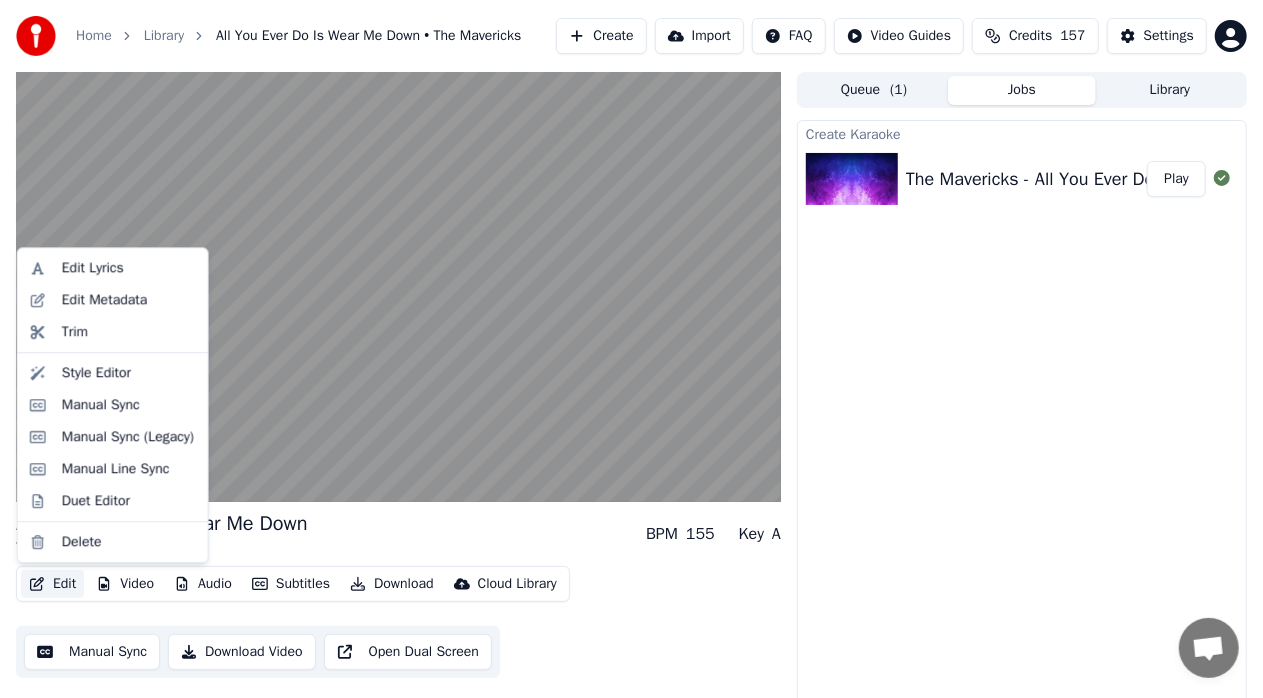 click on "Edit" at bounding box center [52, 584] 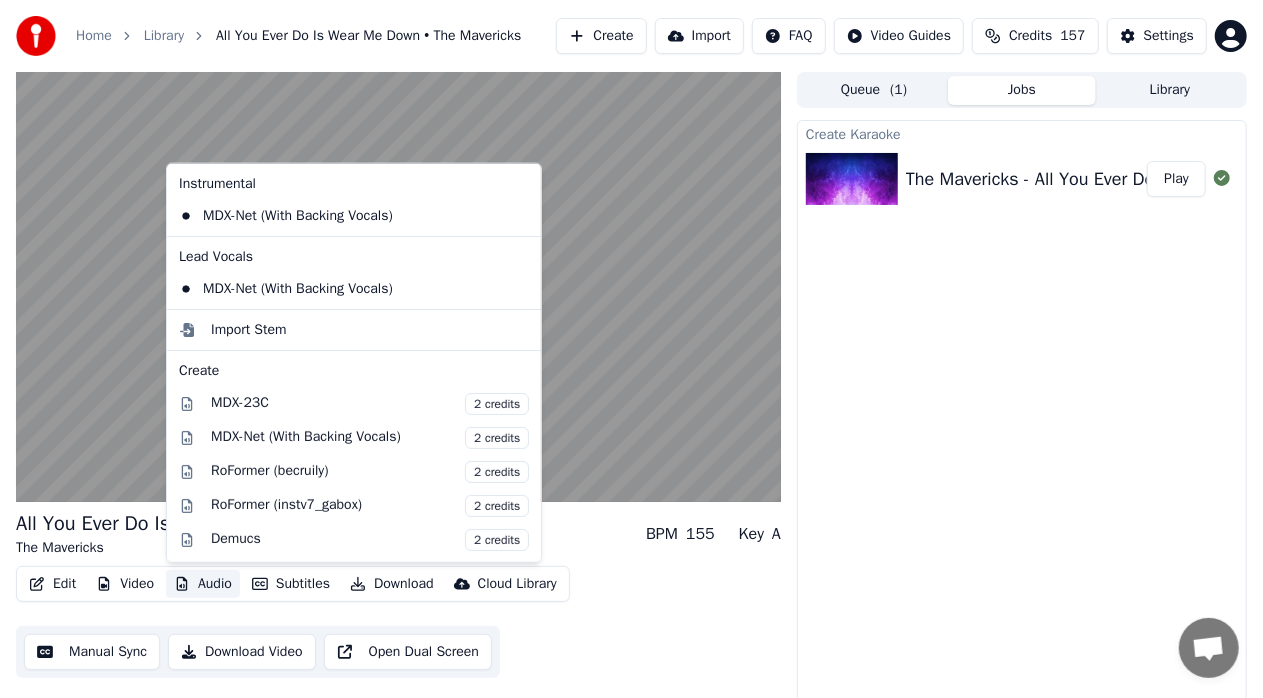 click on "Audio" at bounding box center (203, 584) 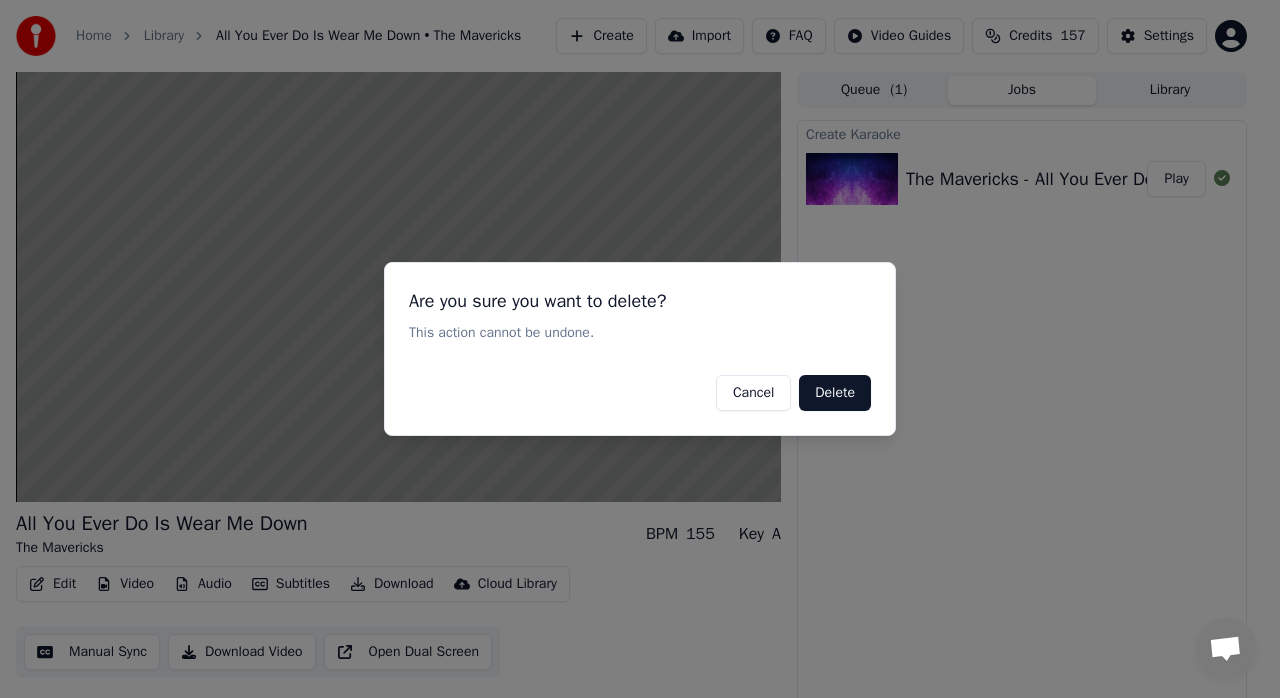 click on "Delete" at bounding box center (835, 393) 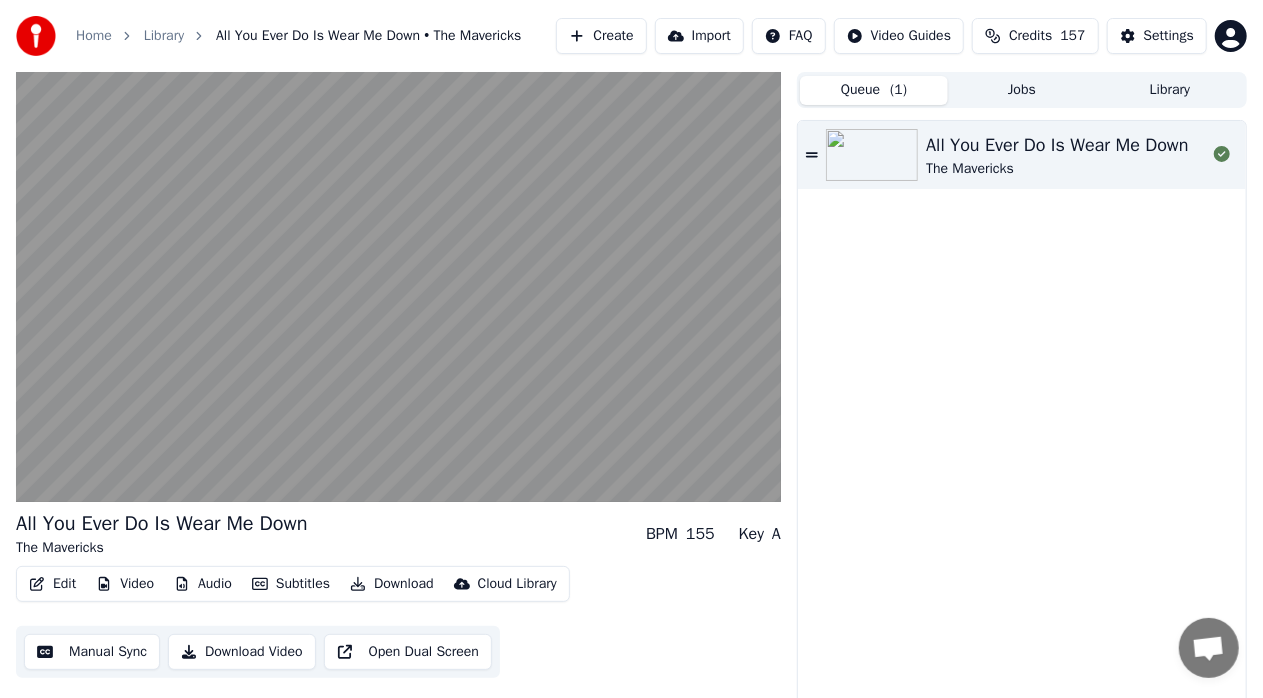click on "Queue ( 1 )" at bounding box center (874, 90) 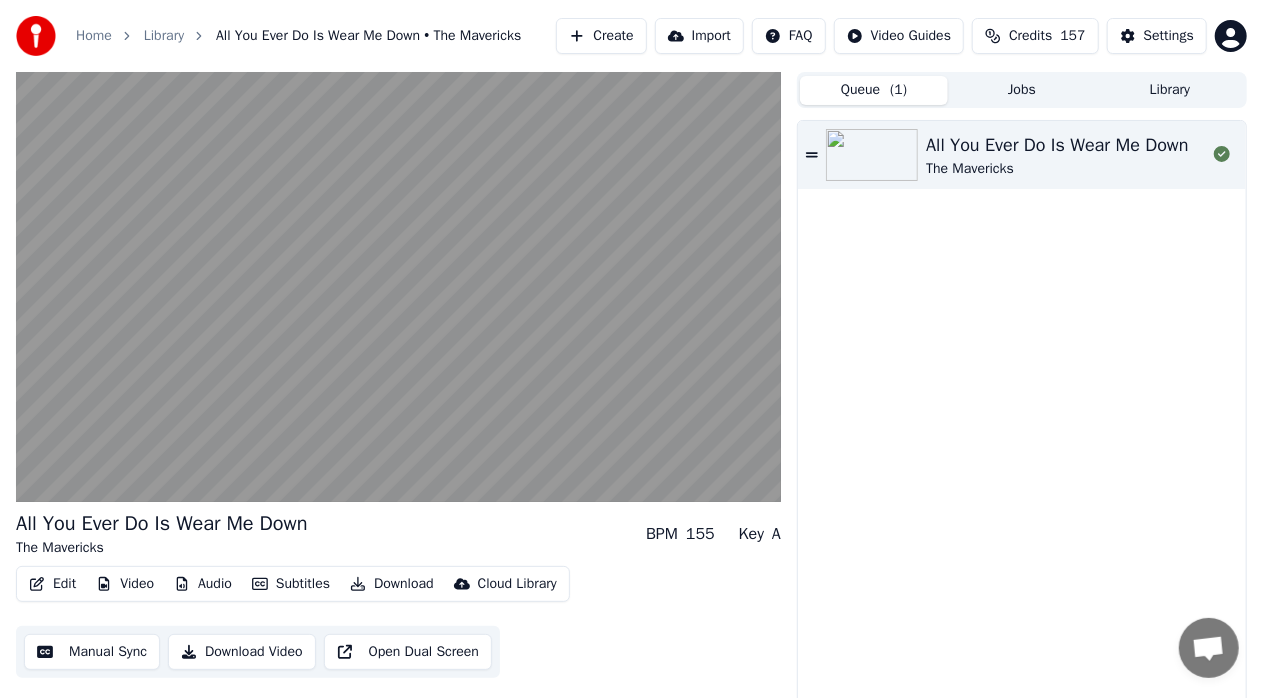 click 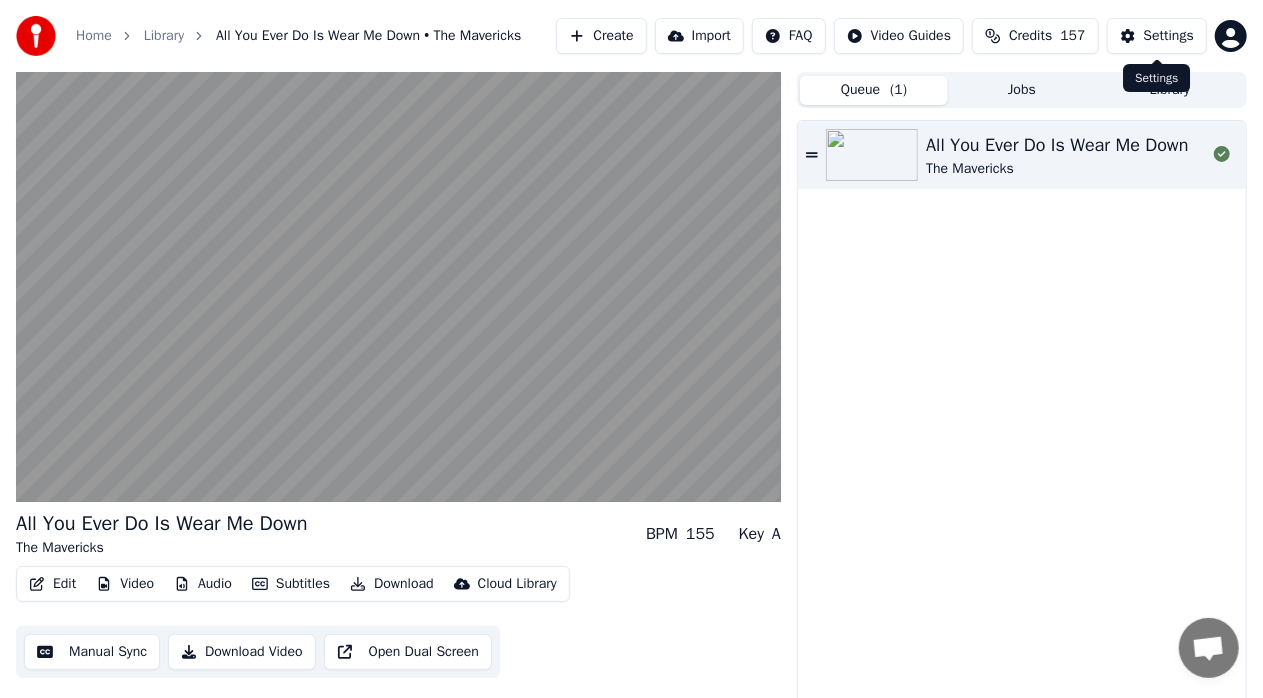 click on "Settings" at bounding box center (1169, 36) 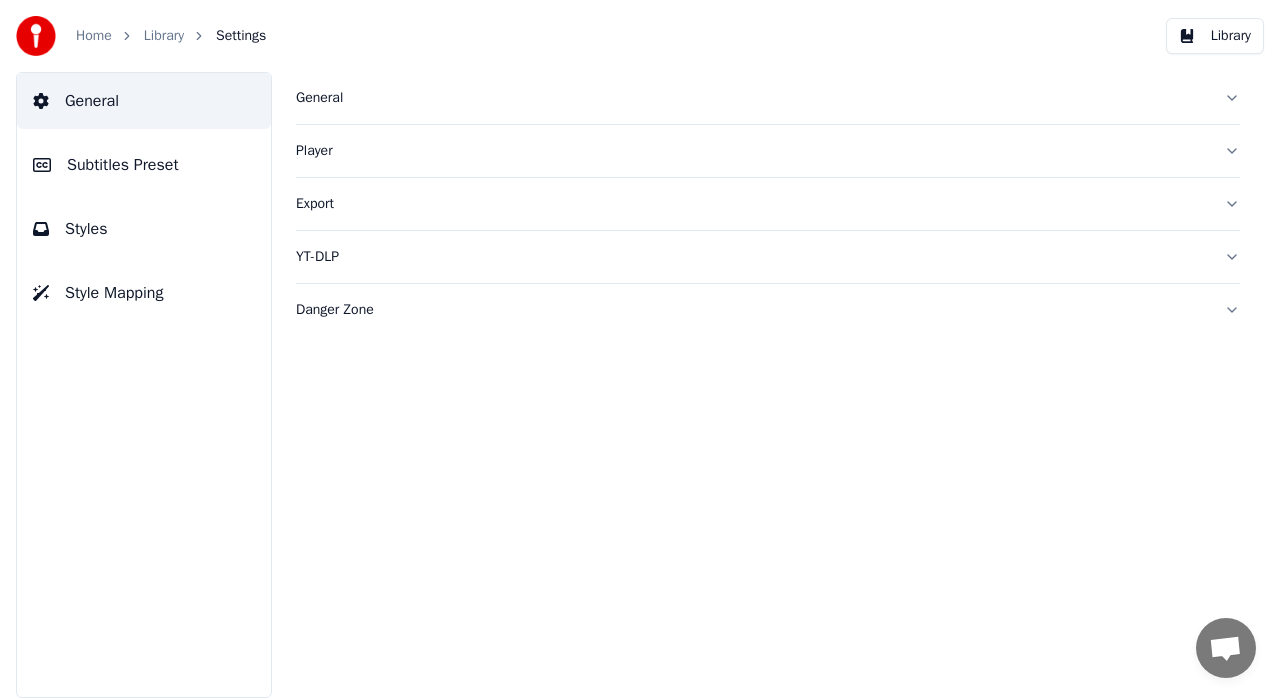 click on "General" at bounding box center (752, 98) 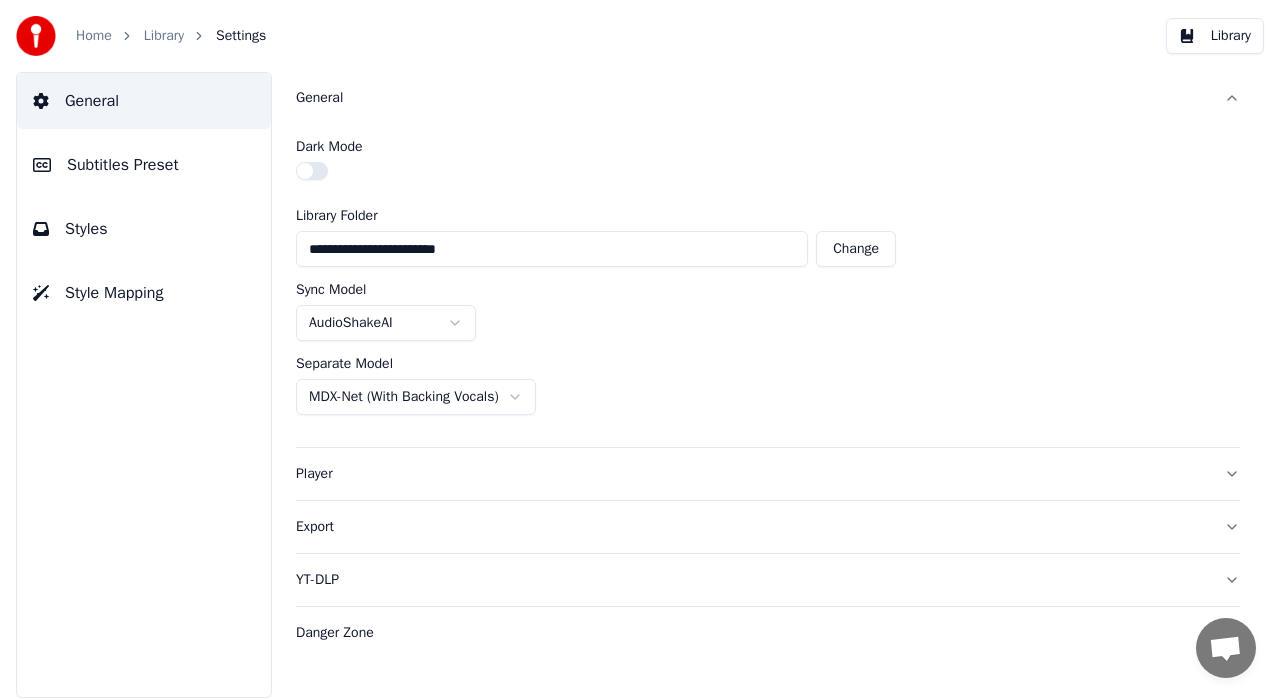 click on "**********" at bounding box center [640, 349] 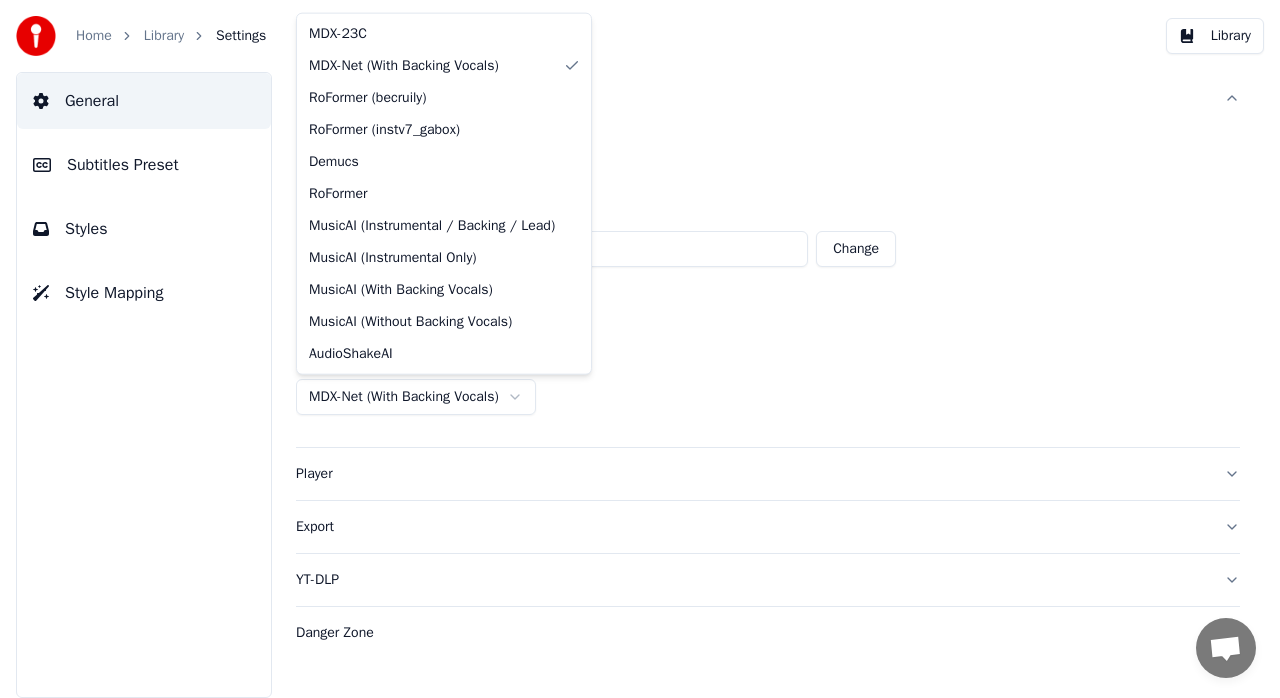 click on "**********" at bounding box center [640, 349] 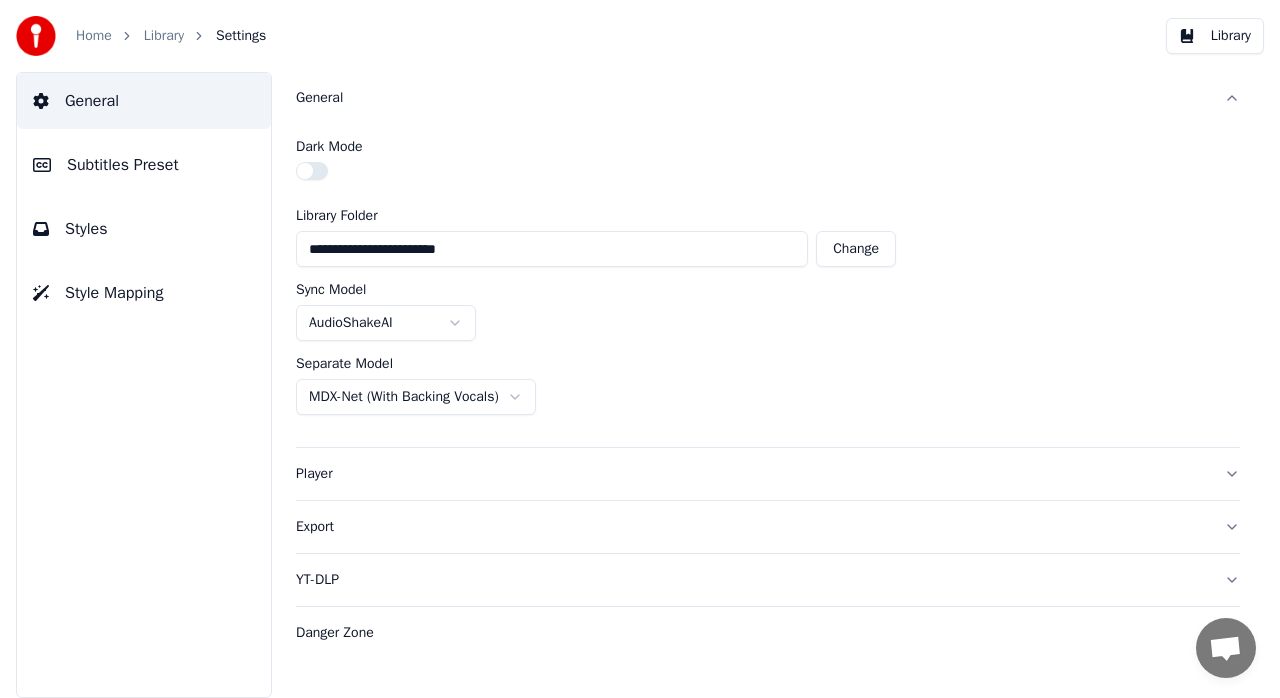 click on "**********" at bounding box center (640, 349) 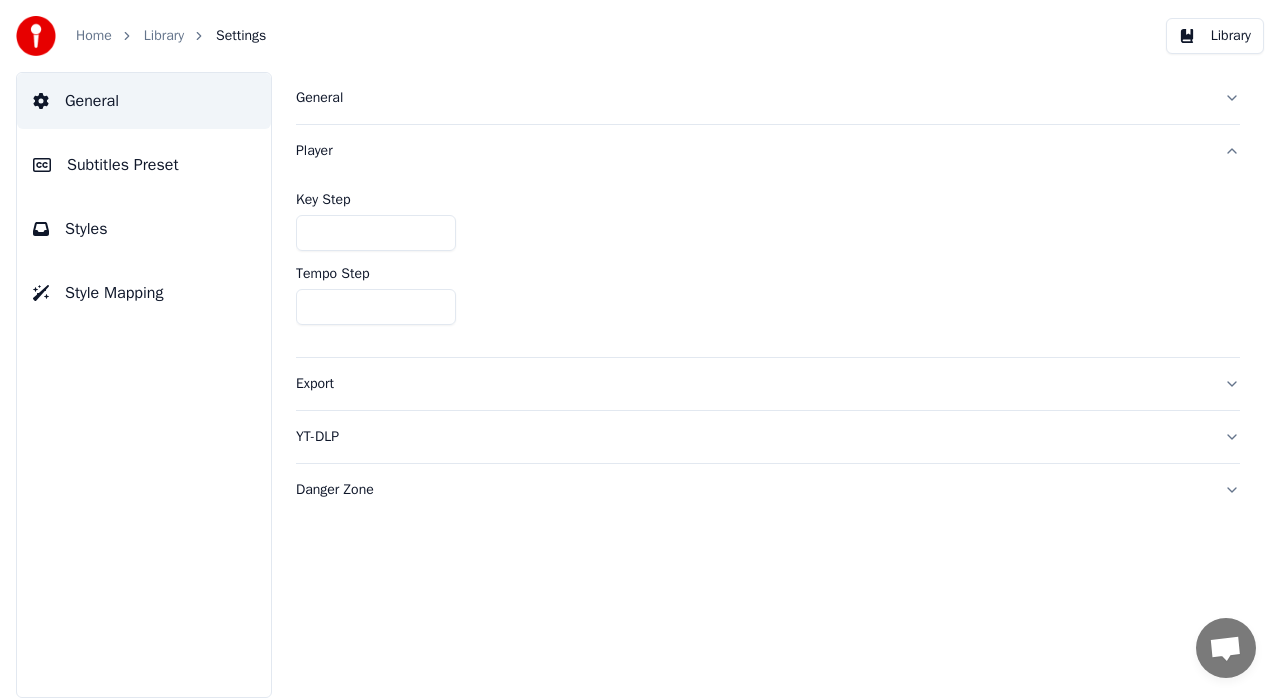click on "Danger Zone" at bounding box center [768, 490] 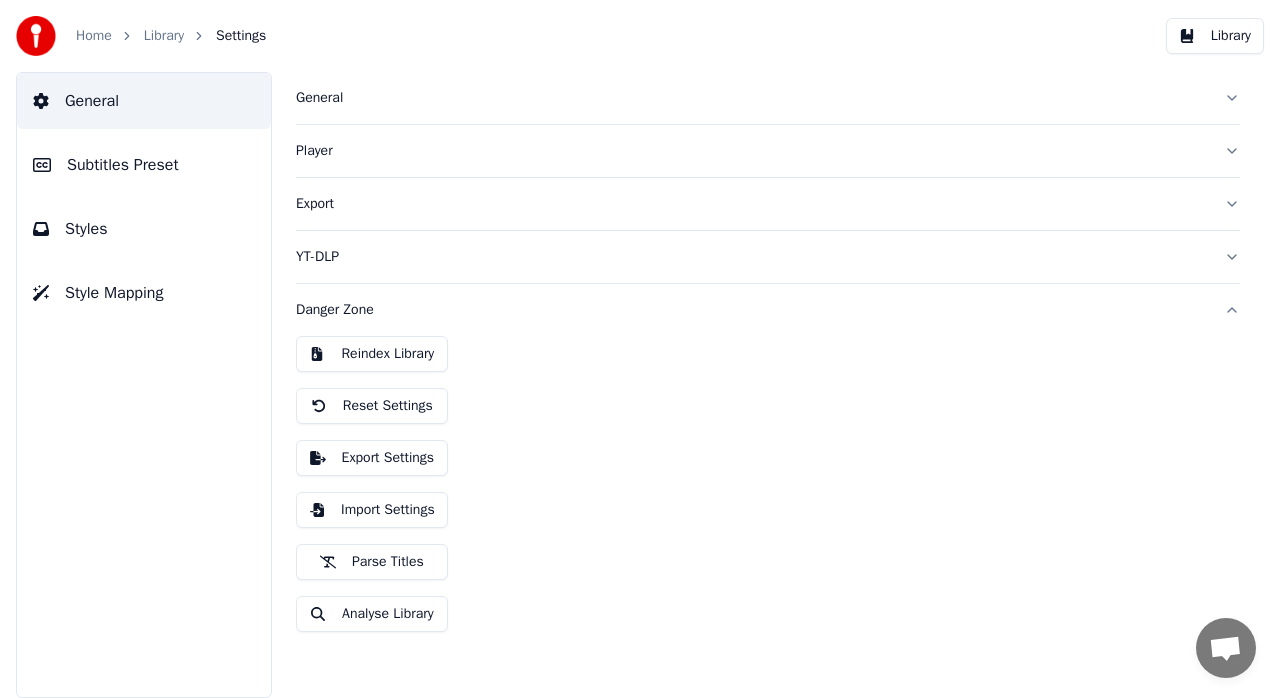 click on "Subtitles Preset" at bounding box center [123, 165] 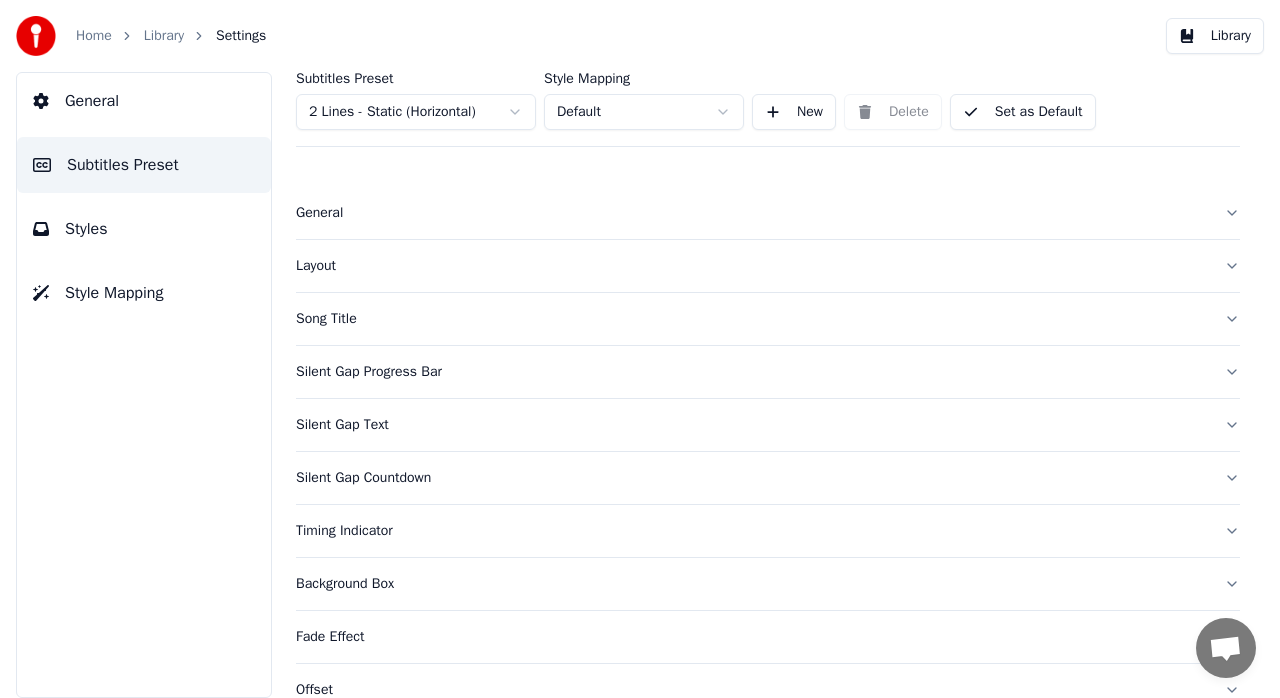 click on "Styles" at bounding box center [86, 229] 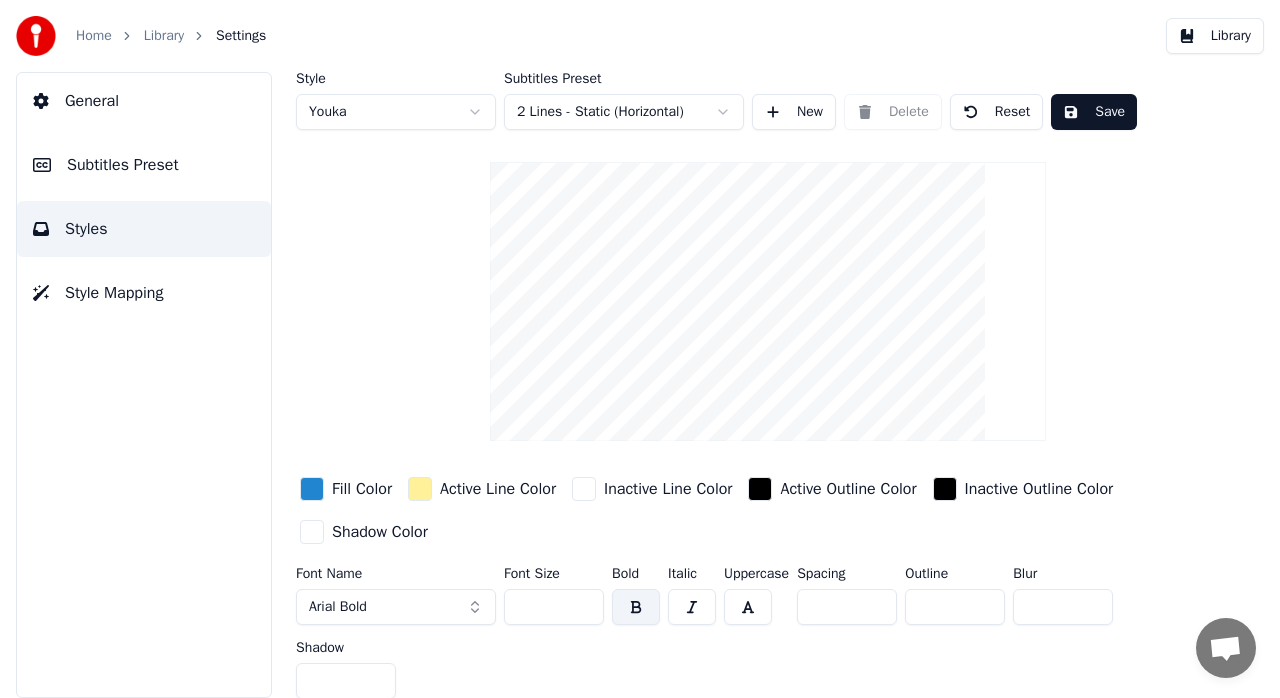 click on "Home" at bounding box center [94, 36] 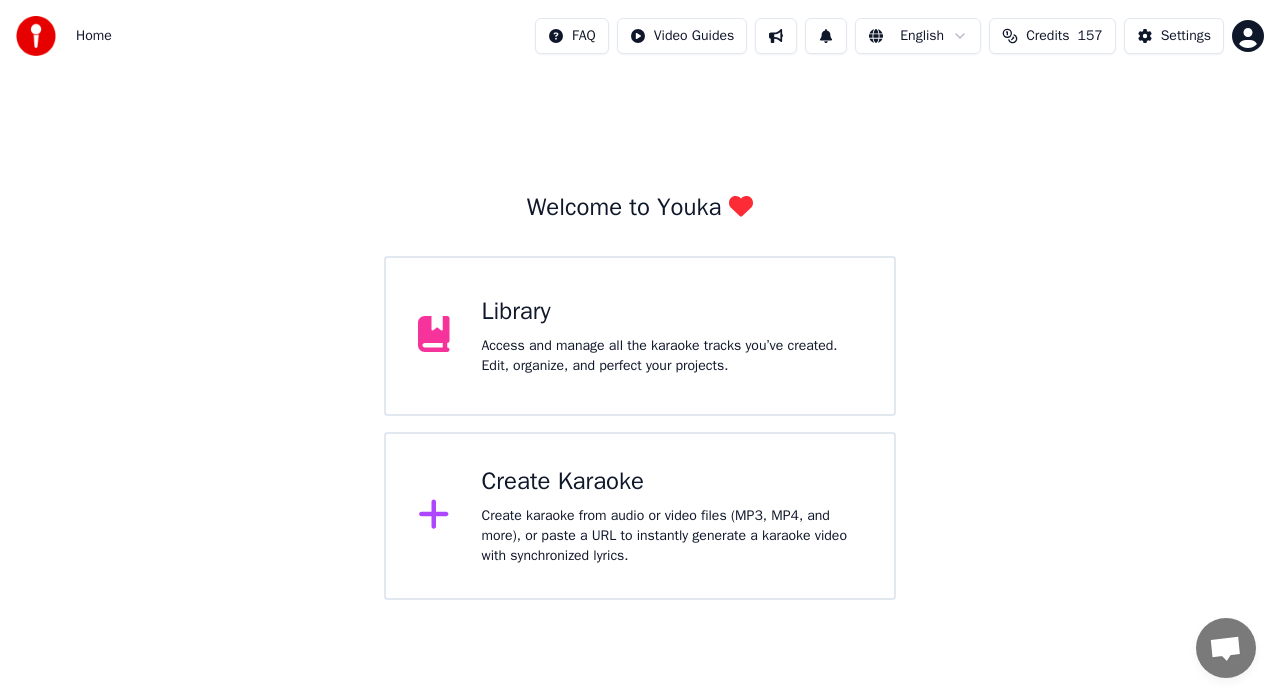 click on "Create Karaoke" at bounding box center (672, 482) 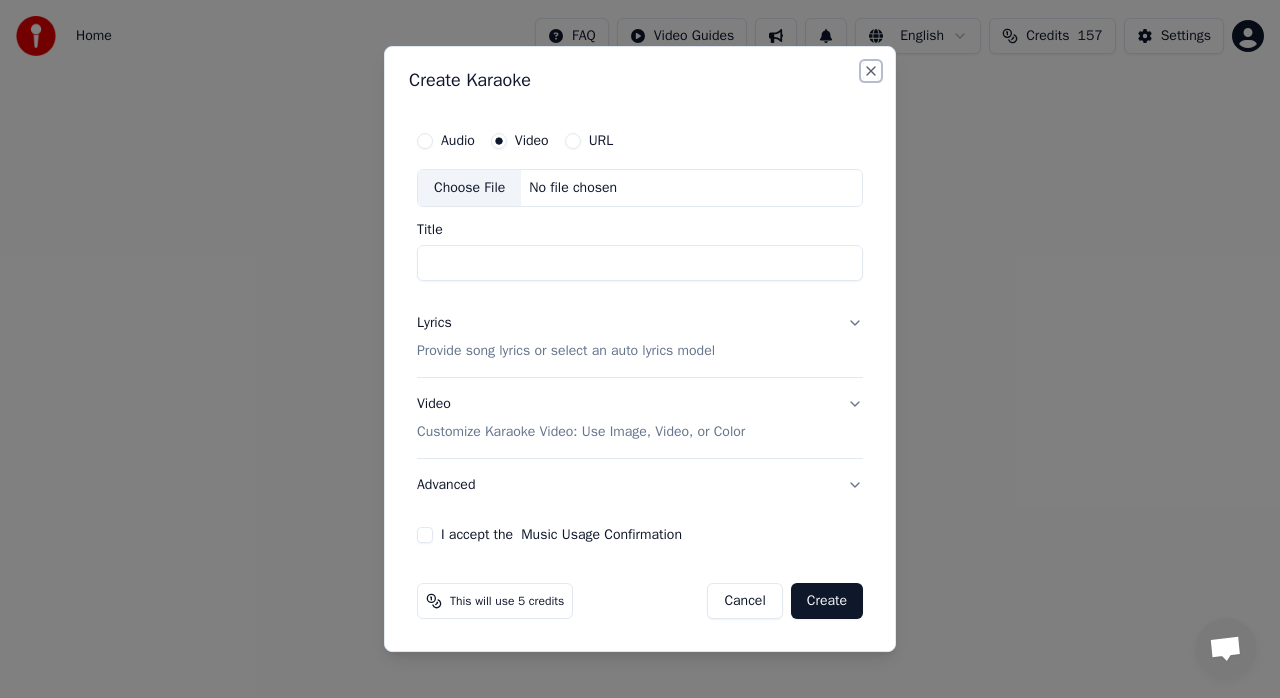 click on "Close" at bounding box center (871, 71) 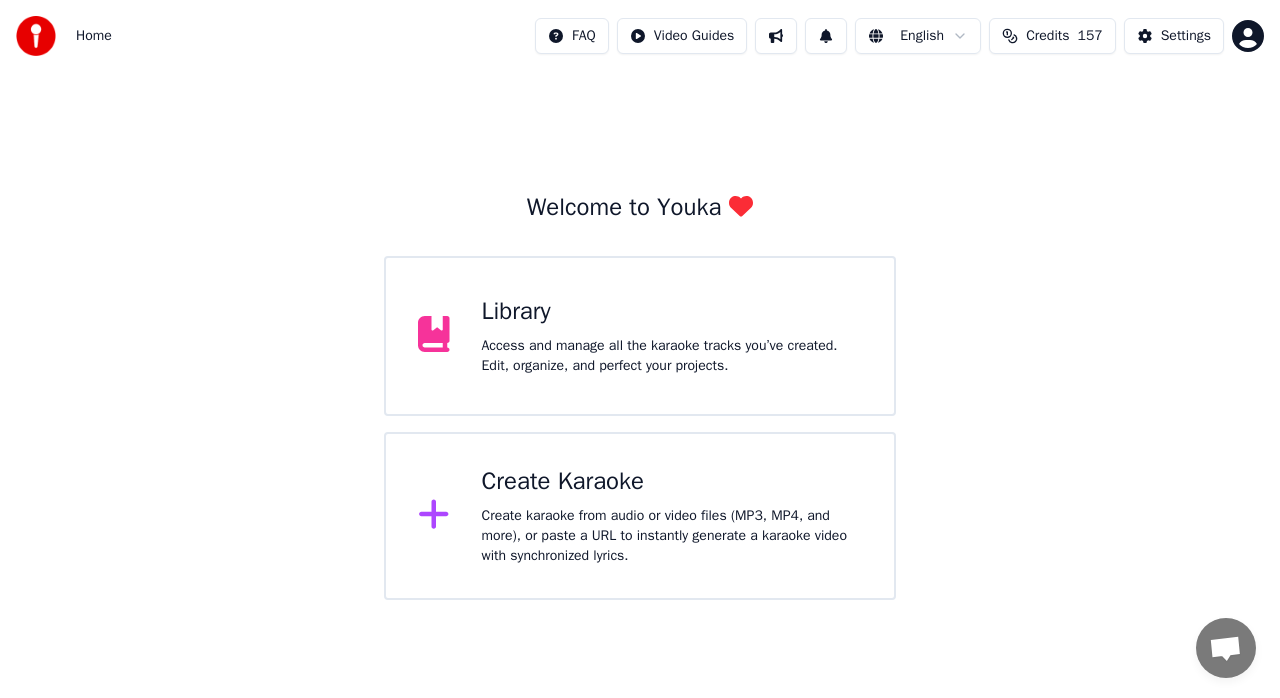 click on "Create Karaoke" at bounding box center [672, 482] 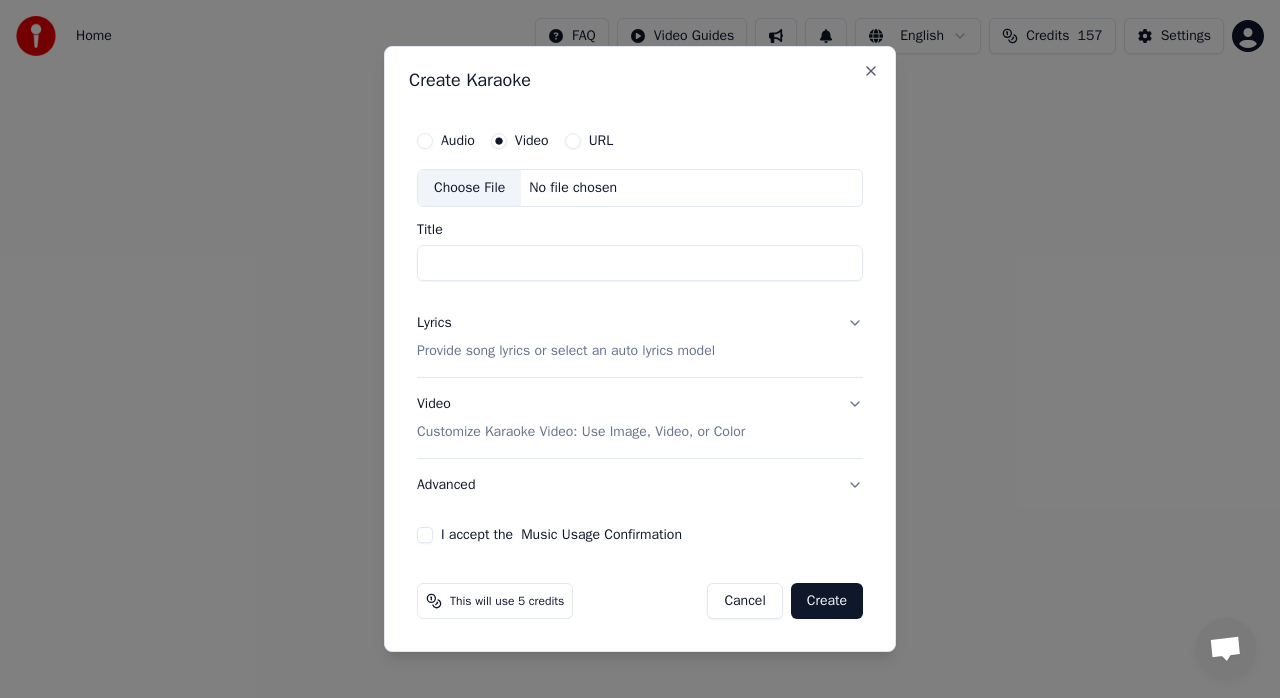 click on "URL" at bounding box center [601, 141] 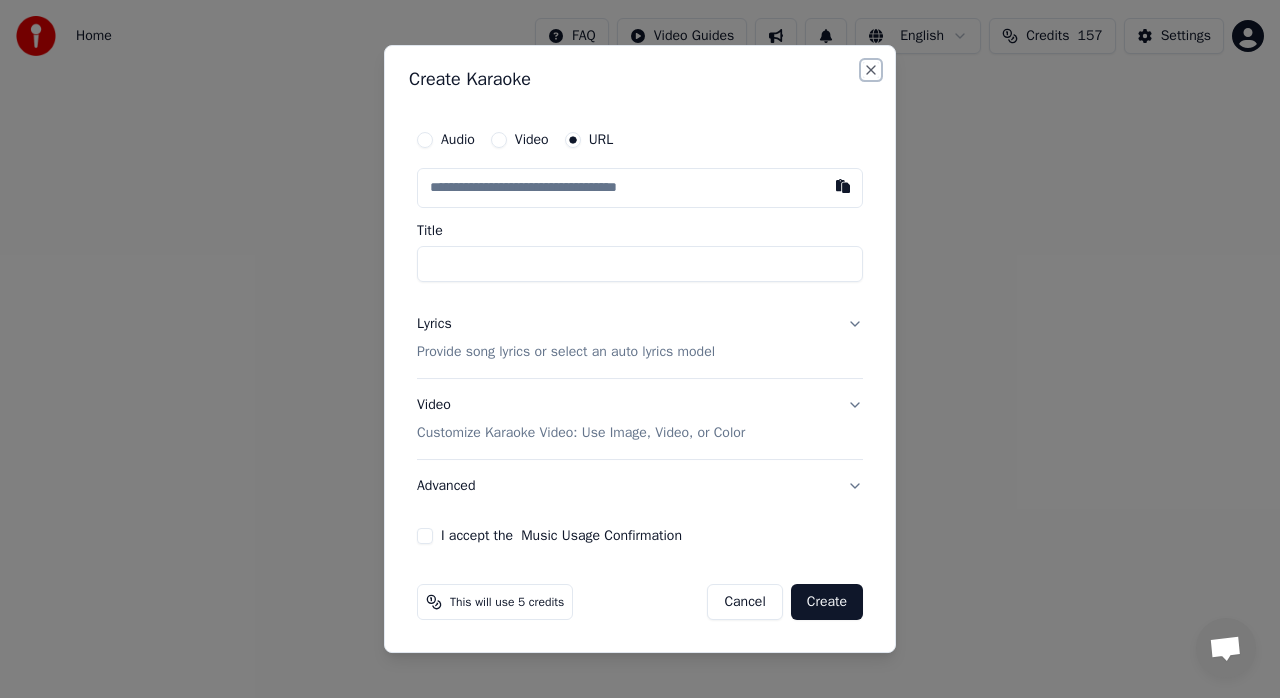 click on "Close" at bounding box center [871, 70] 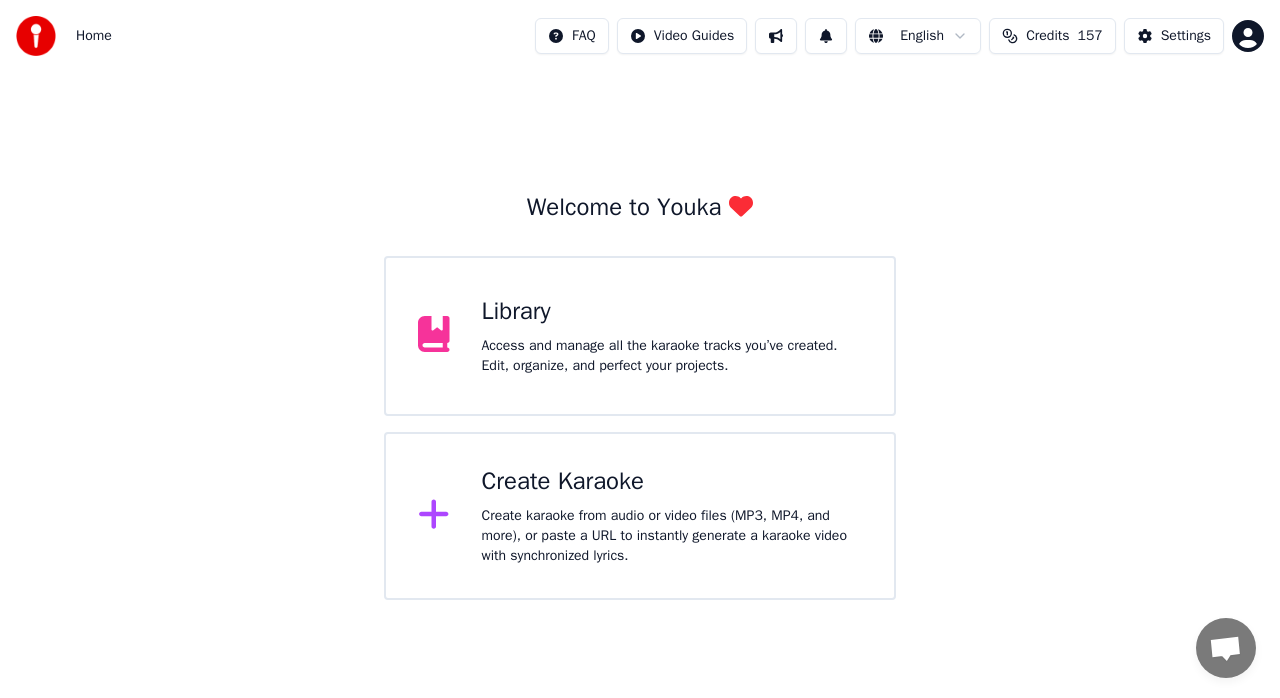 click on "Create Karaoke" at bounding box center (672, 482) 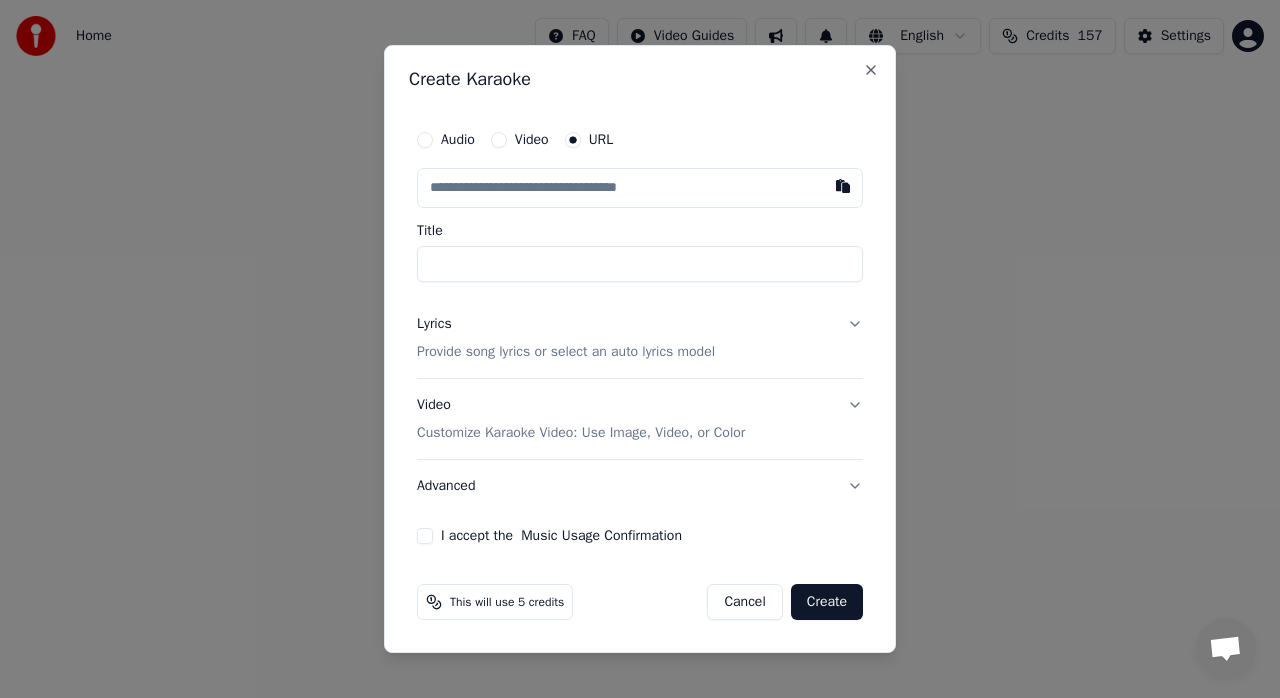 click on "Provide song lyrics or select an auto lyrics model" at bounding box center (566, 352) 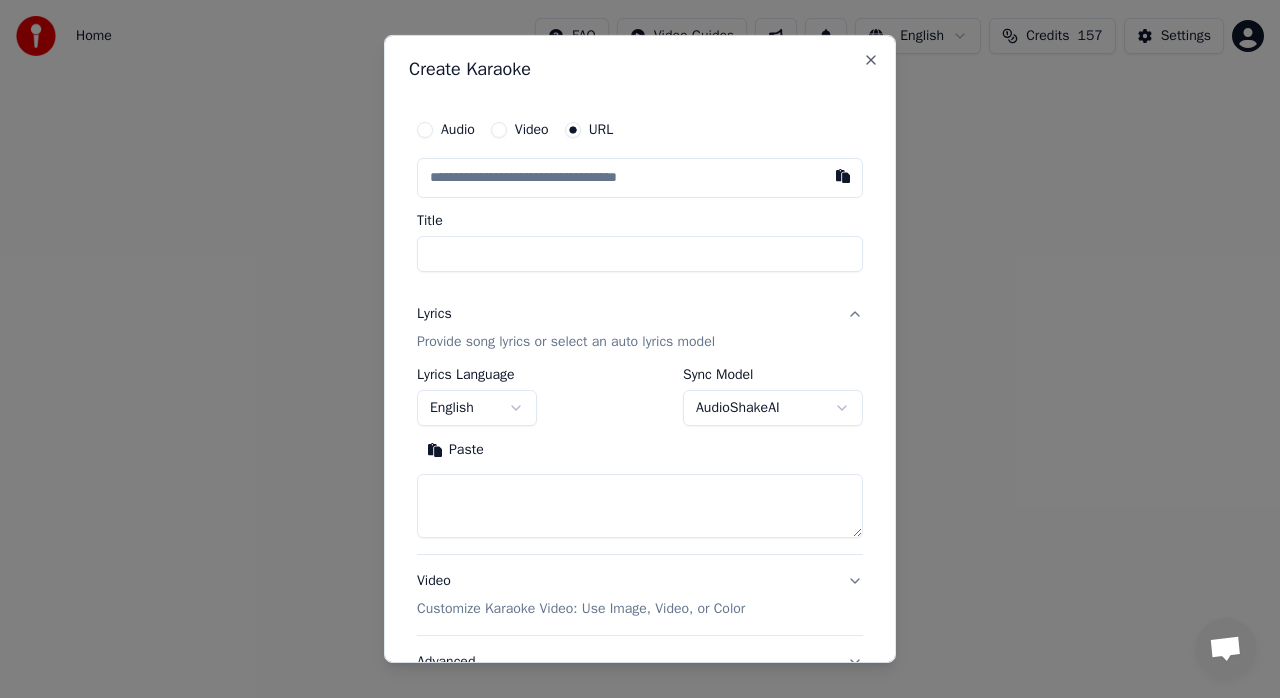 click on "Paste" at bounding box center [455, 450] 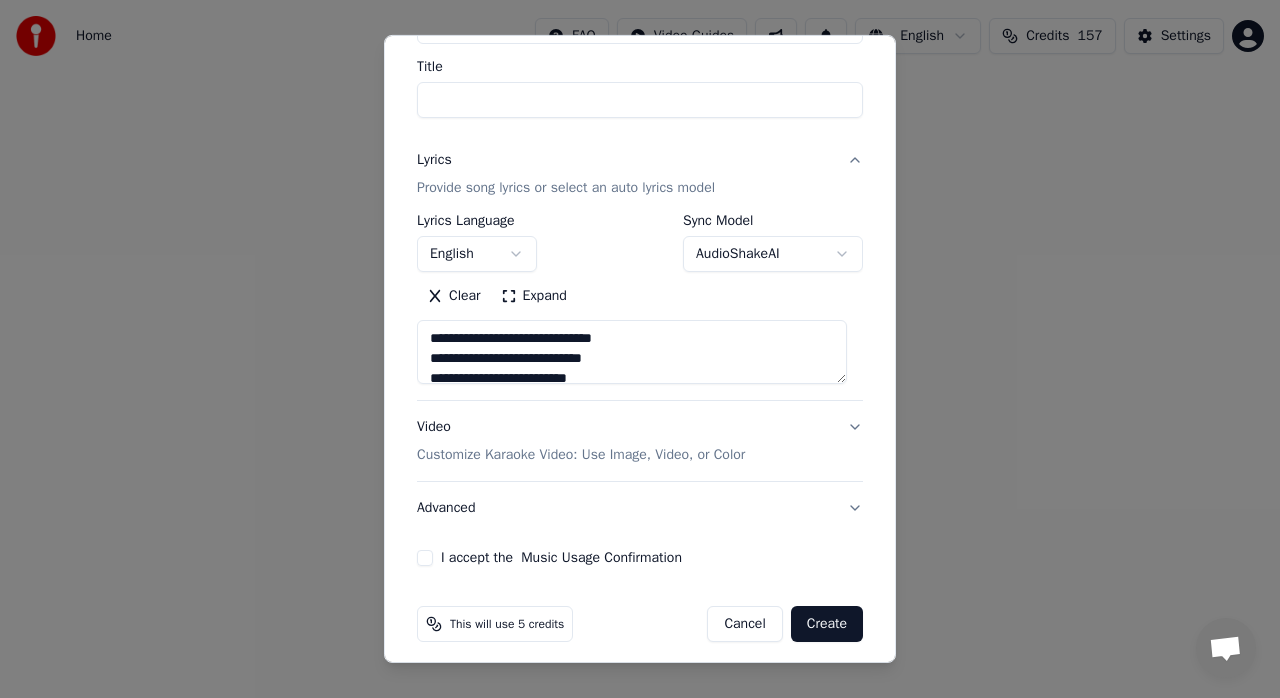 scroll, scrollTop: 164, scrollLeft: 0, axis: vertical 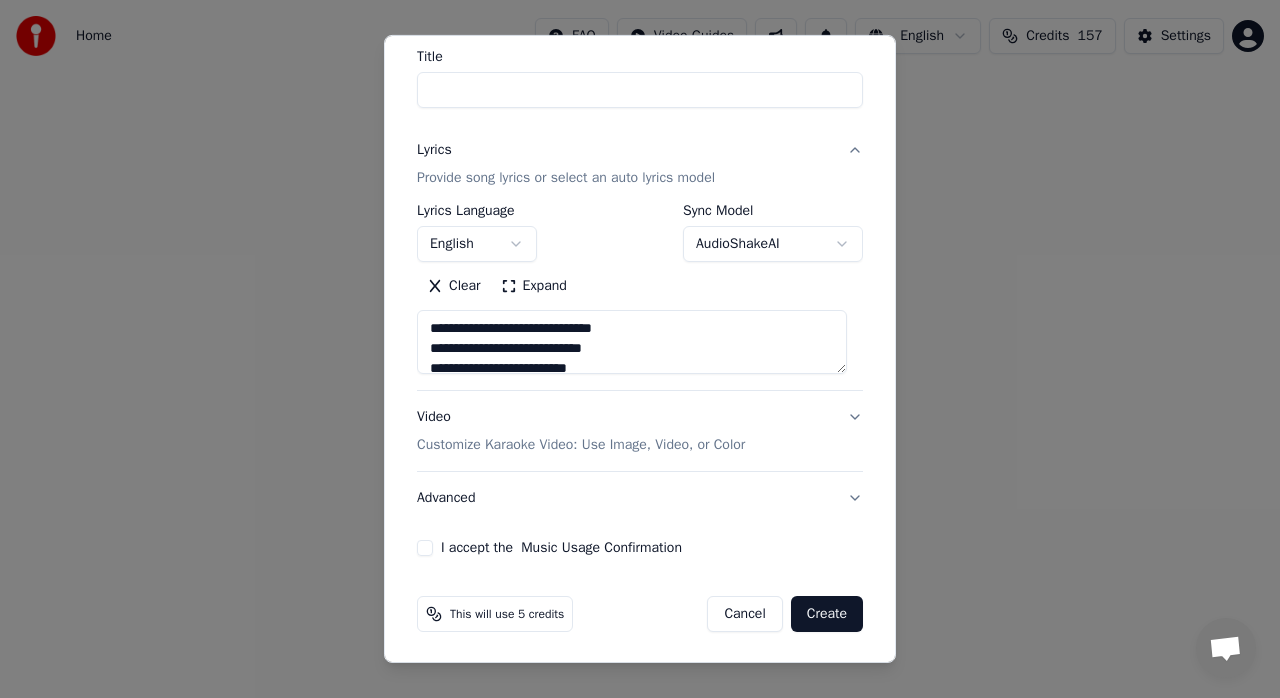 type on "**********" 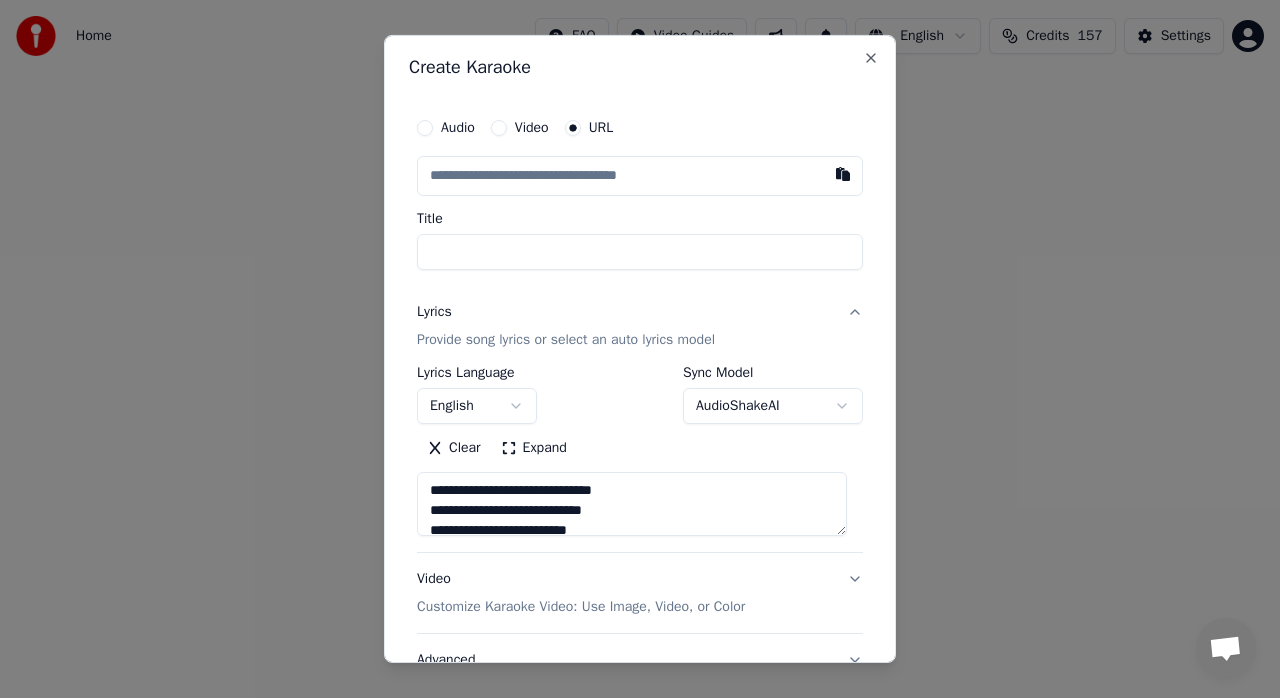 scroll, scrollTop: 0, scrollLeft: 0, axis: both 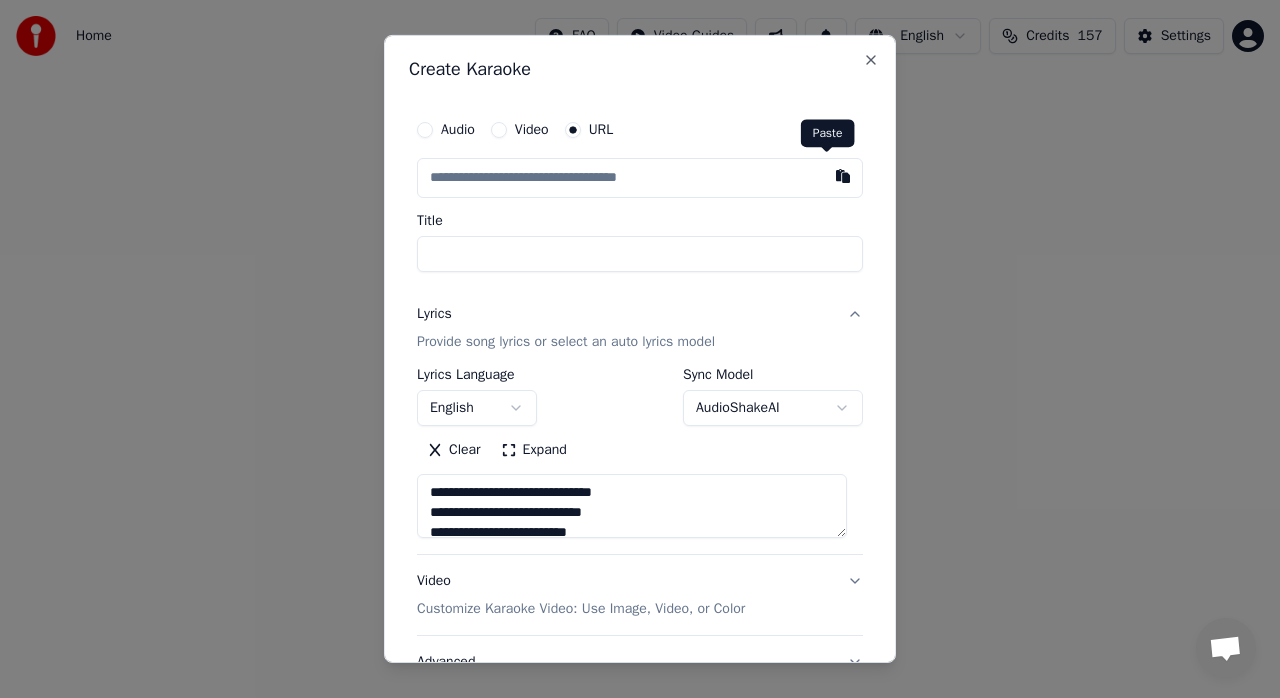 click at bounding box center (843, 176) 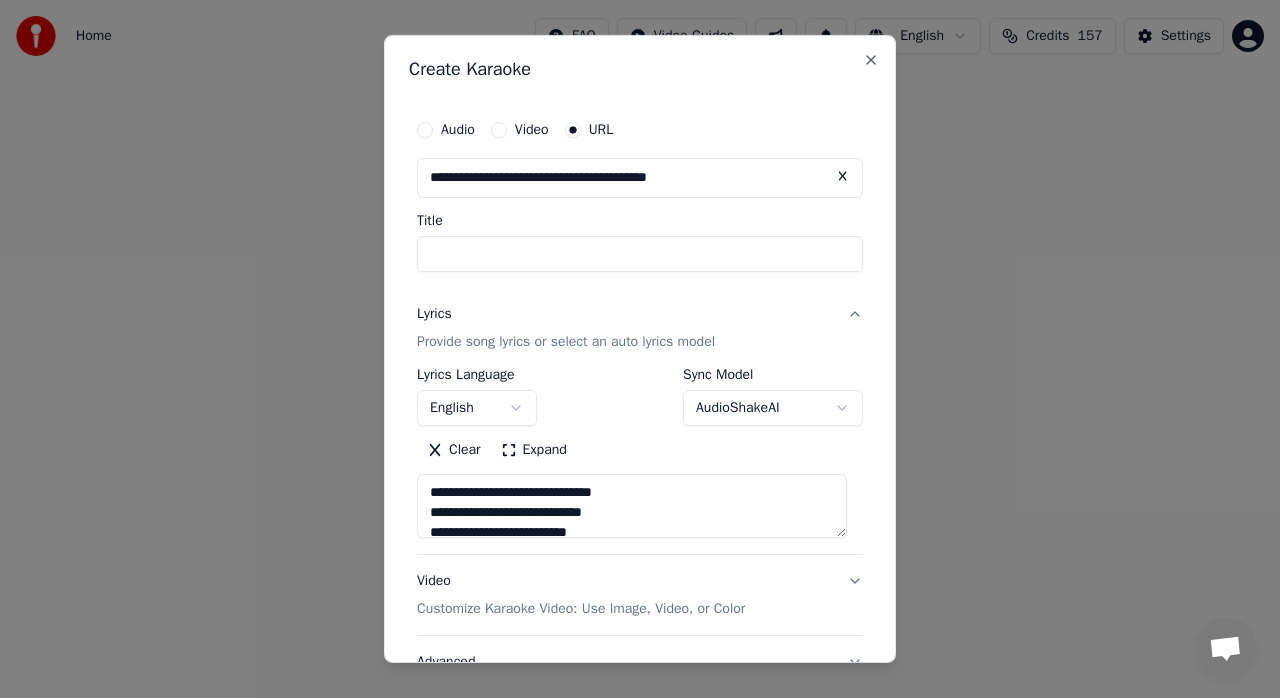 type on "**********" 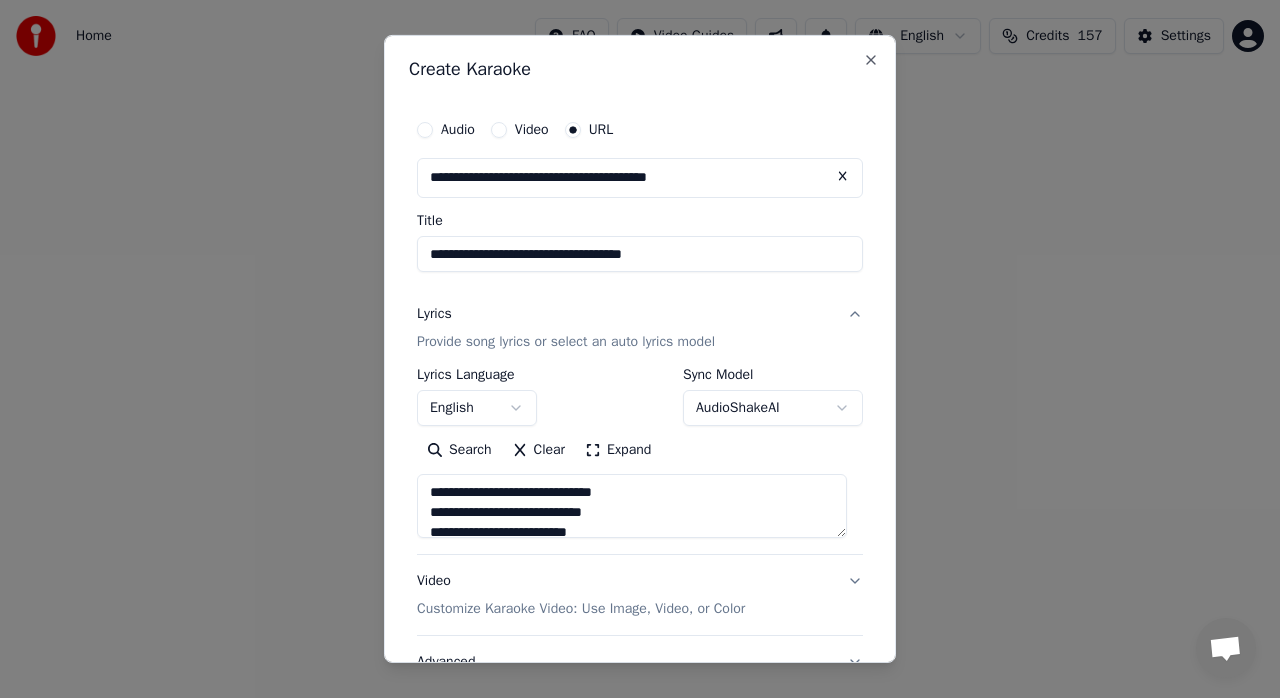 drag, startPoint x: 472, startPoint y: 254, endPoint x: 424, endPoint y: 256, distance: 48.04165 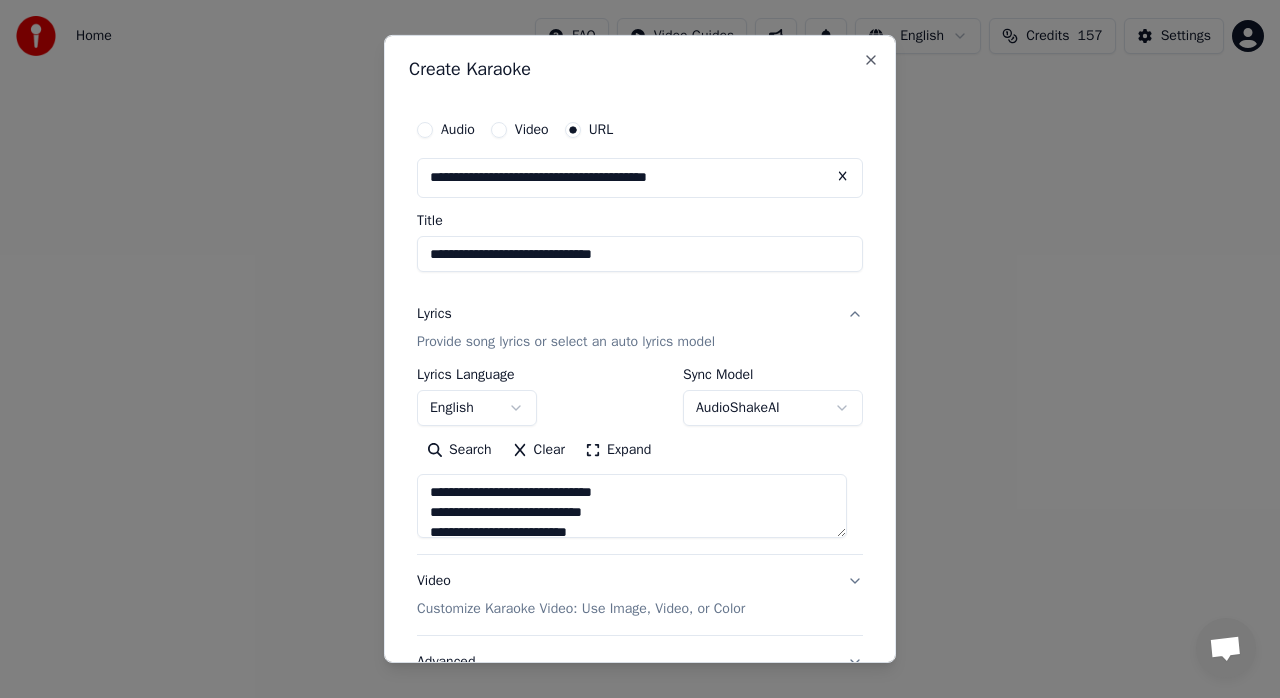 drag, startPoint x: 610, startPoint y: 254, endPoint x: 670, endPoint y: 260, distance: 60.299255 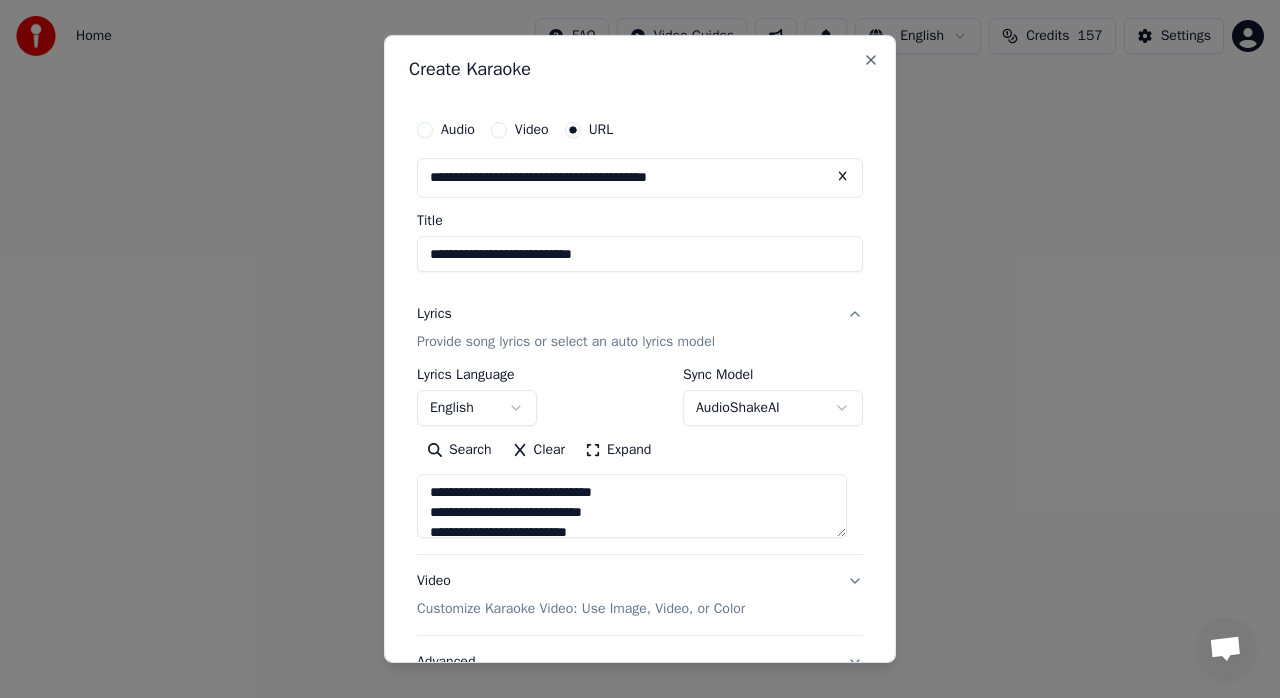 drag, startPoint x: 606, startPoint y: 258, endPoint x: 549, endPoint y: 261, distance: 57.07889 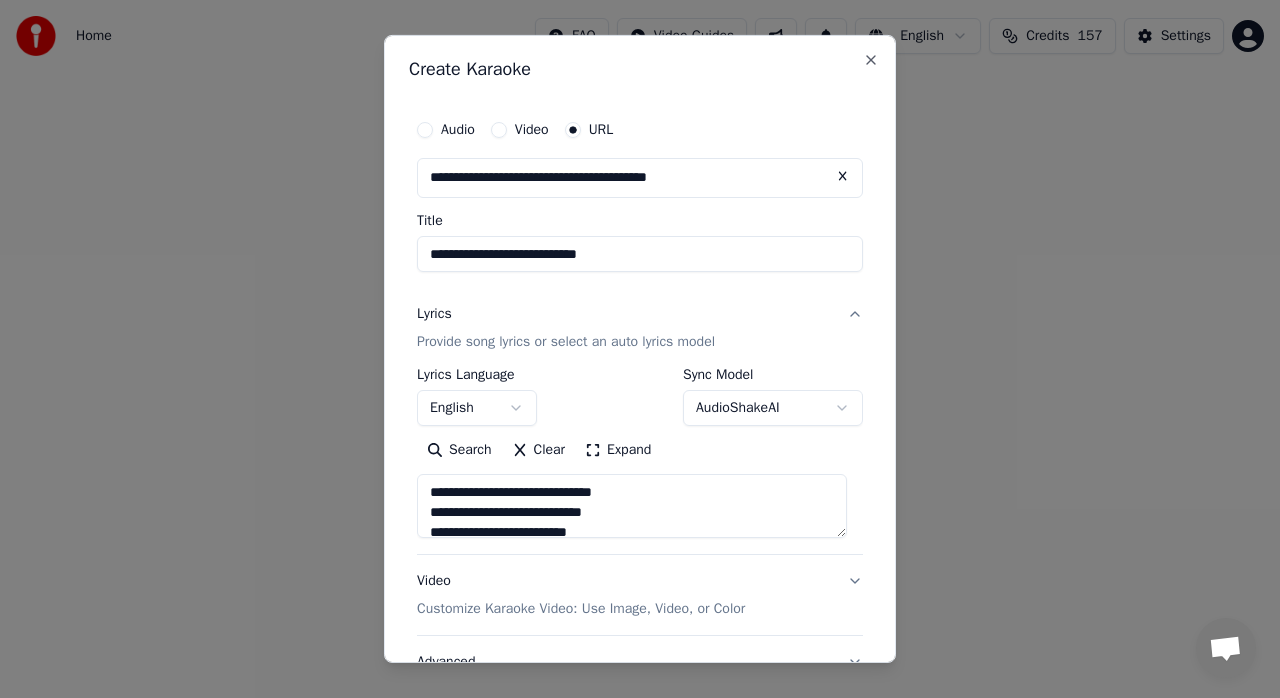 type on "**********" 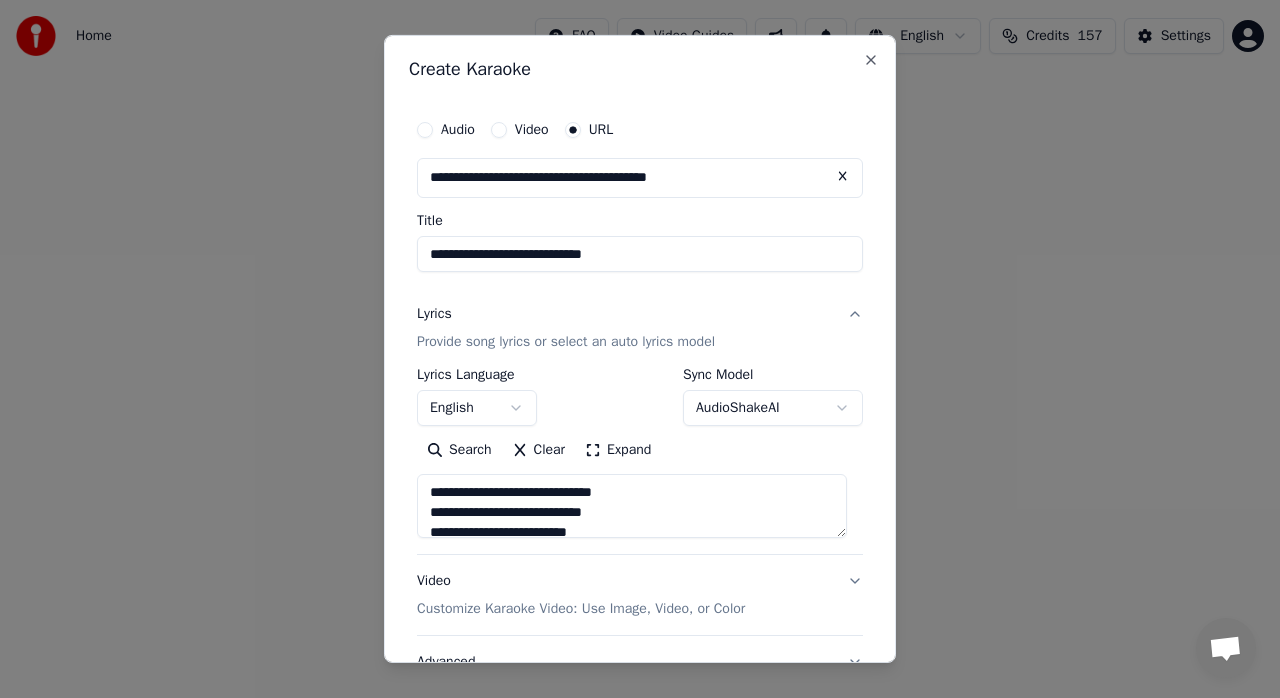 type on "**********" 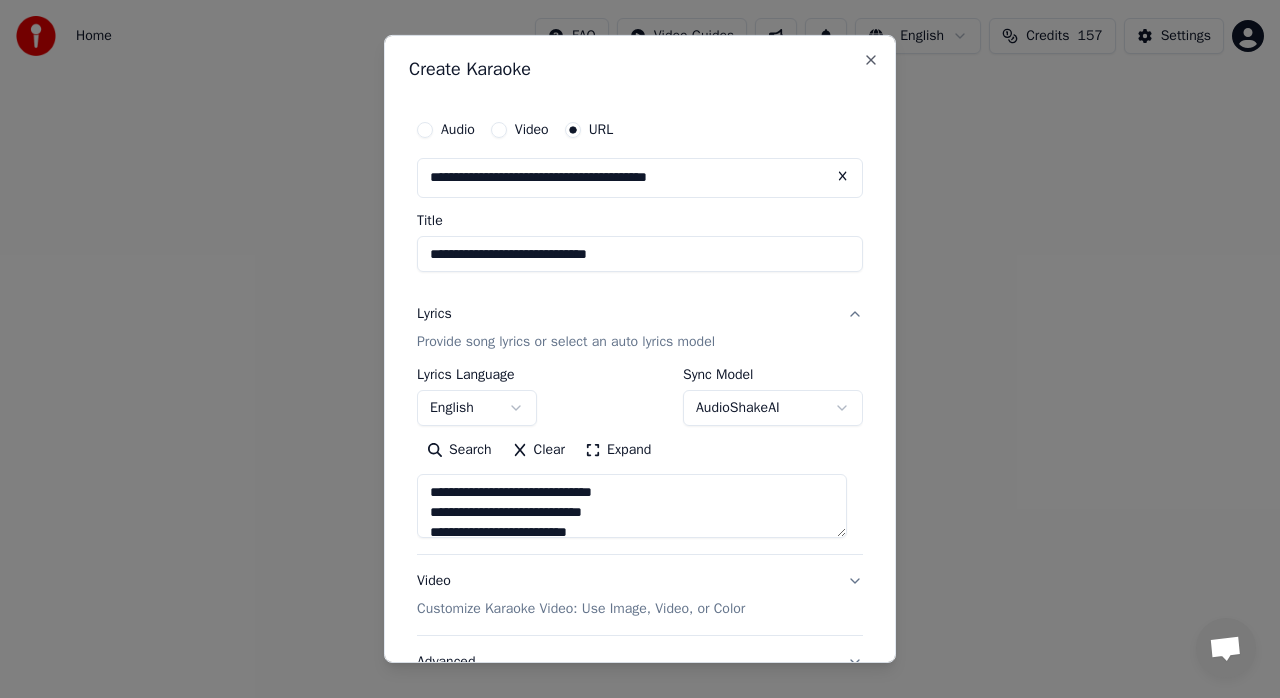 type on "**********" 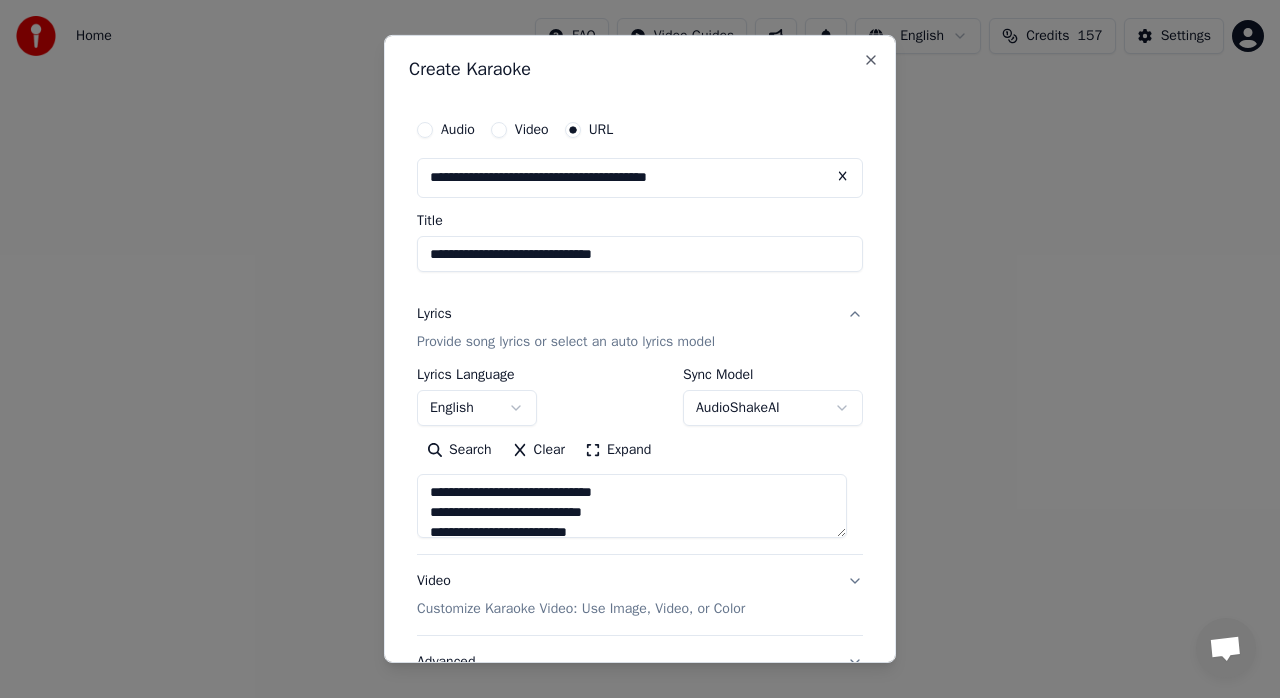 type on "**********" 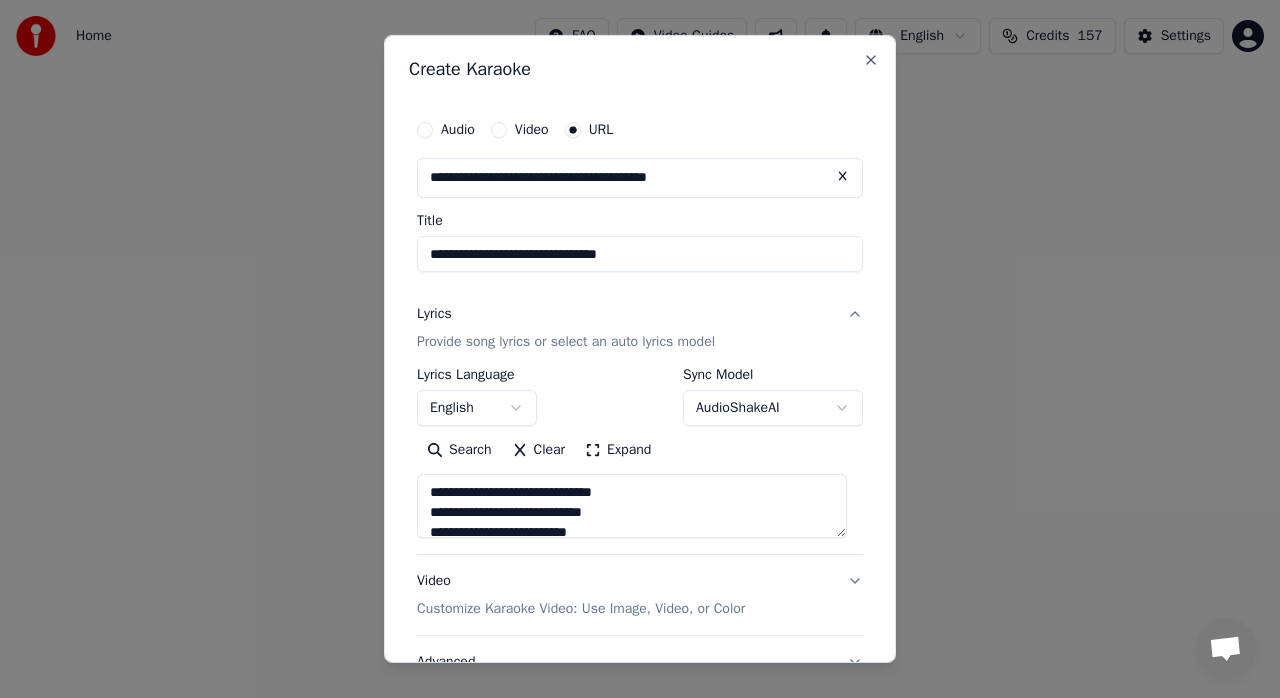 type on "**********" 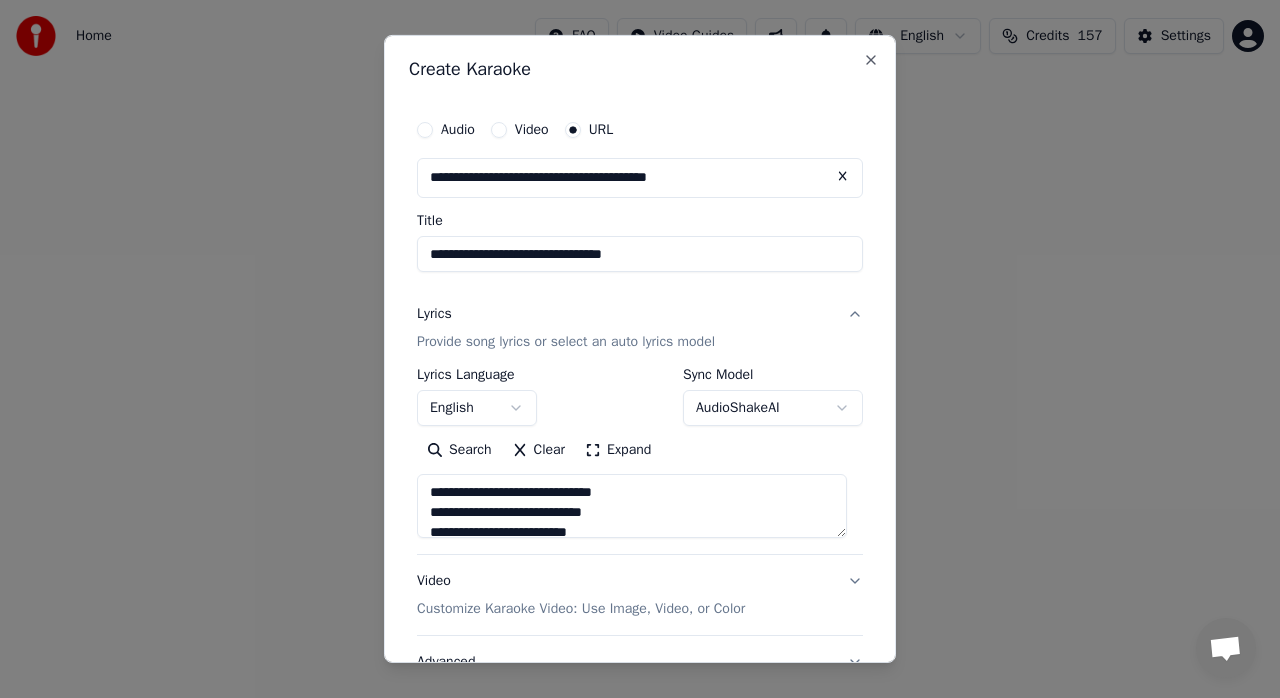 type on "**********" 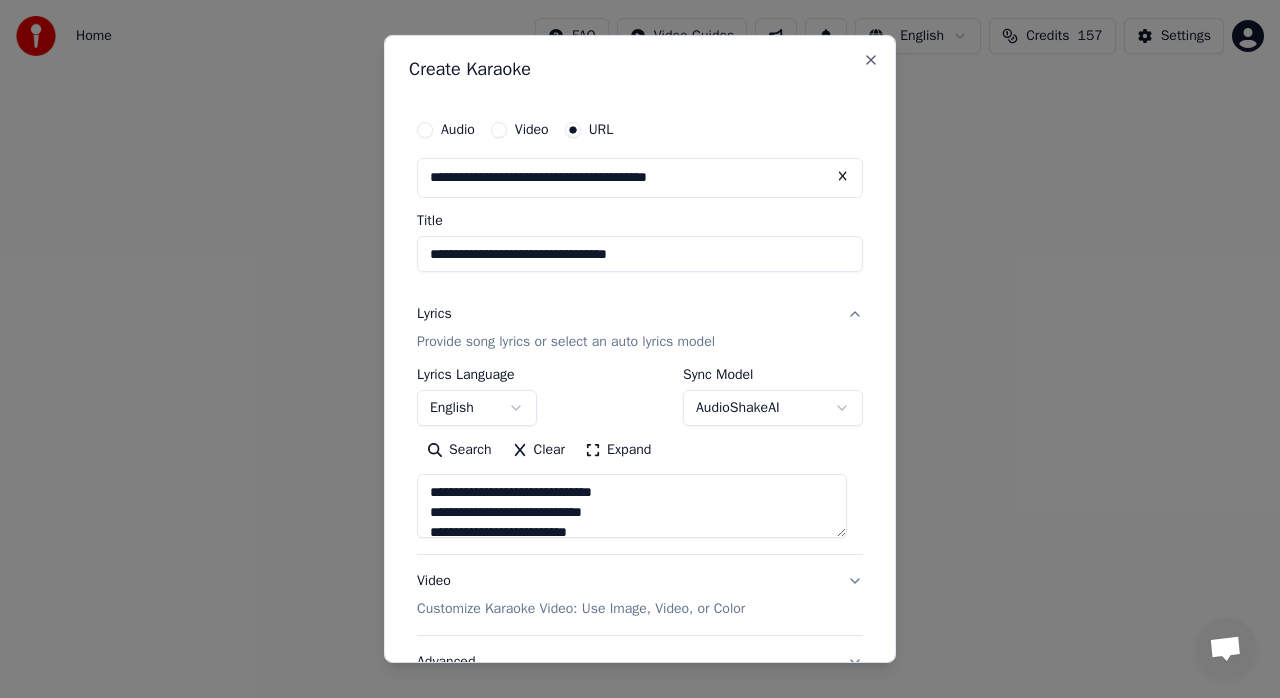 type on "**********" 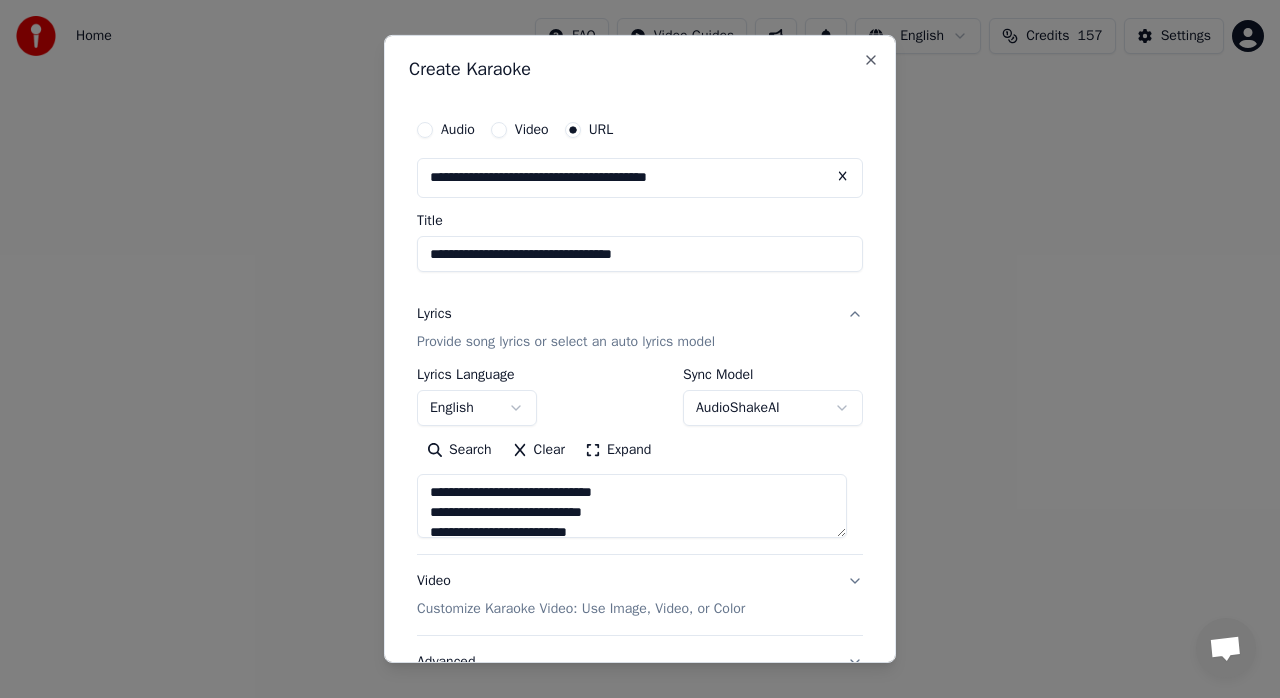 type on "**********" 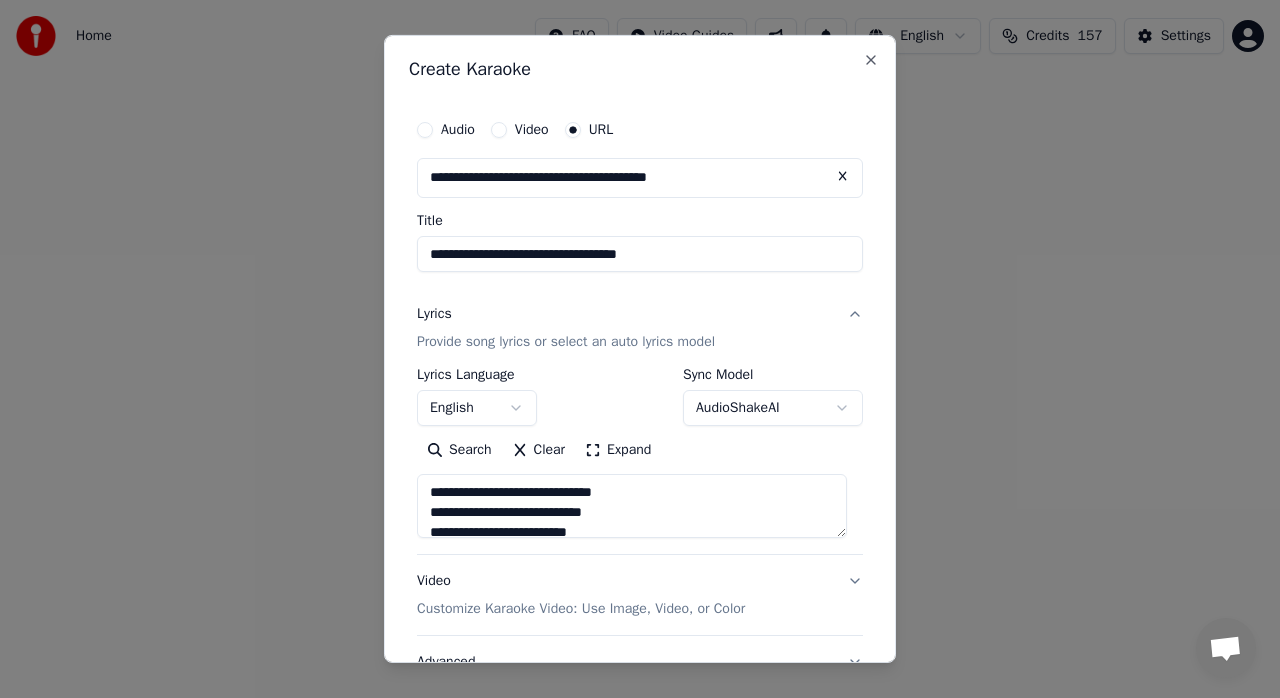 type on "**********" 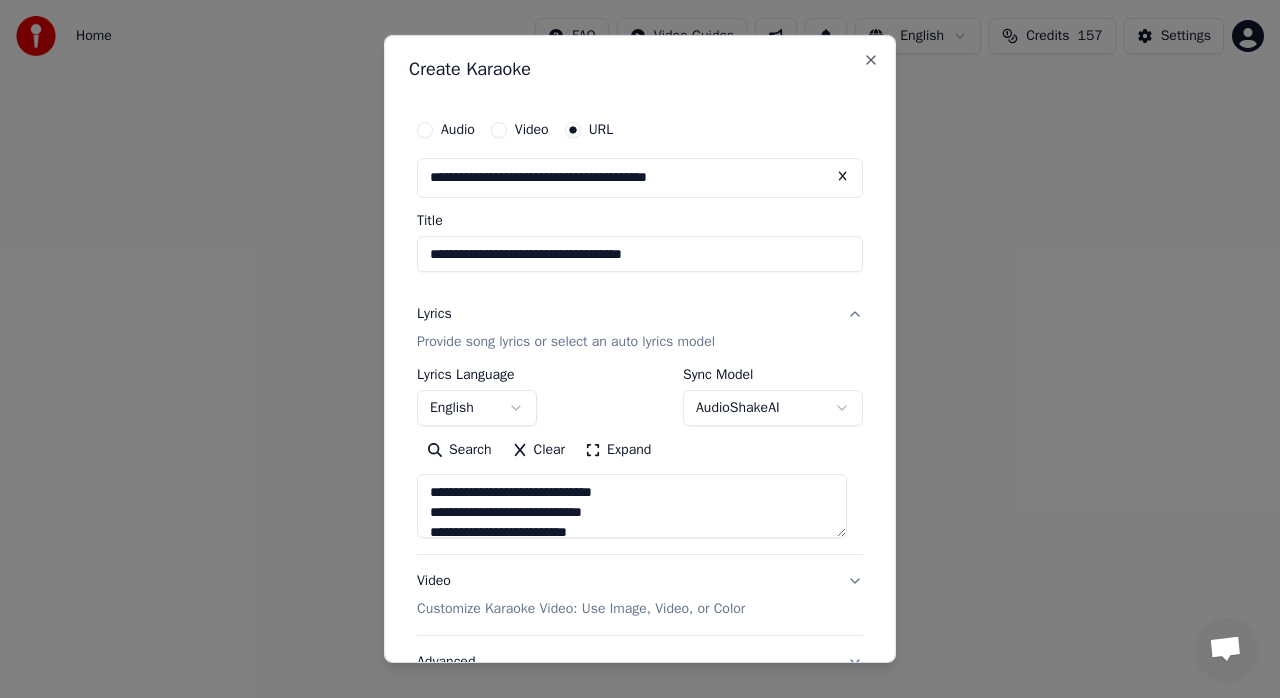 type on "**********" 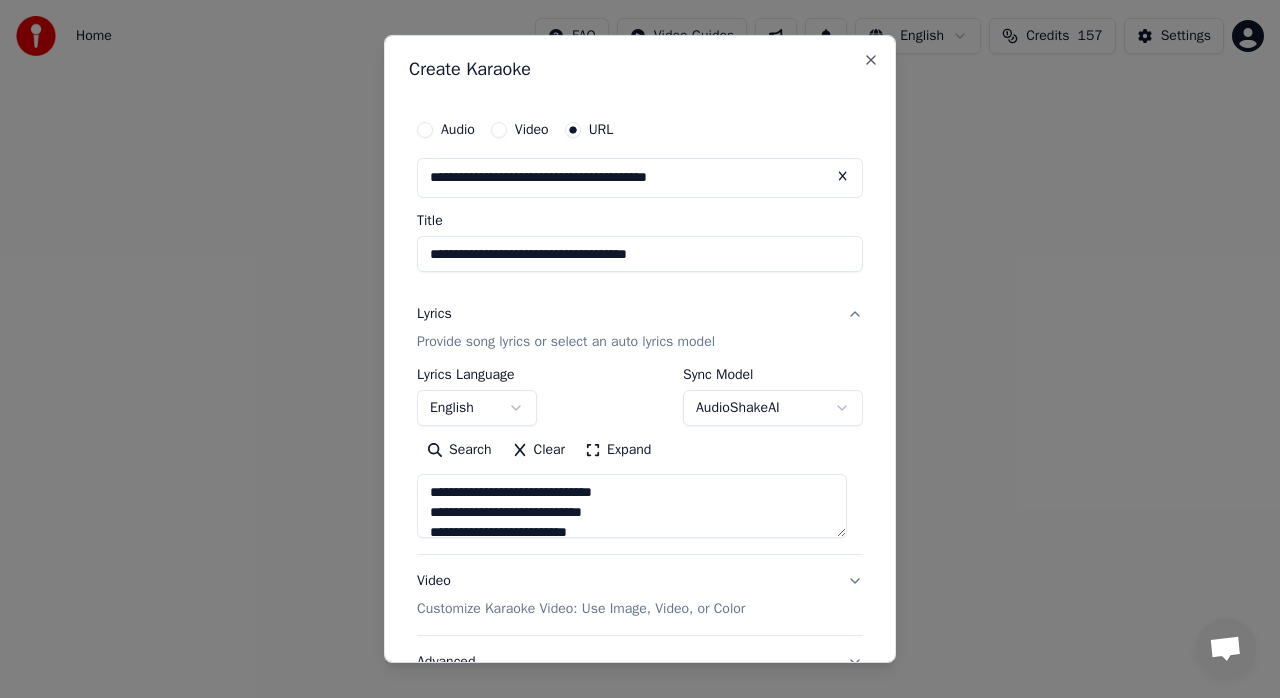 type on "**********" 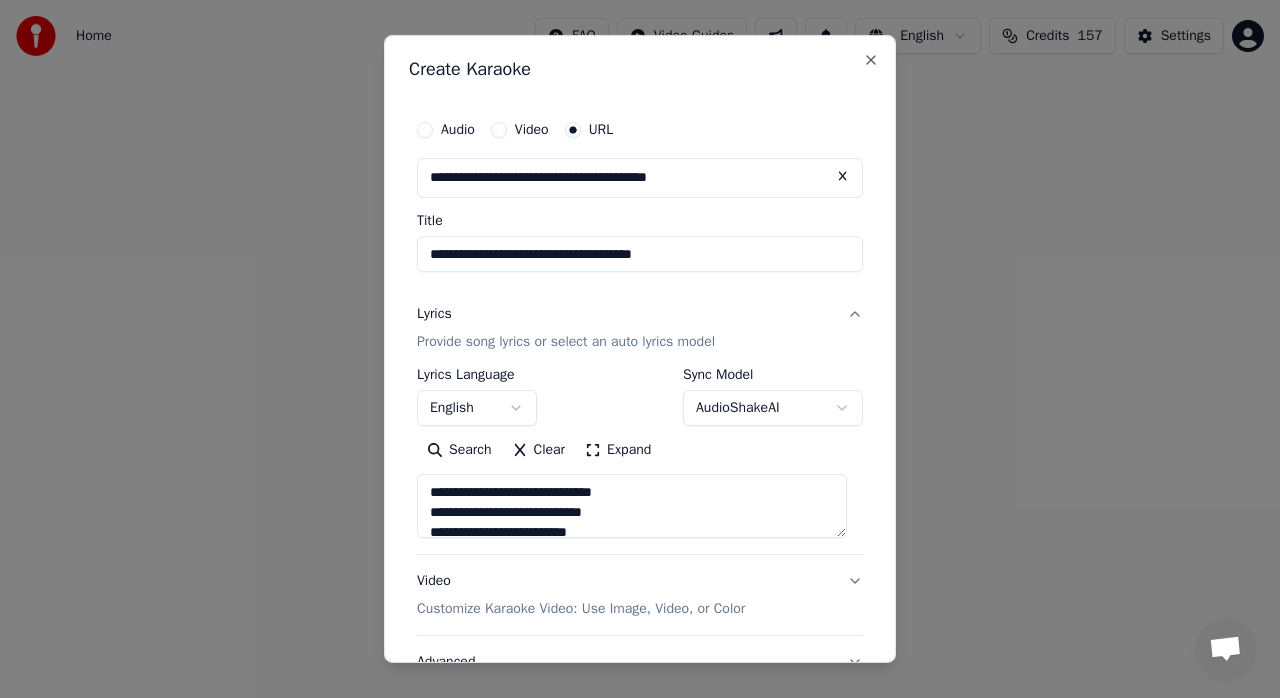 click on "**********" at bounding box center [640, 254] 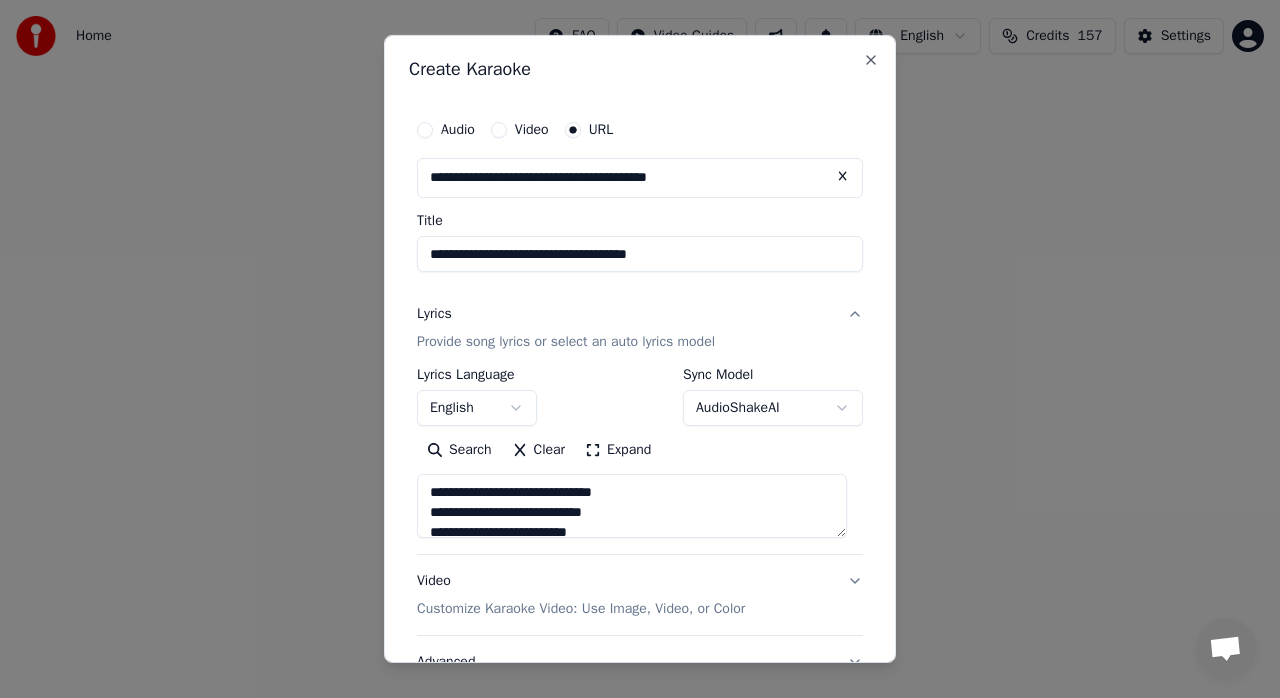 type on "**********" 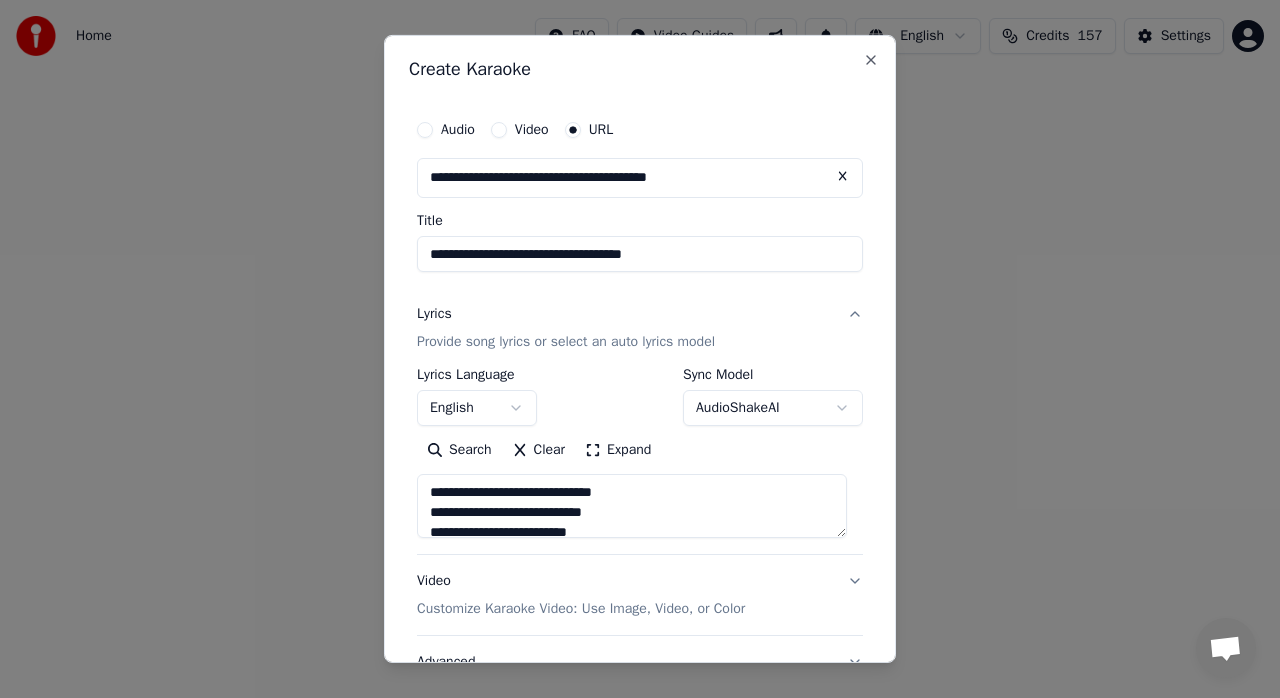 type on "**********" 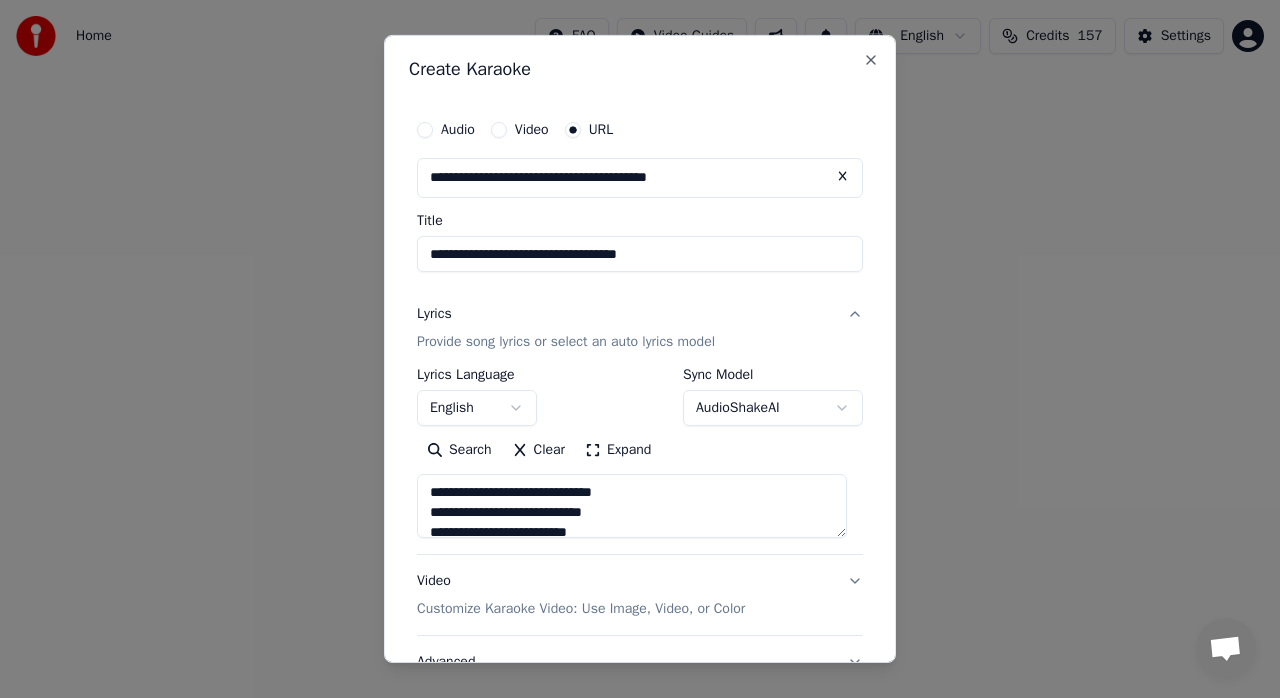 type on "**********" 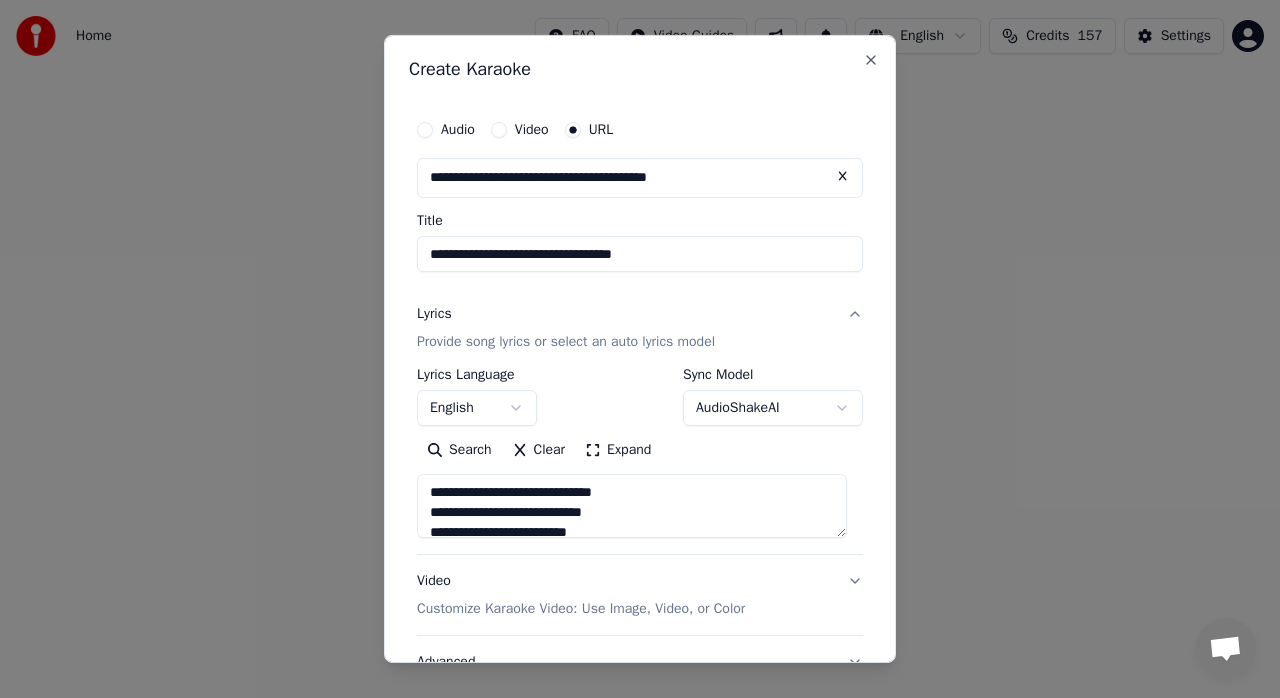 type on "**********" 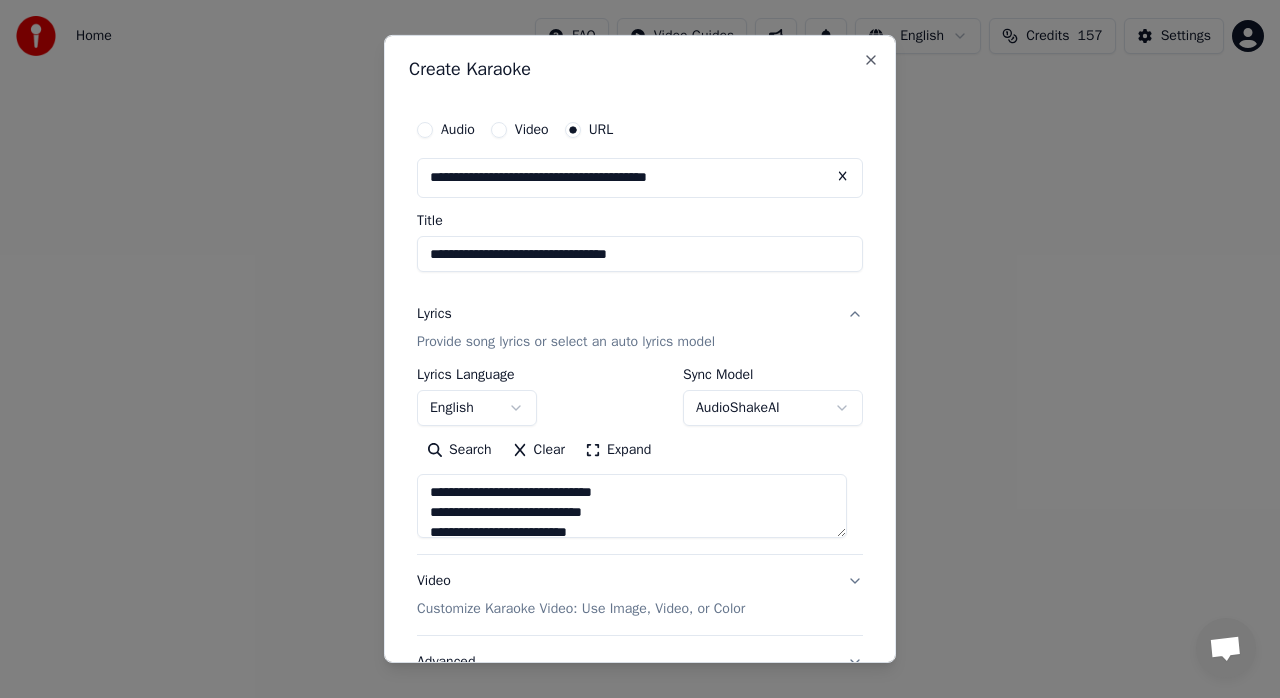 type on "**********" 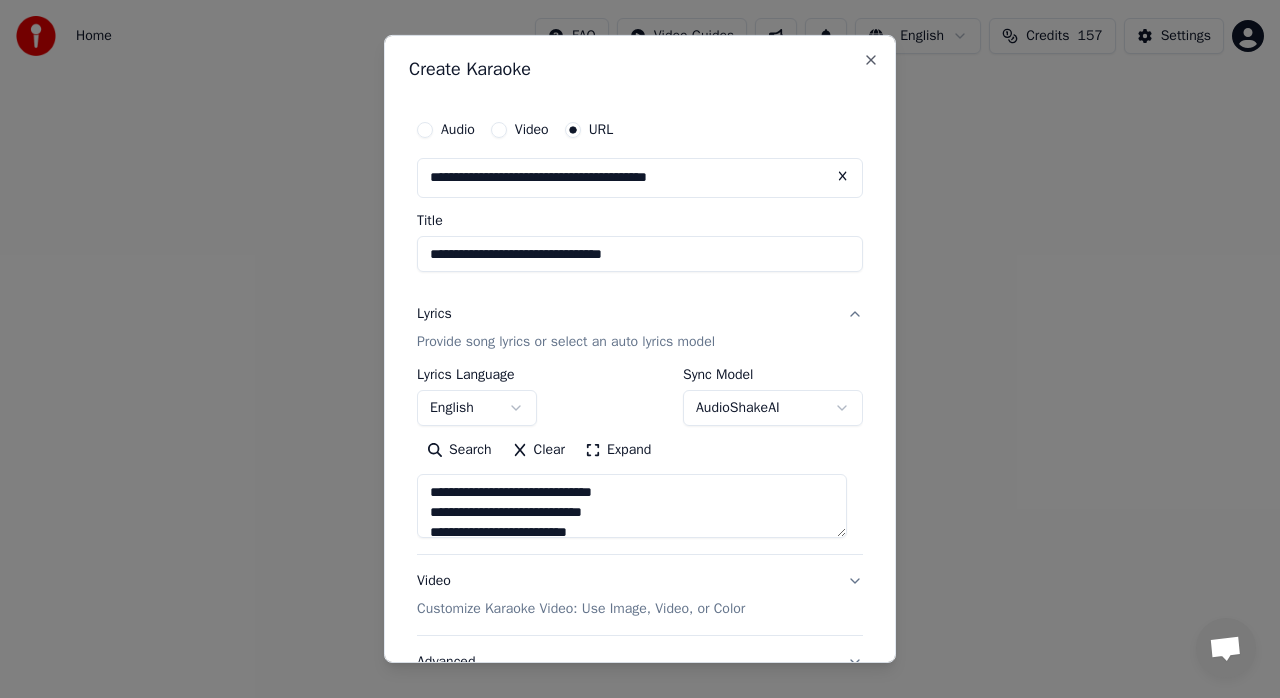 type on "**********" 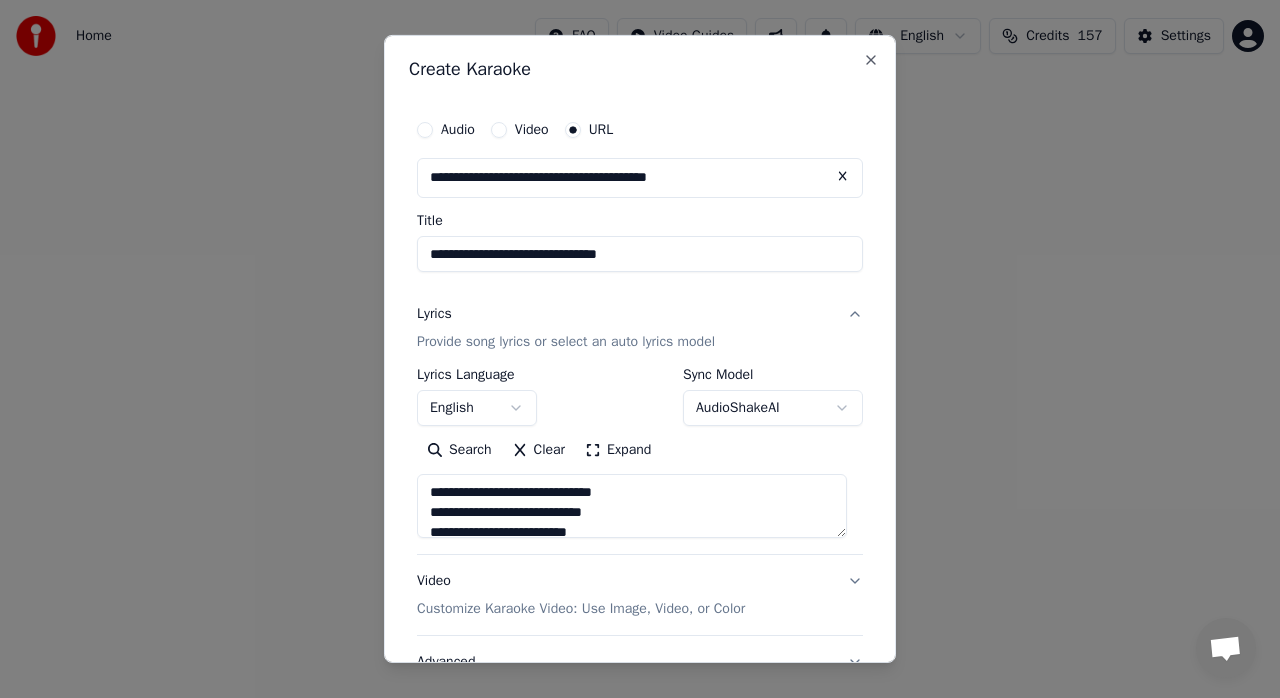 type on "**********" 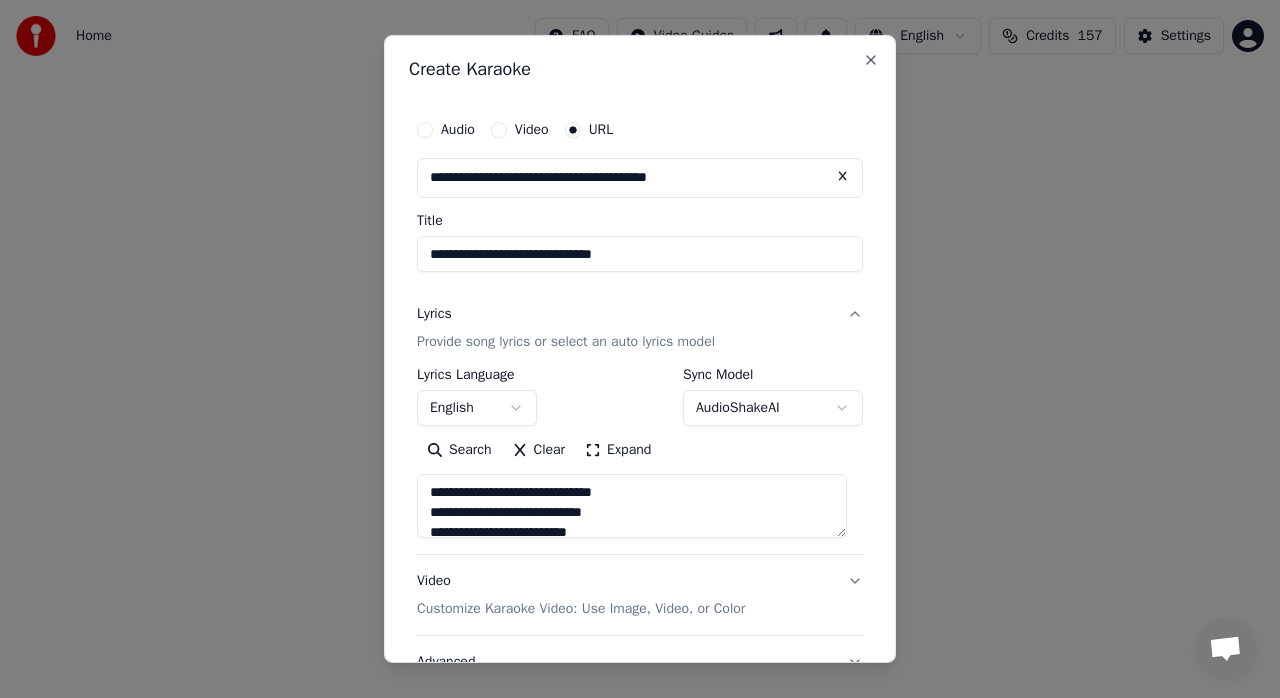 type on "**********" 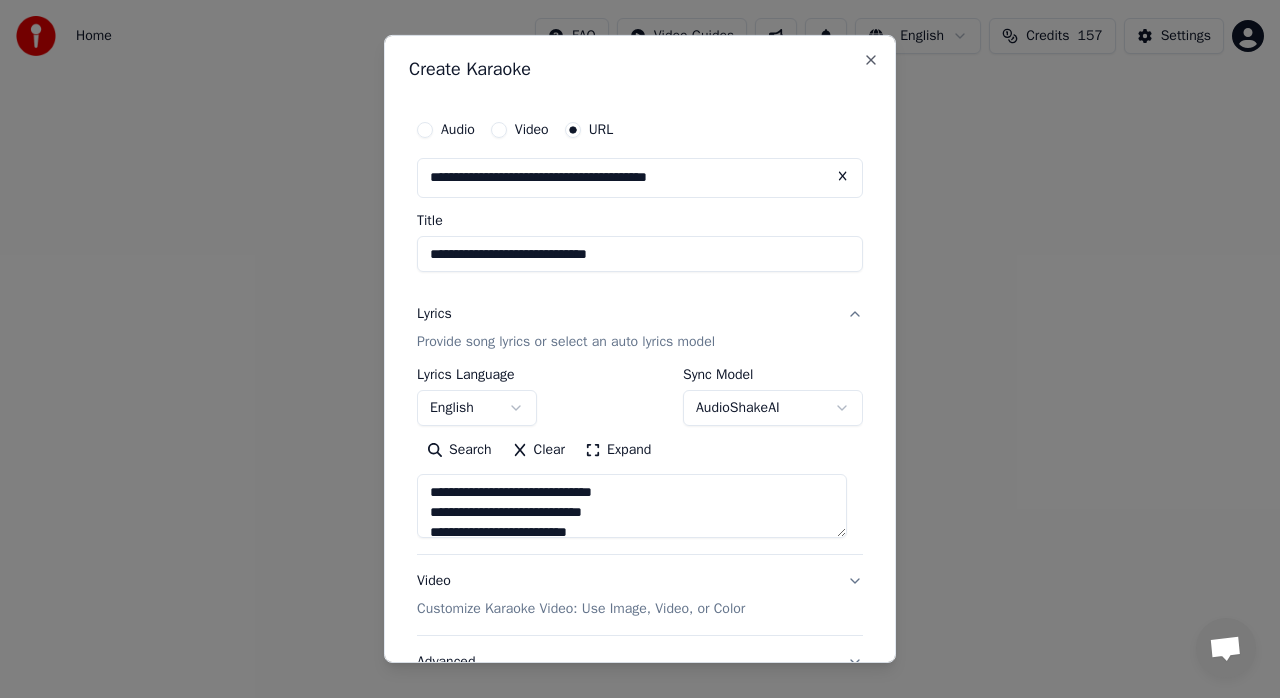 type on "**********" 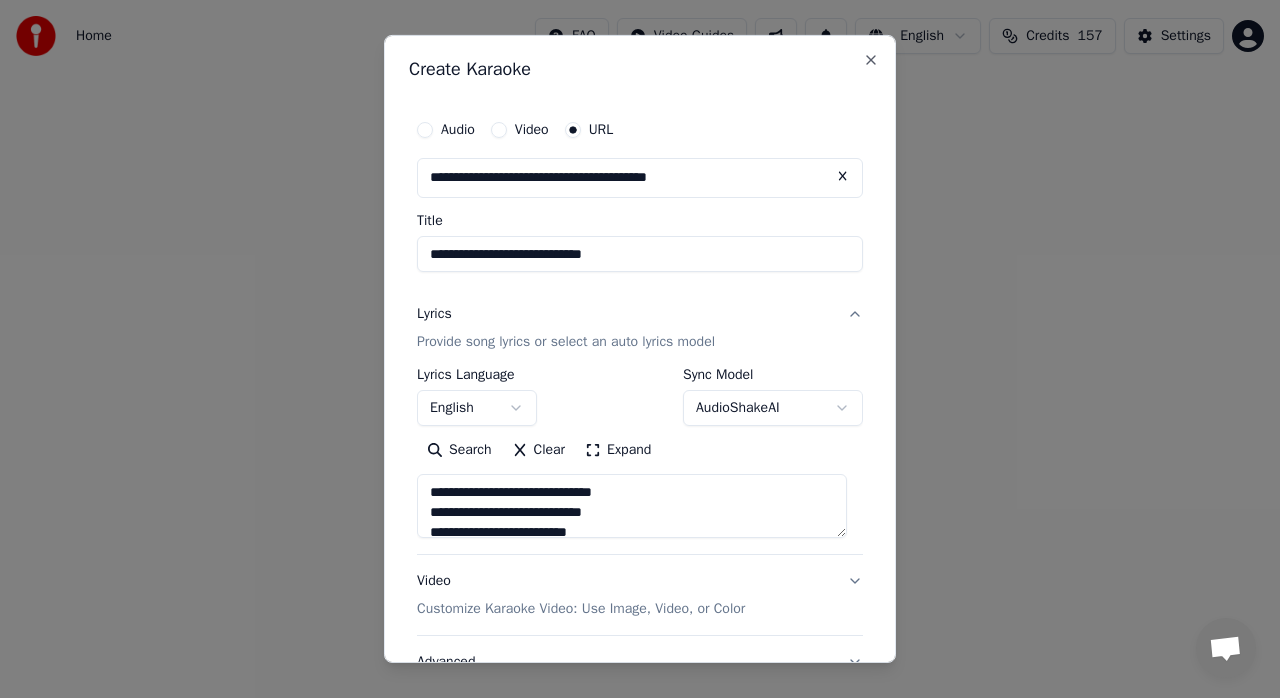 type on "**********" 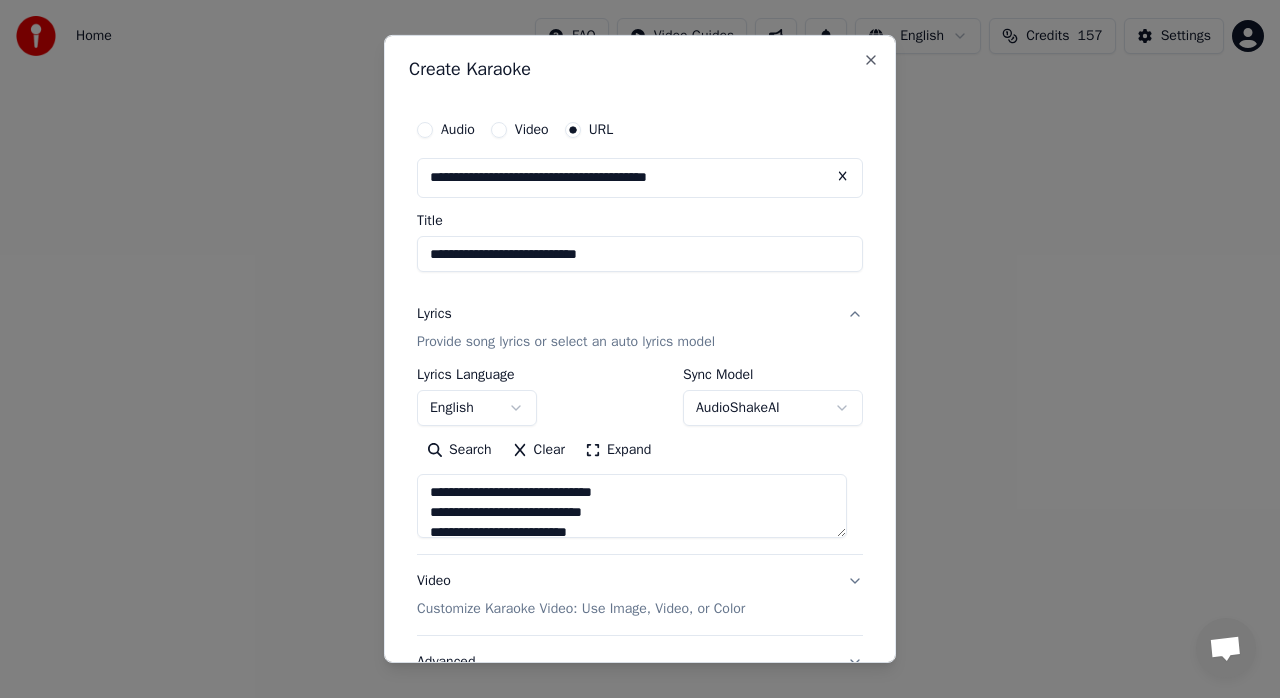 type on "**********" 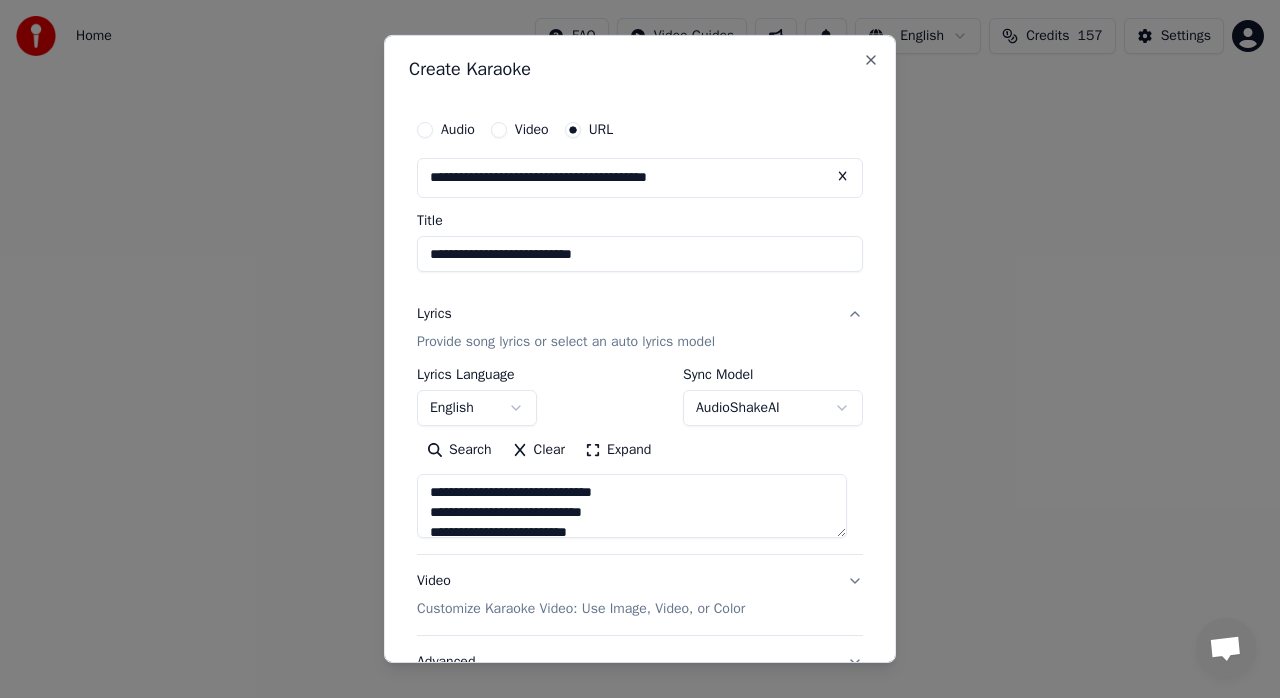 type on "**********" 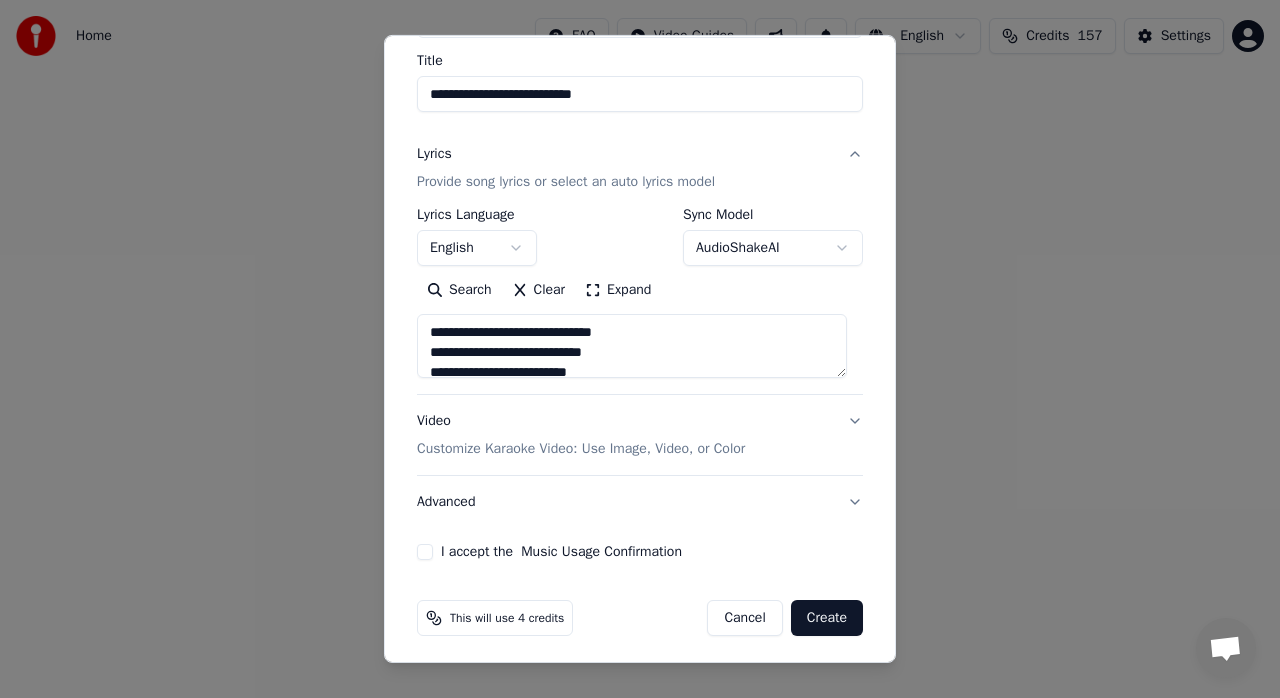 scroll, scrollTop: 164, scrollLeft: 0, axis: vertical 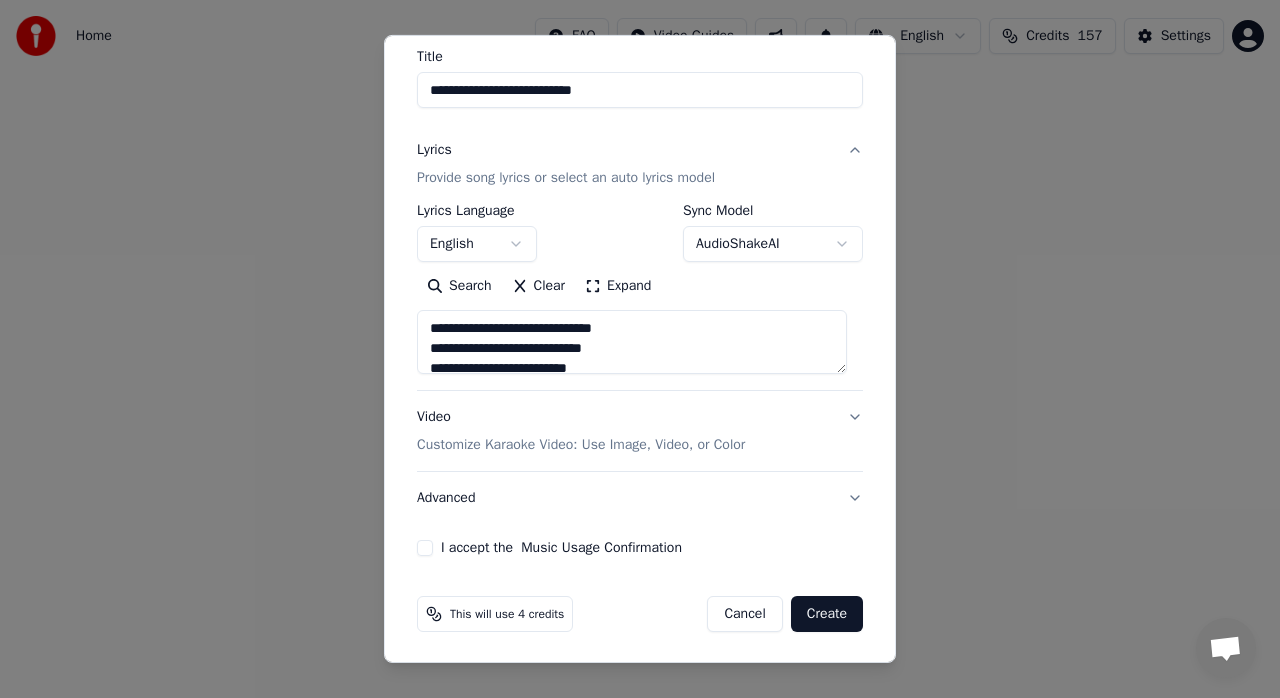 click on "Advanced" at bounding box center (640, 498) 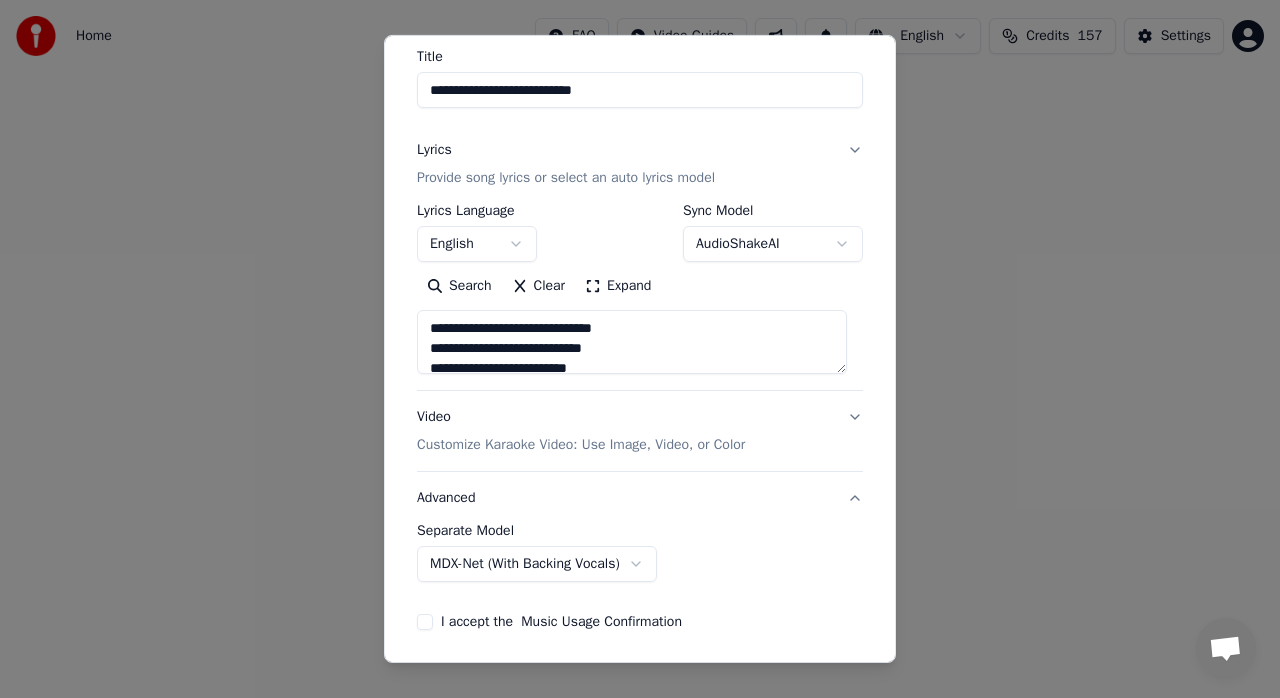 scroll, scrollTop: 52, scrollLeft: 0, axis: vertical 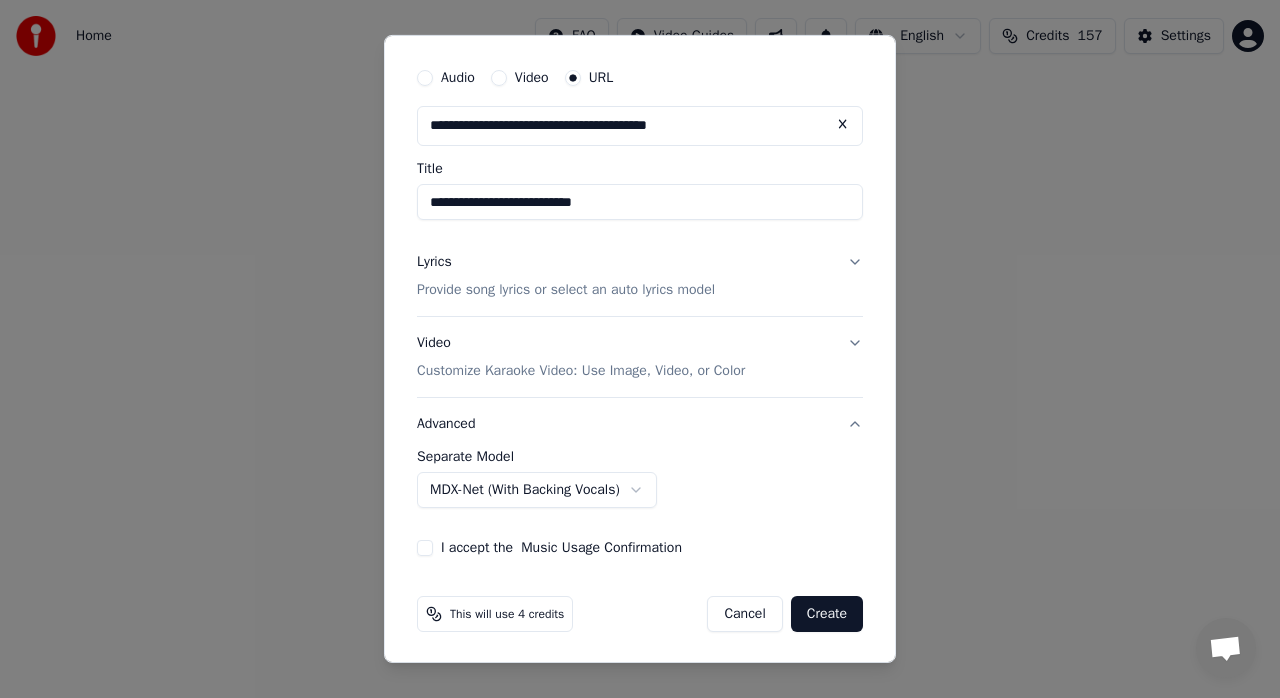 click on "I accept the   Music Usage Confirmation" at bounding box center [425, 548] 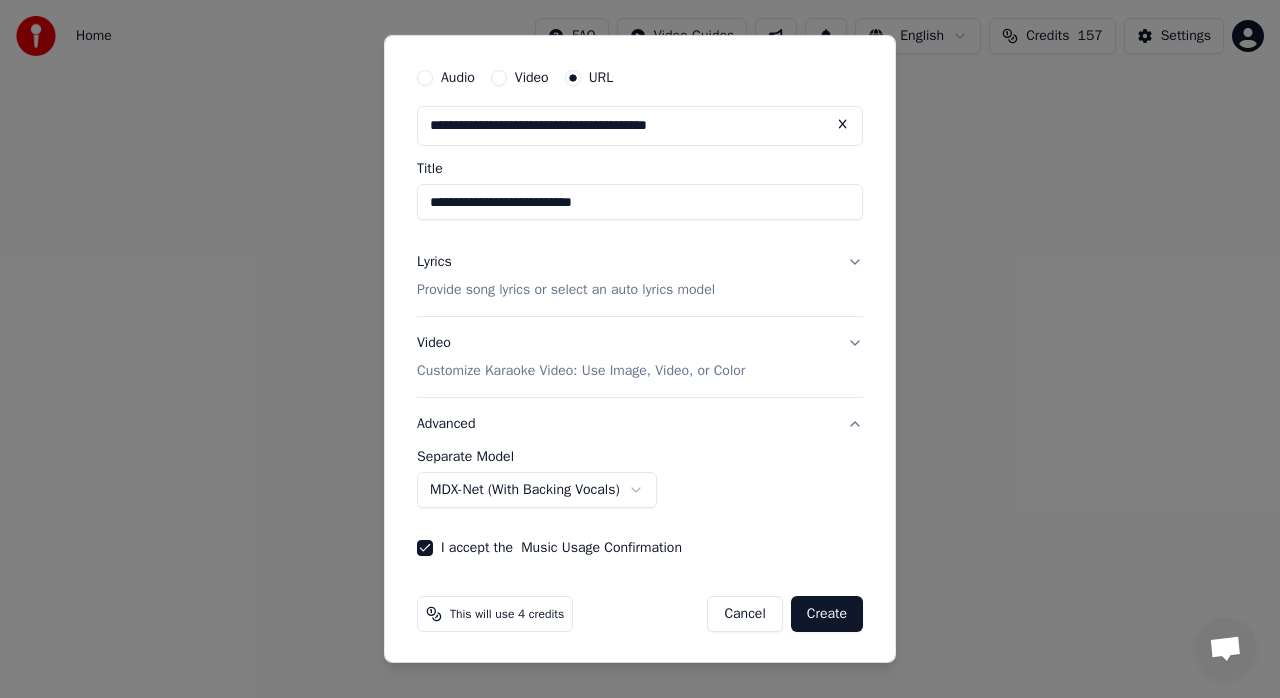 click on "Advanced" at bounding box center (640, 424) 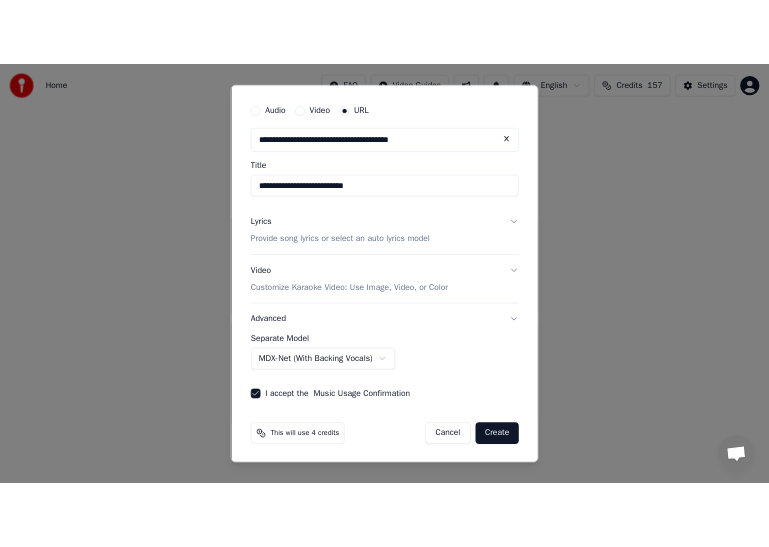 scroll, scrollTop: 0, scrollLeft: 0, axis: both 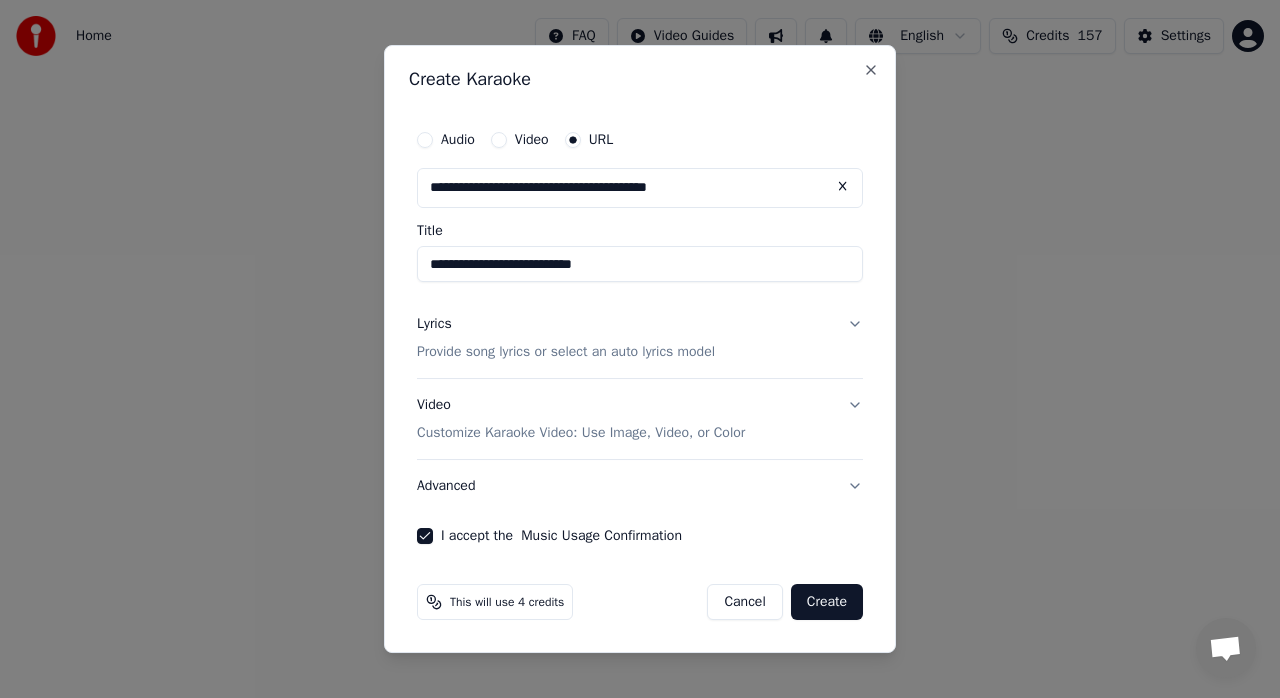 click on "Advanced" at bounding box center [640, 486] 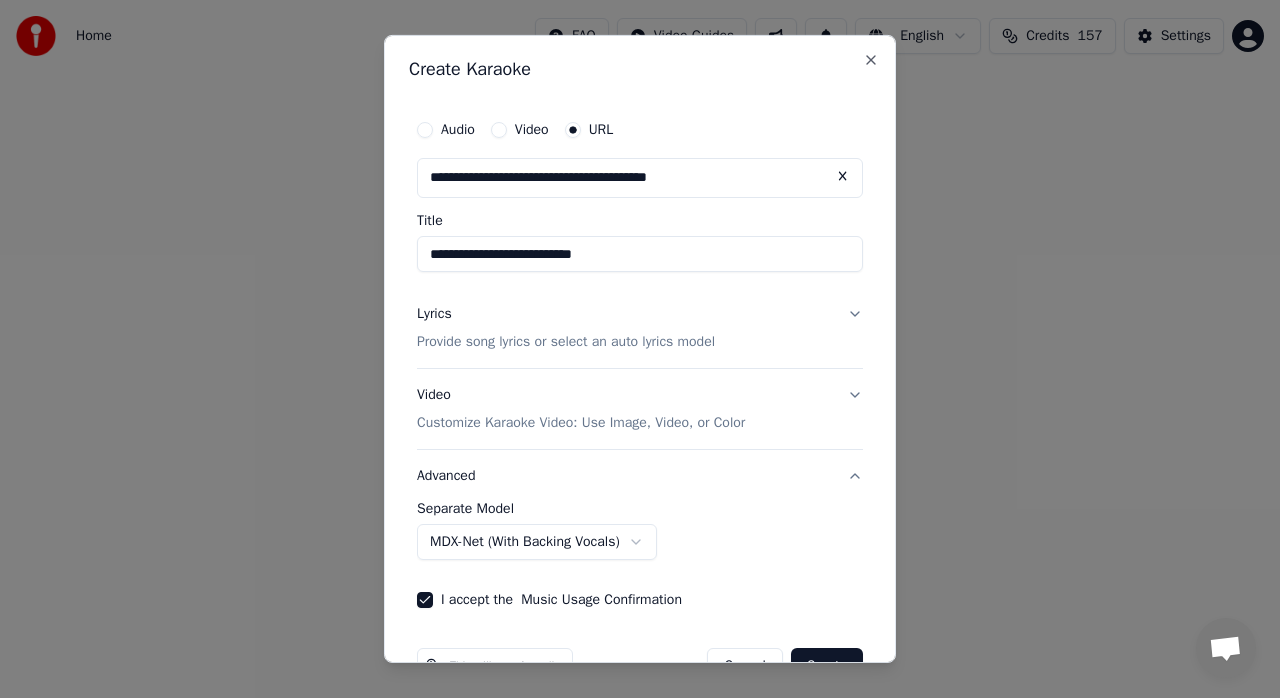 click on "Advanced" at bounding box center (640, 476) 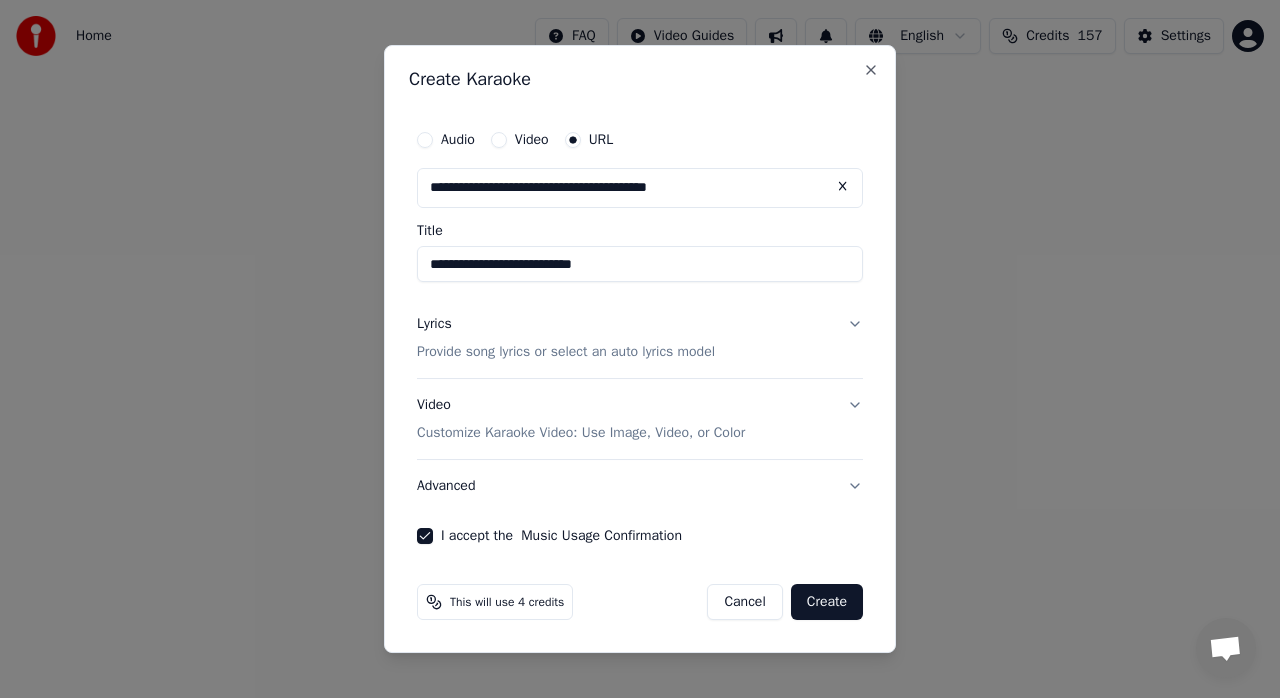 click on "Create" at bounding box center (827, 602) 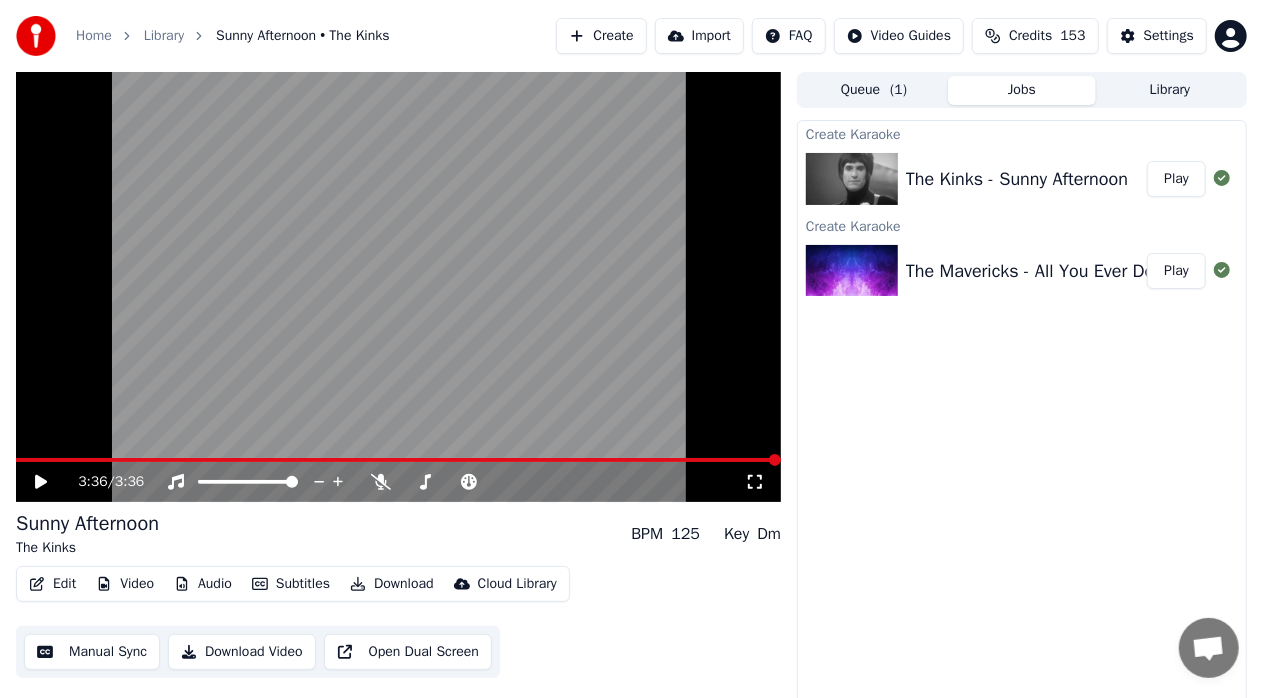 click 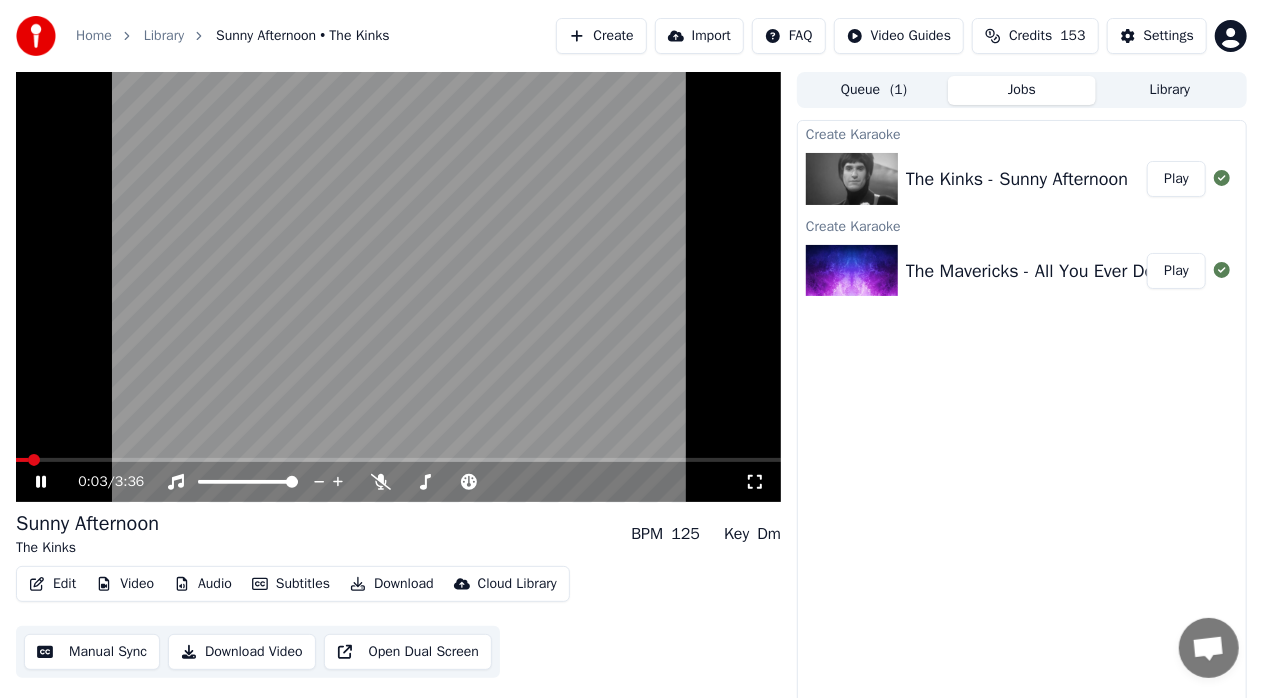 click 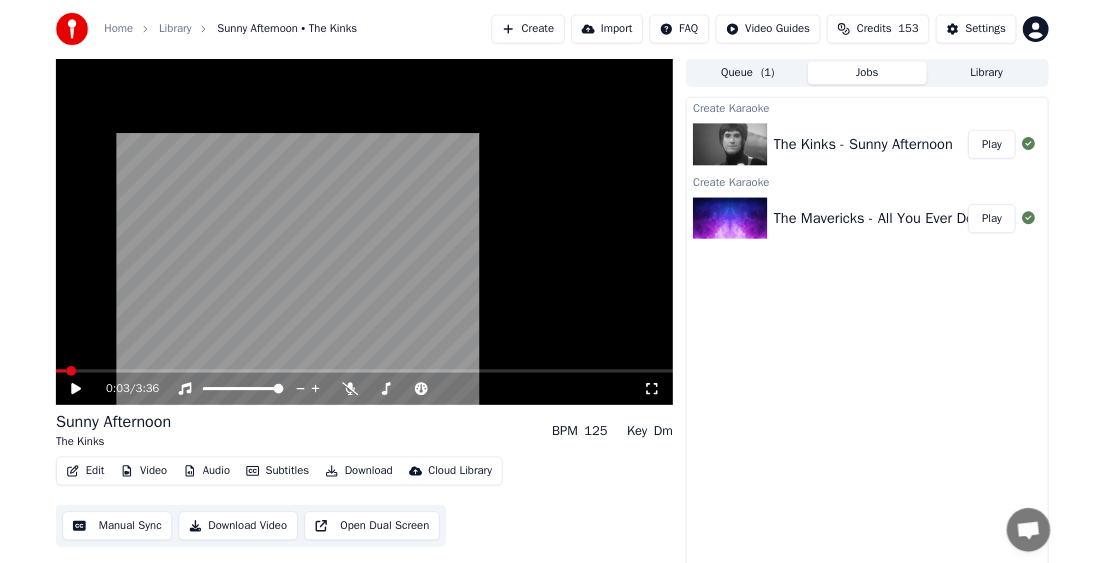 scroll, scrollTop: 61, scrollLeft: 0, axis: vertical 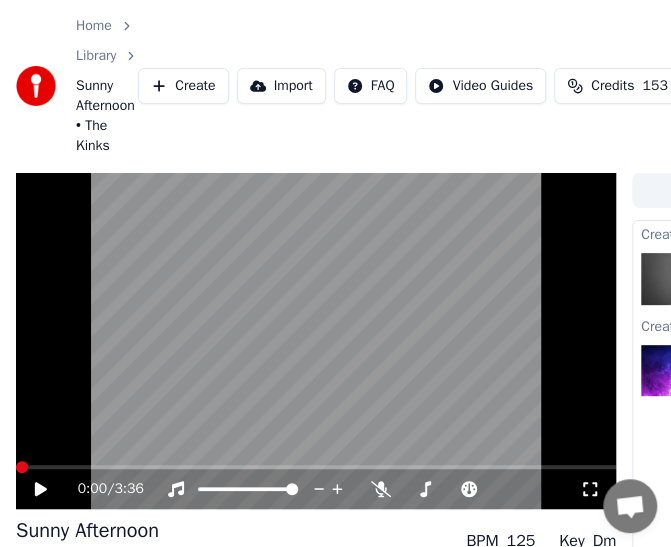 click at bounding box center (22, 467) 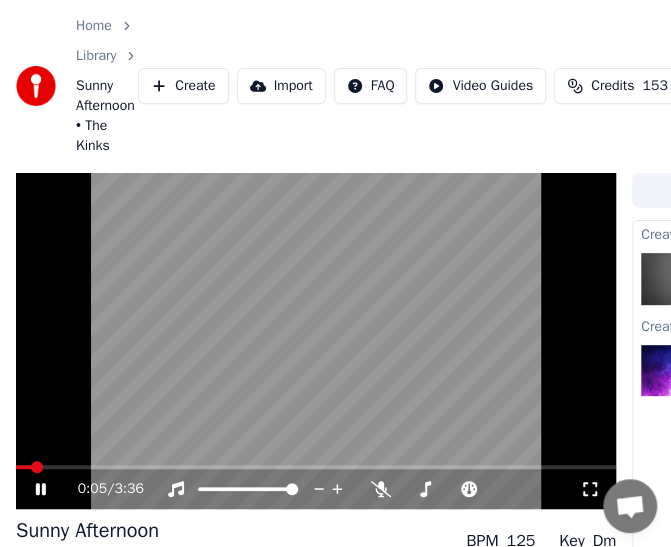 drag, startPoint x: 38, startPoint y: 486, endPoint x: -16, endPoint y: 492, distance: 54.33231 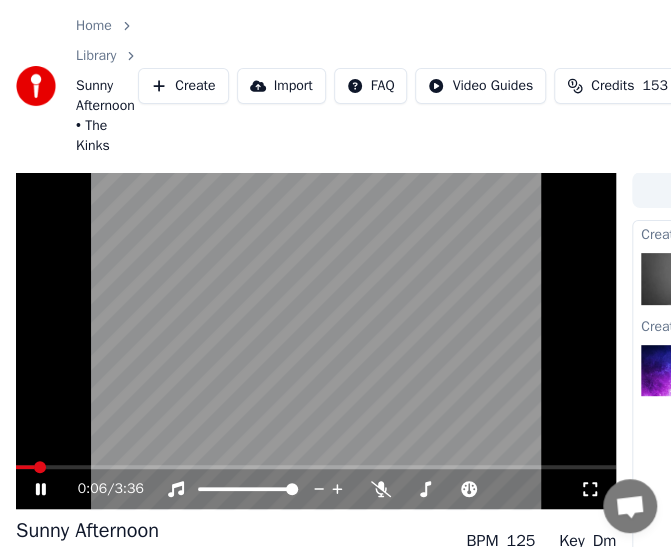 click 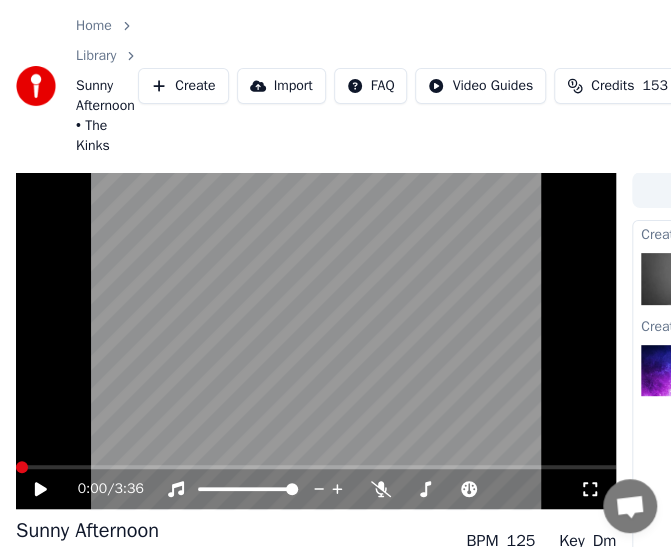 click at bounding box center [22, 467] 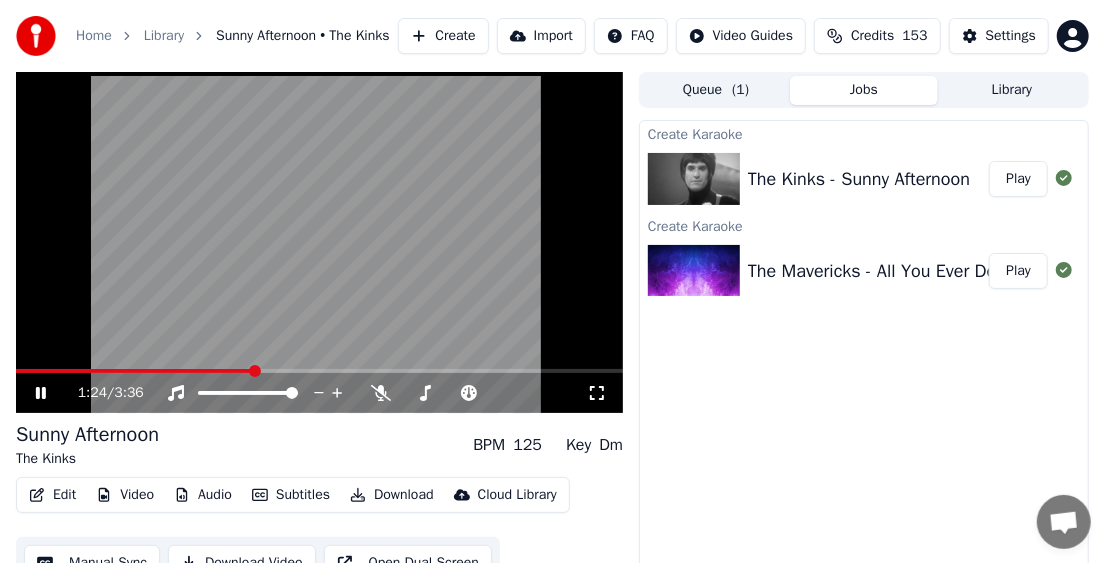 scroll, scrollTop: 44, scrollLeft: 0, axis: vertical 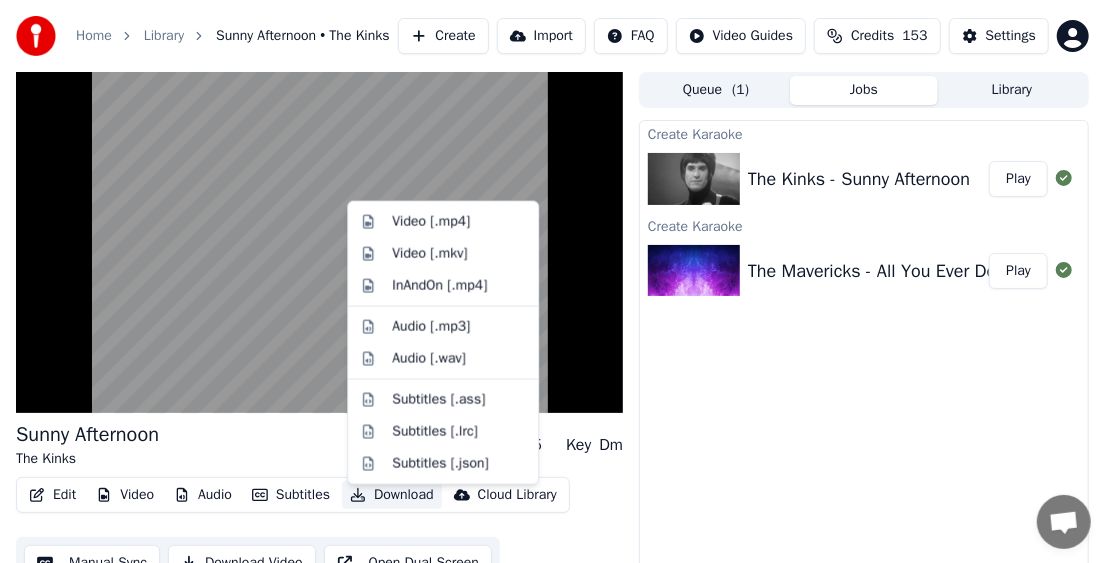 click on "Download" at bounding box center (392, 495) 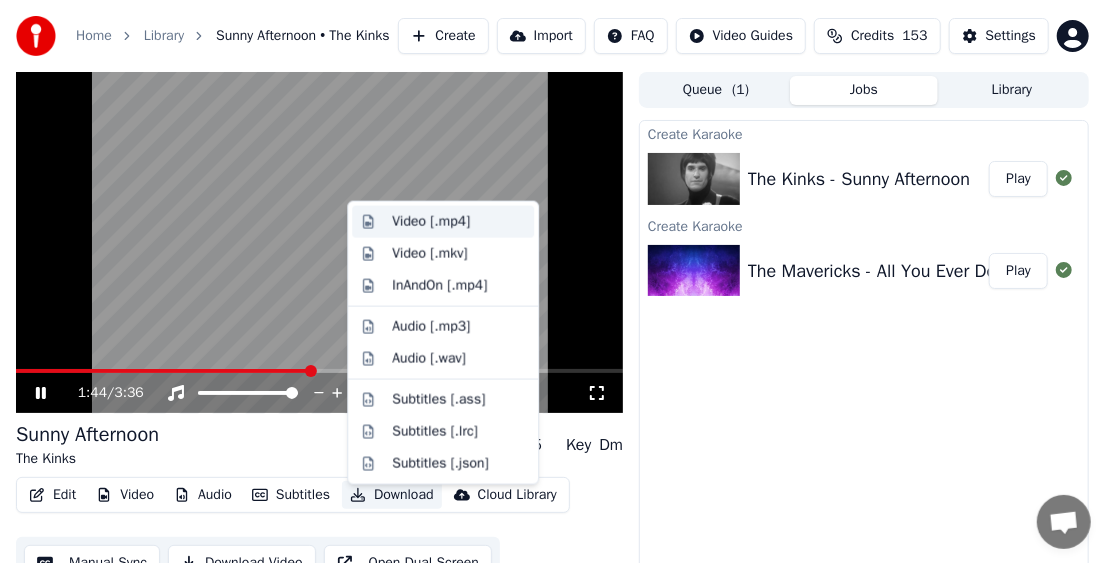 click on "Video [.mp4]" at bounding box center (431, 222) 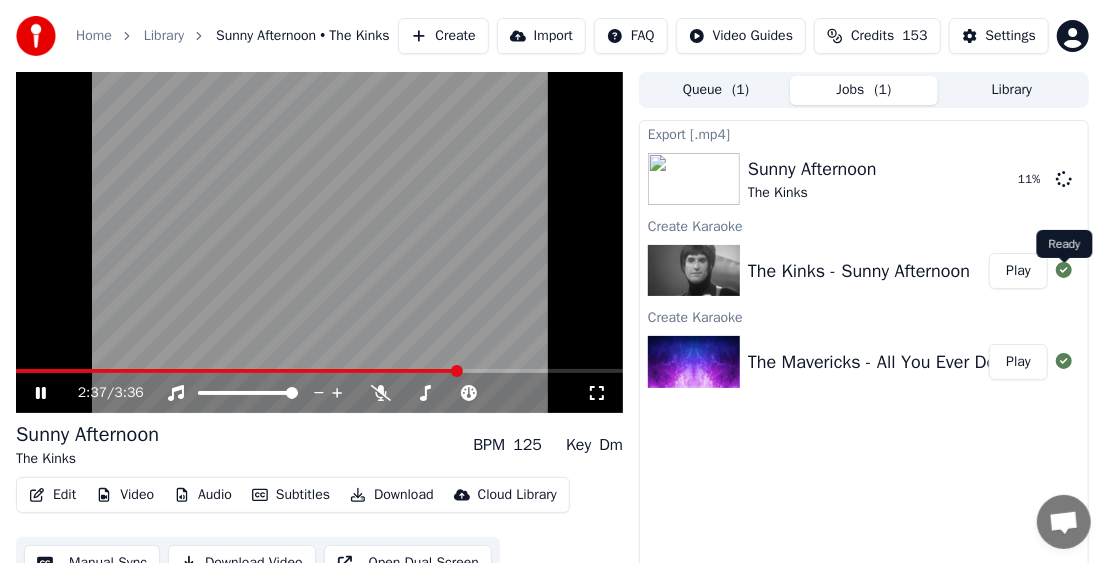 click 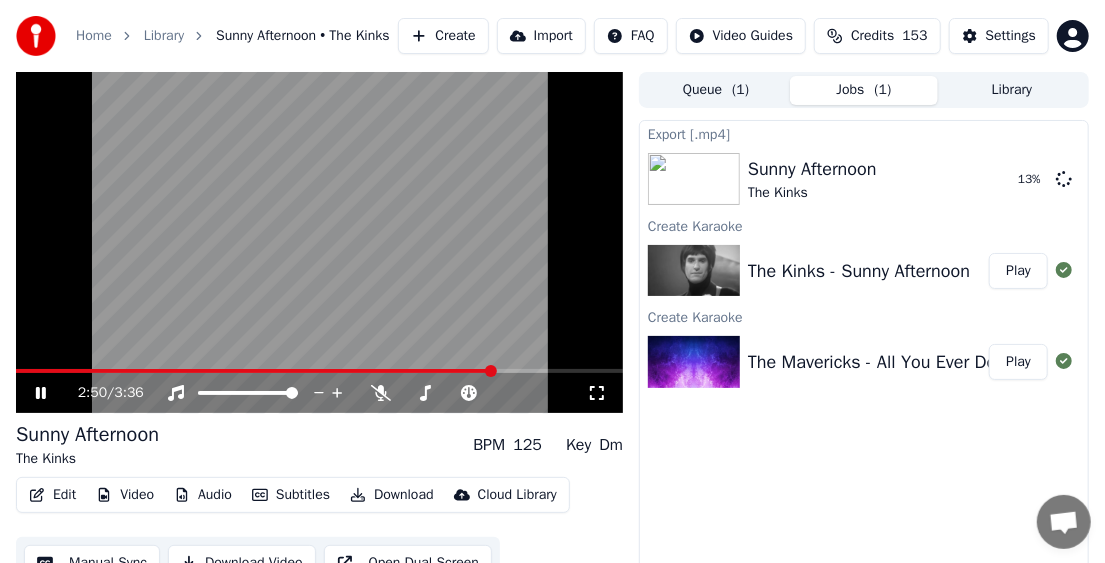 click 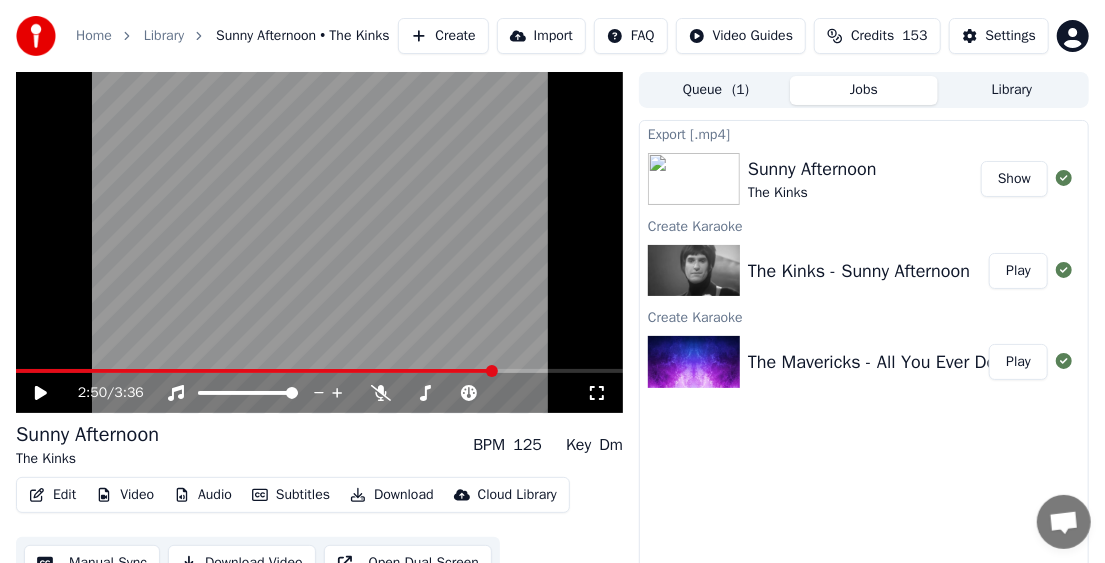 click on "Show" at bounding box center [1014, 179] 